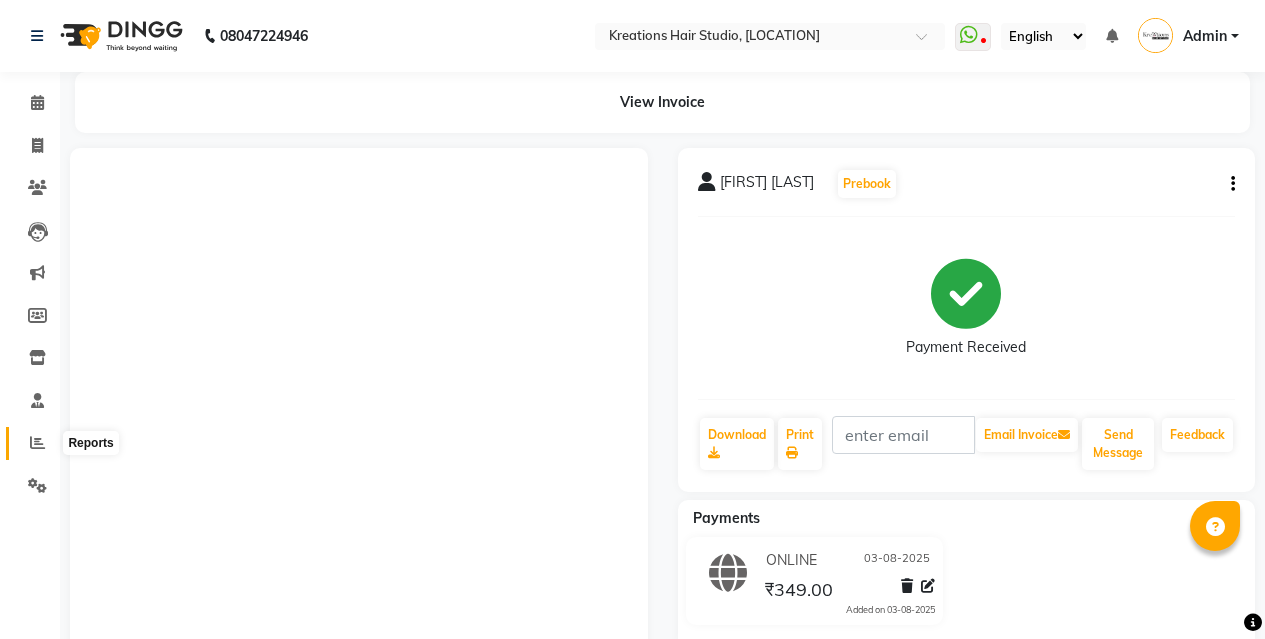 click 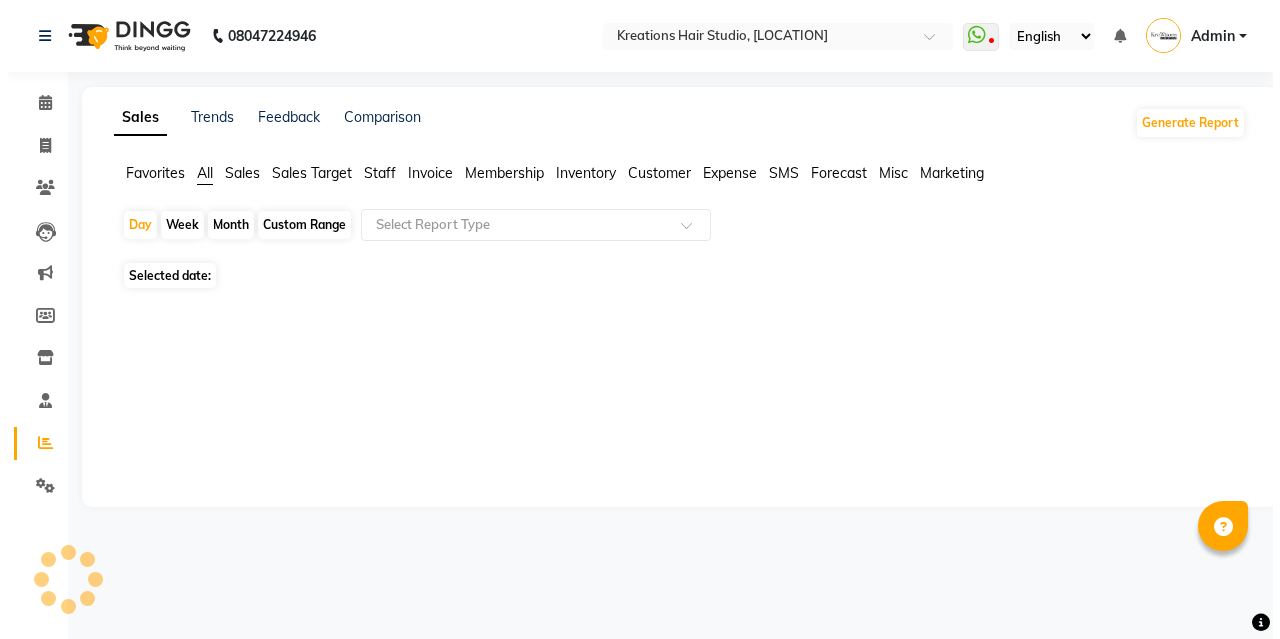 scroll, scrollTop: 0, scrollLeft: 0, axis: both 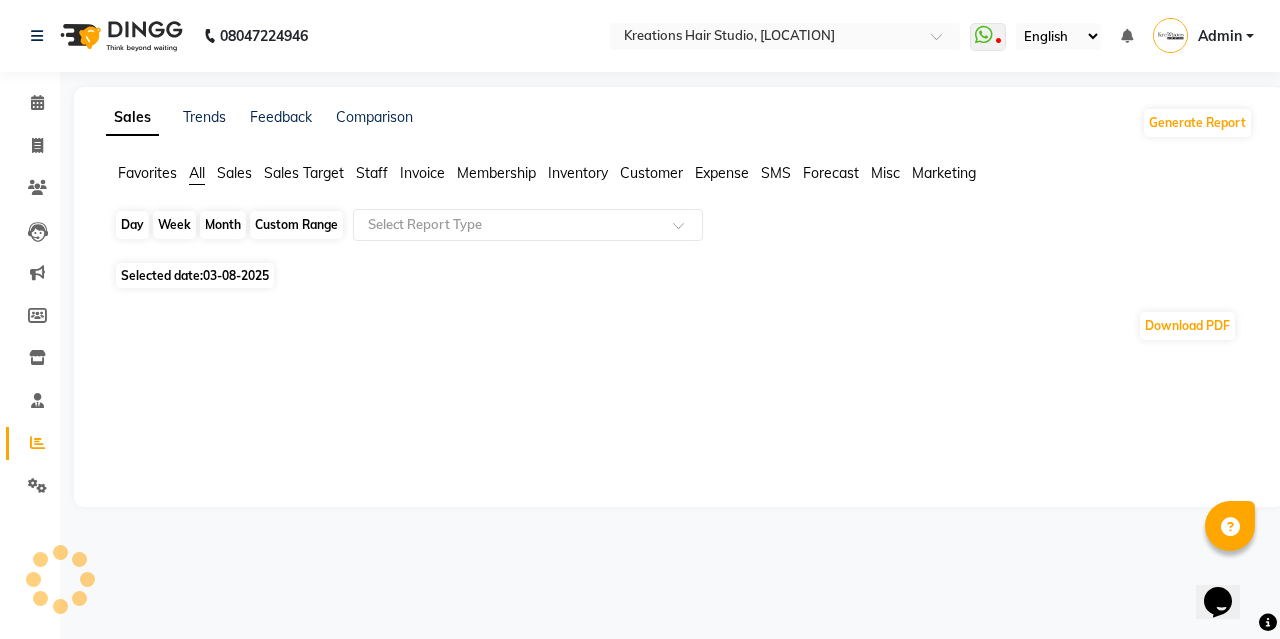 click on "Day" 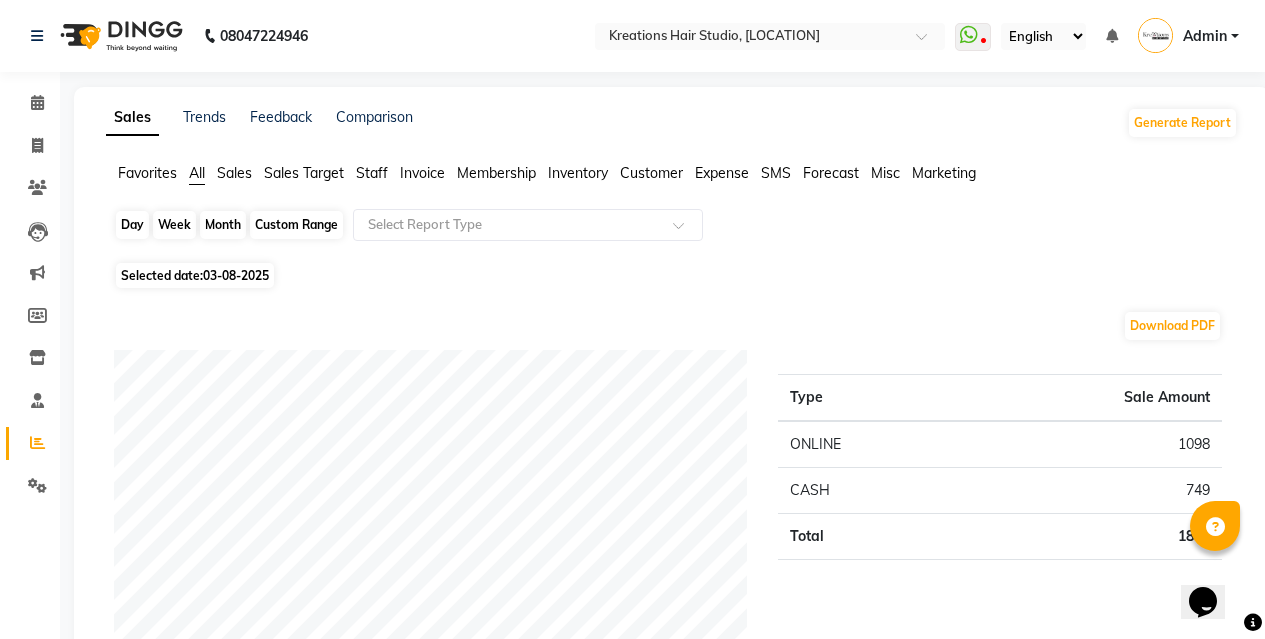 click on "Day" 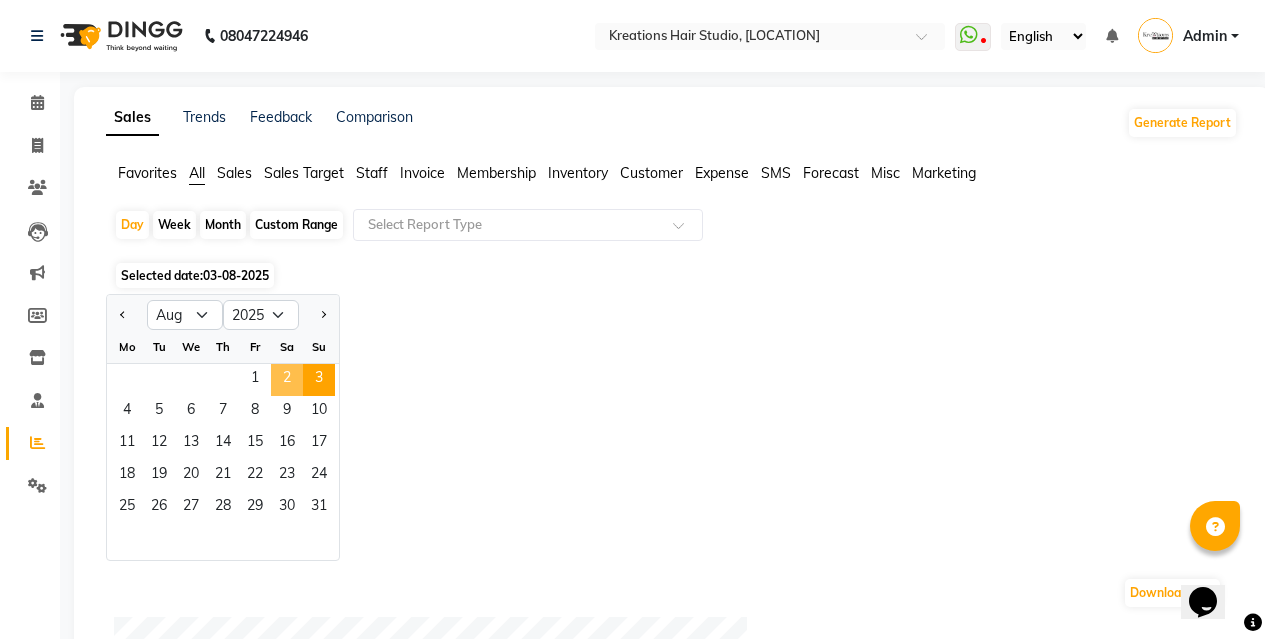 click on "2" 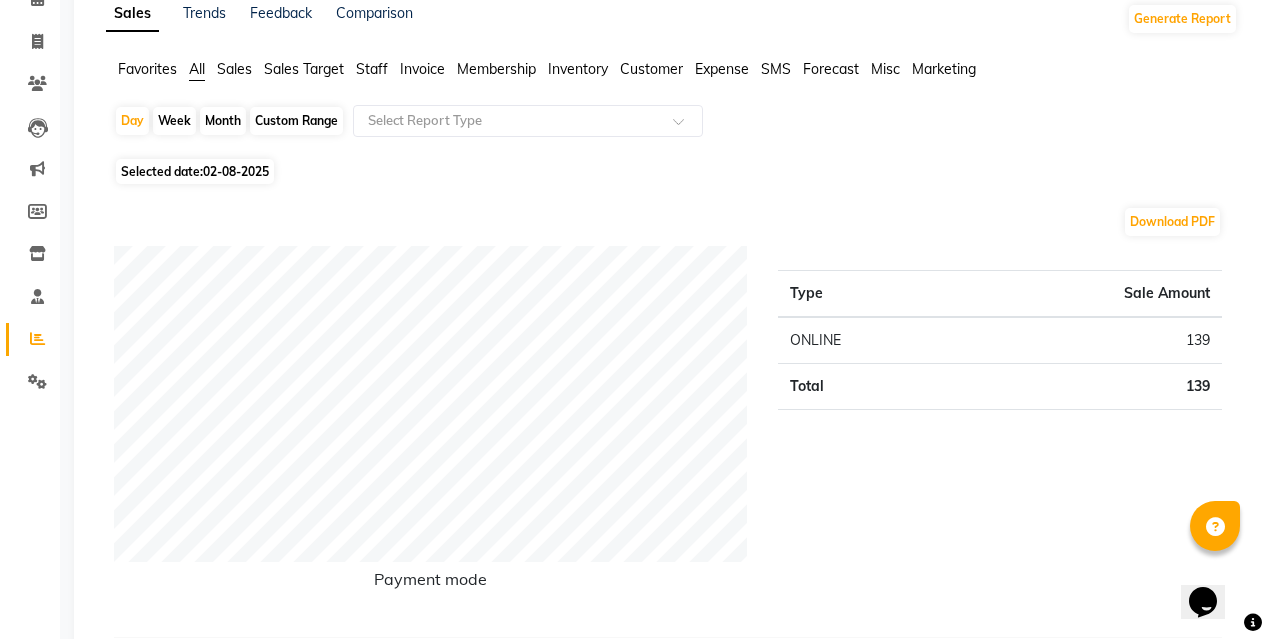 scroll, scrollTop: 0, scrollLeft: 0, axis: both 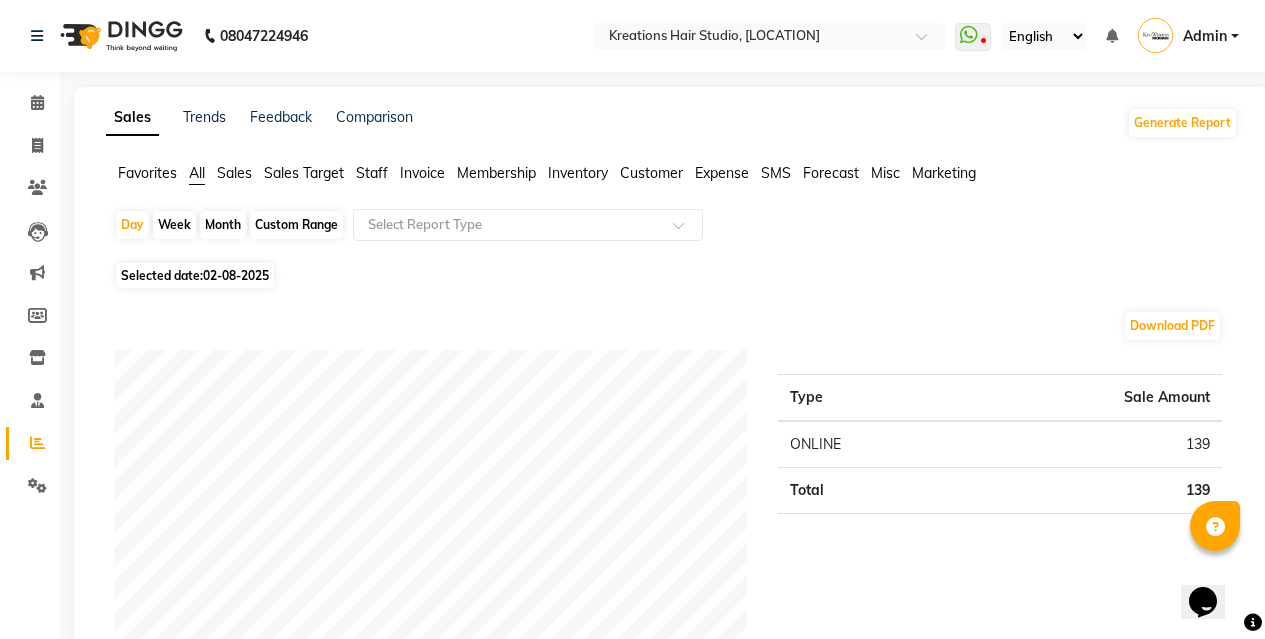 click on "Staff" 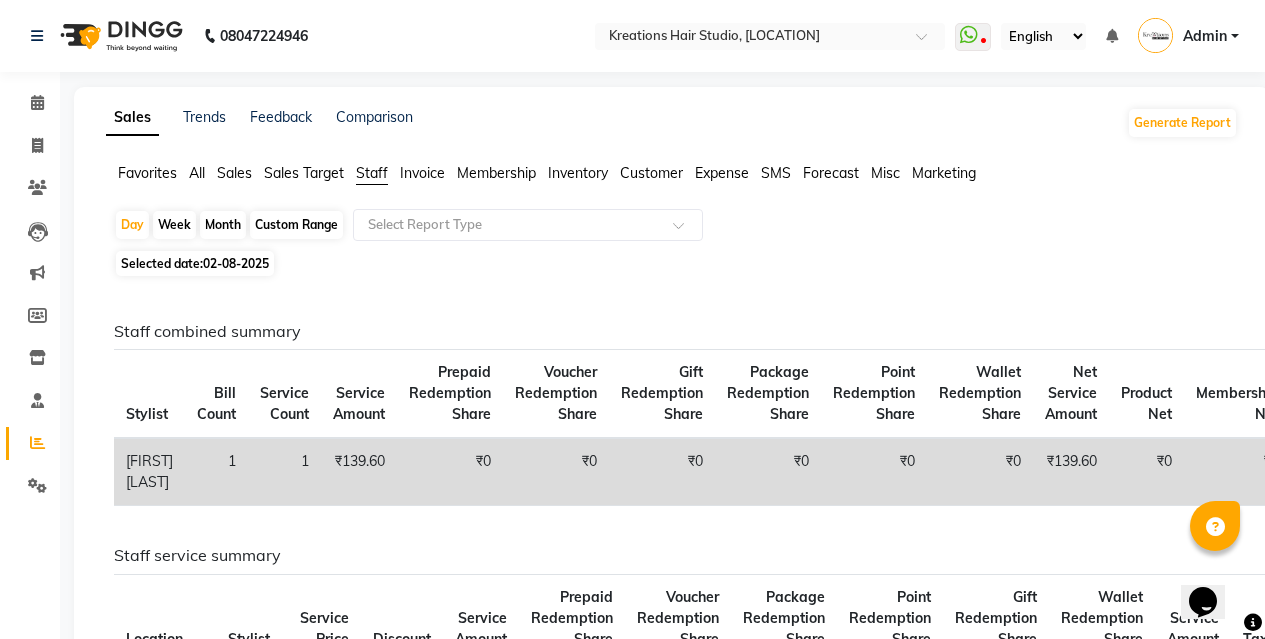 click on "Favorites All Sales Sales Target Staff Invoice Membership Inventory Customer Expense SMS Forecast Misc Marketing" 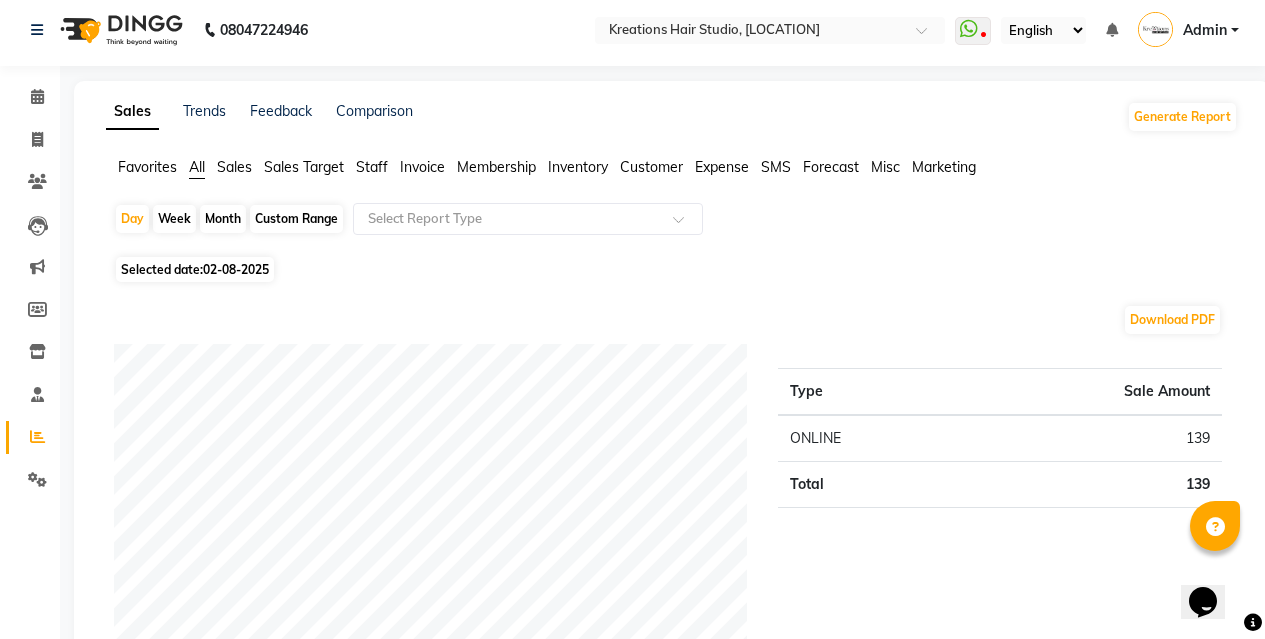 scroll, scrollTop: 0, scrollLeft: 0, axis: both 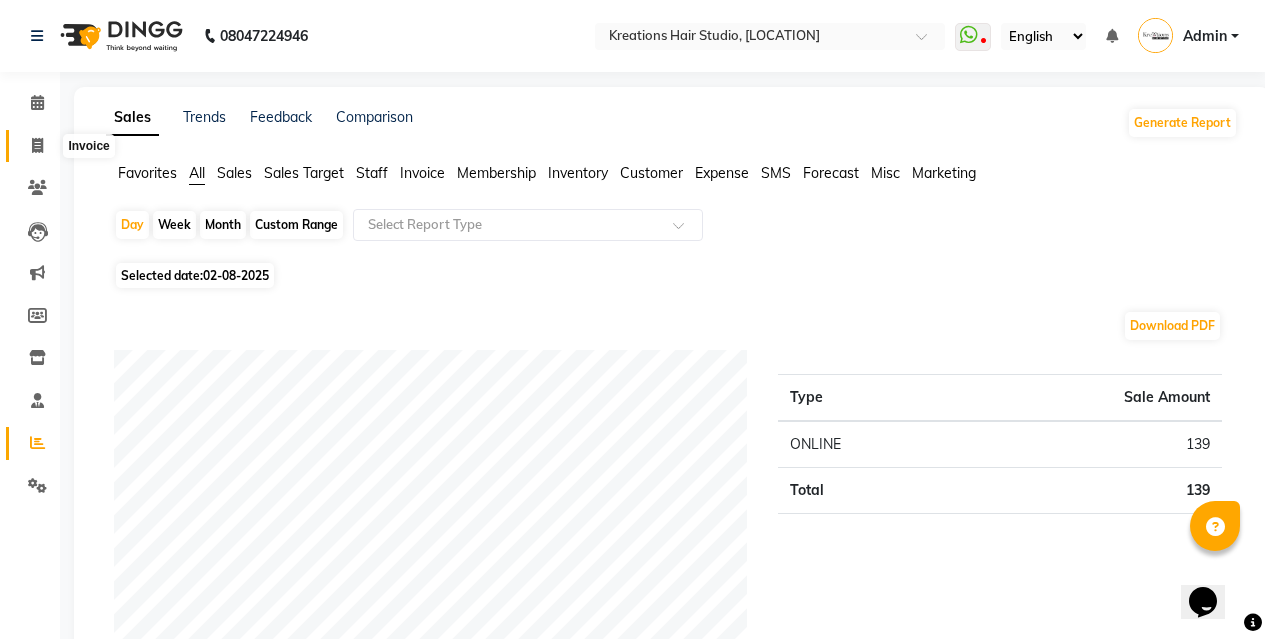click 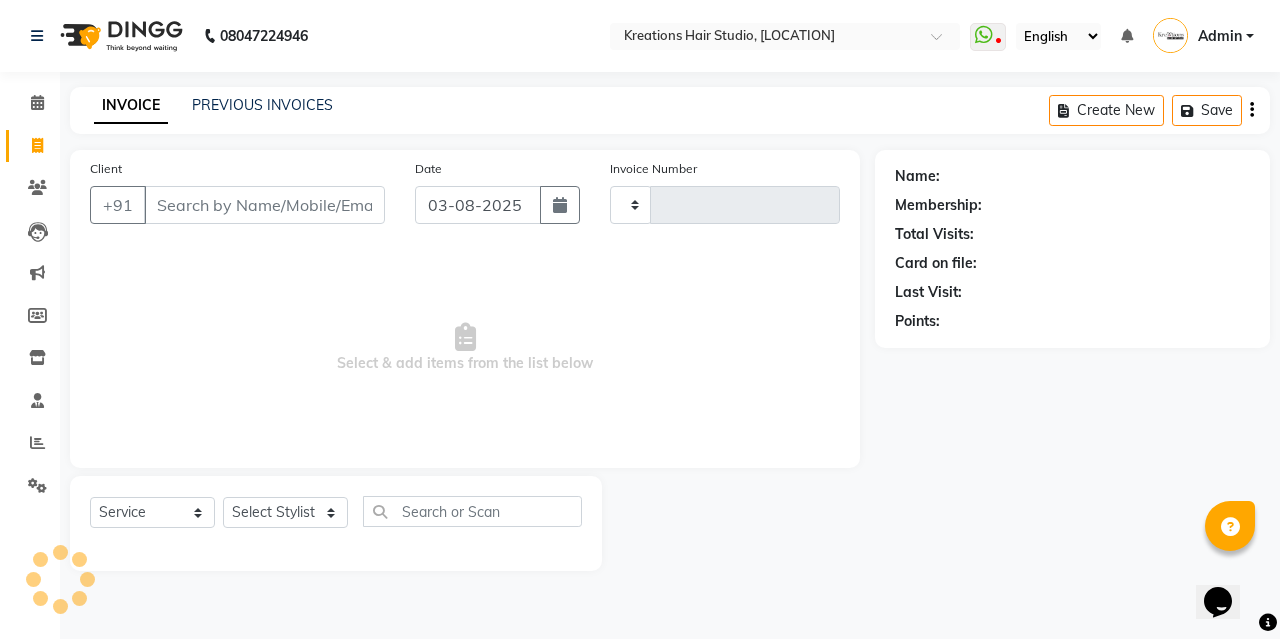 type on "0457" 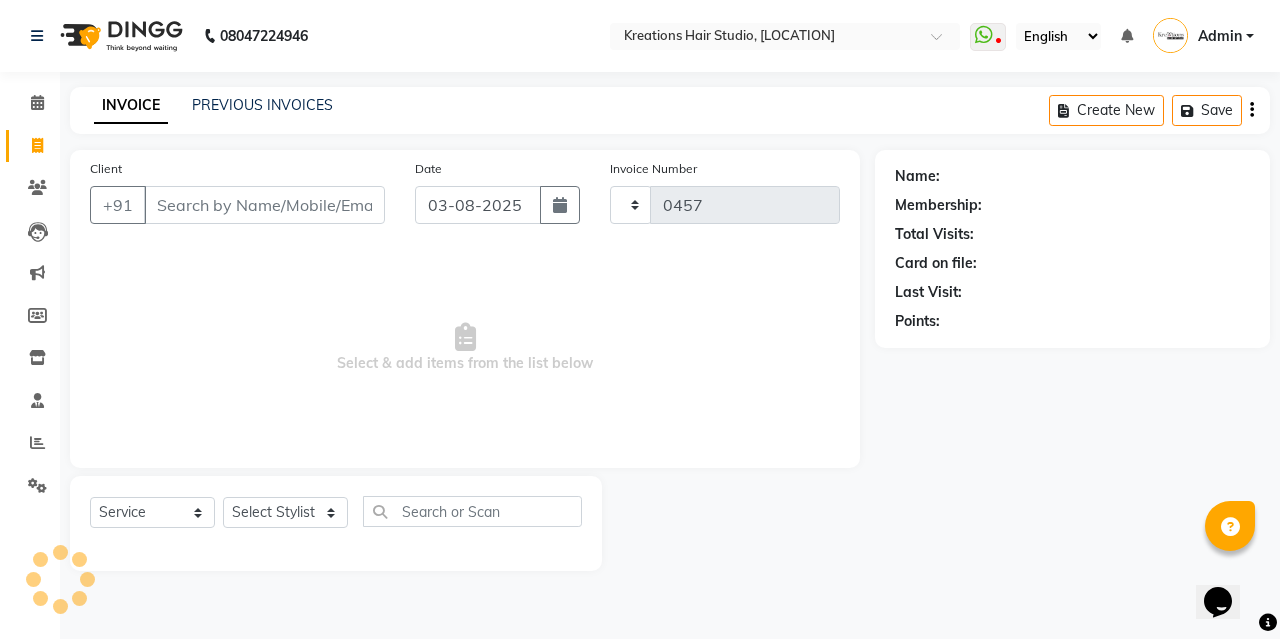 select on "4656" 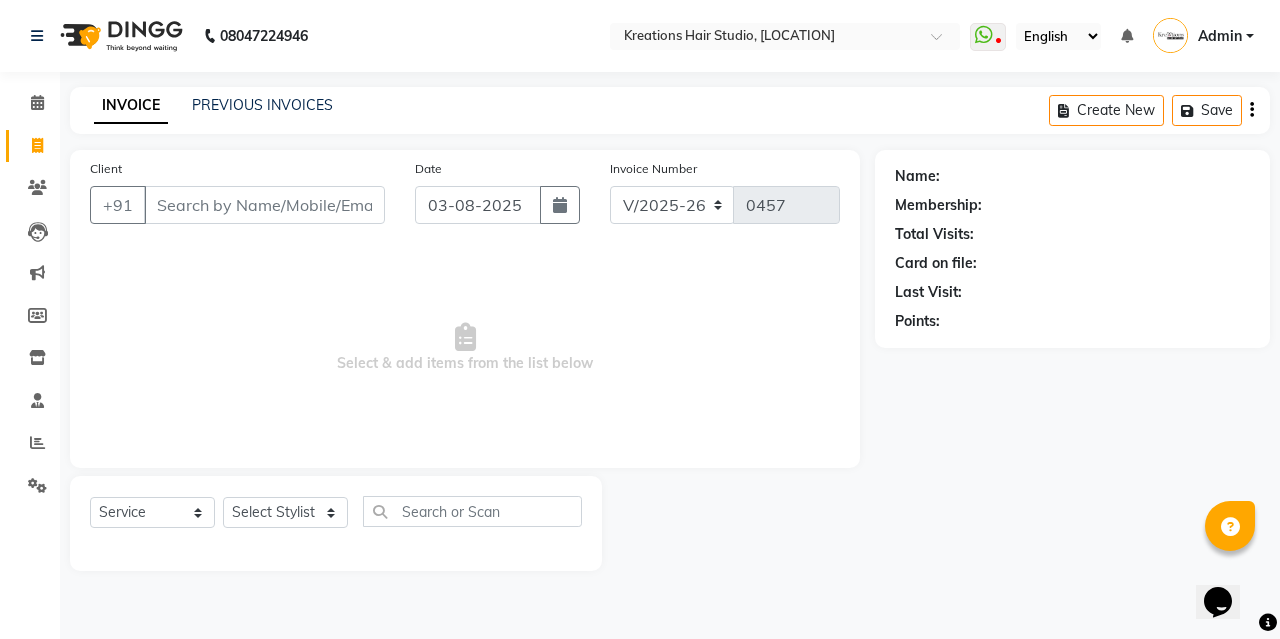 click on "PREVIOUS INVOICES" 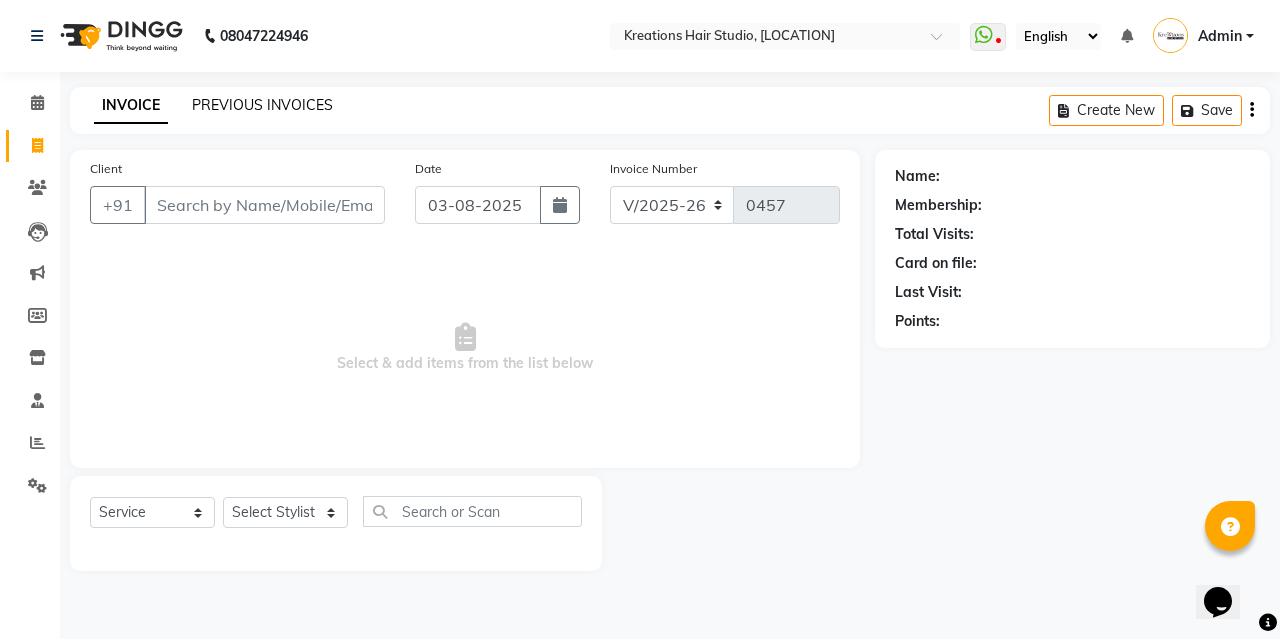click on "PREVIOUS INVOICES" 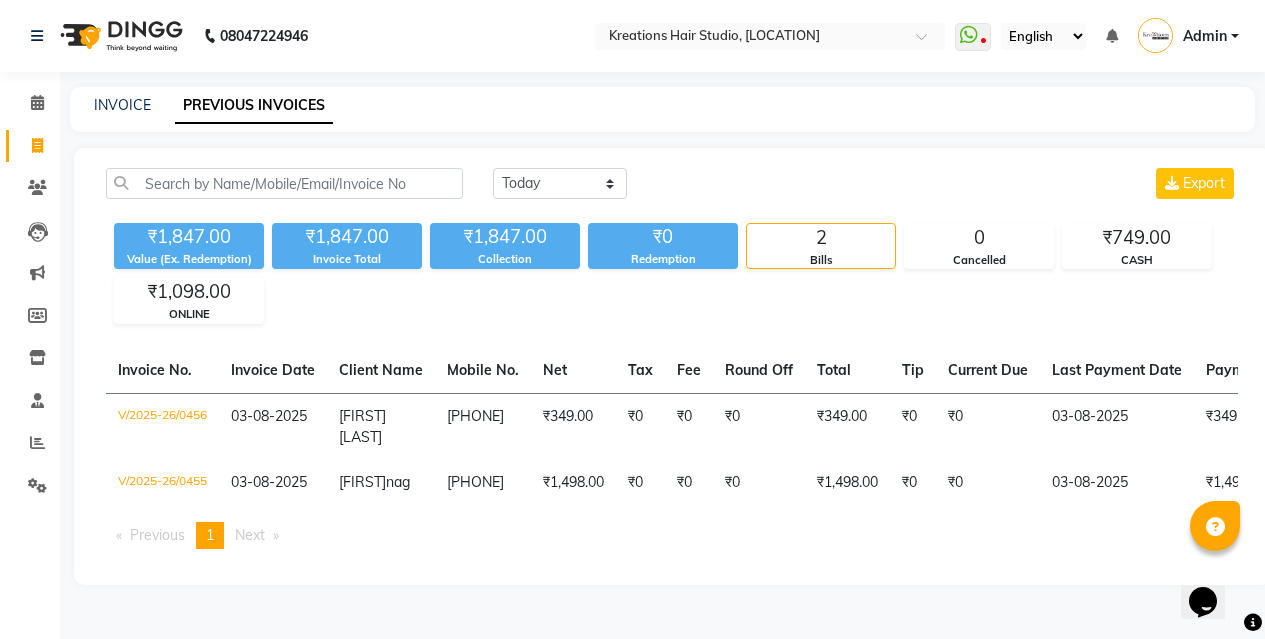 scroll, scrollTop: 11, scrollLeft: 0, axis: vertical 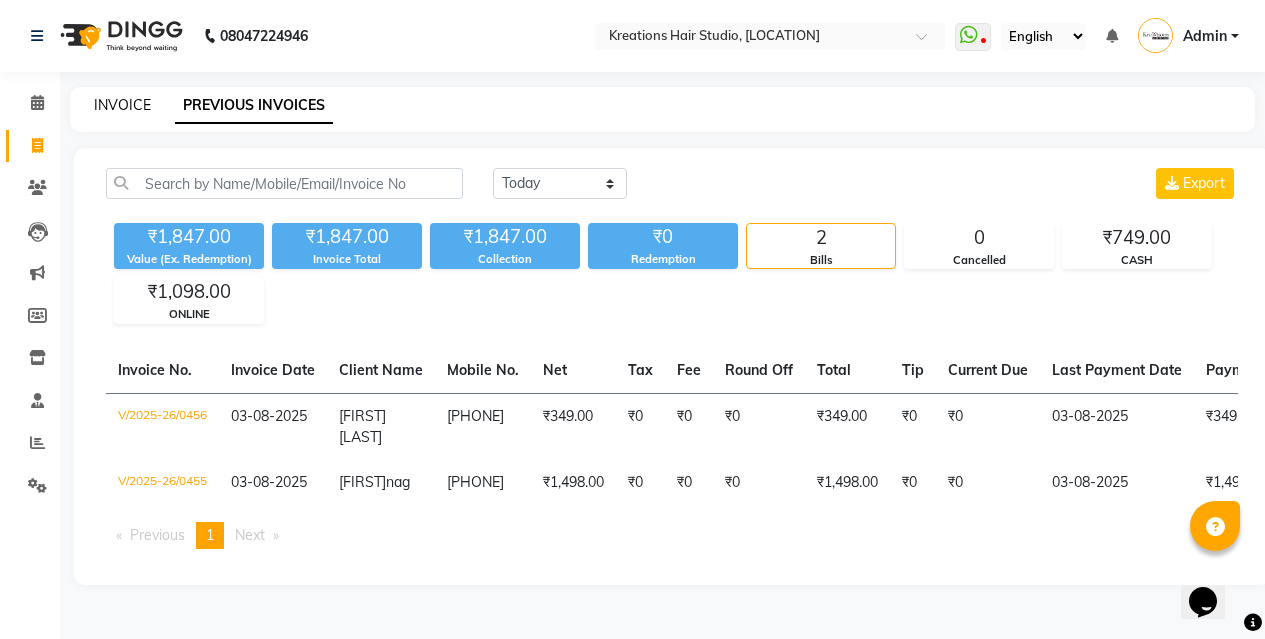 click on "INVOICE" 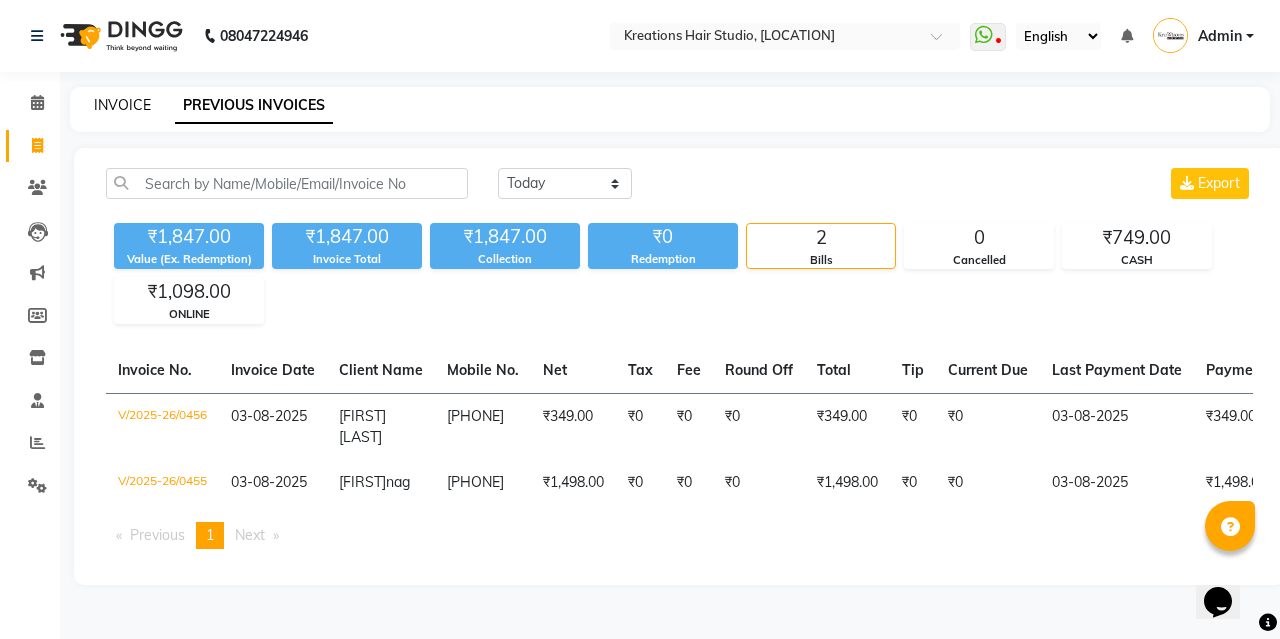 select on "service" 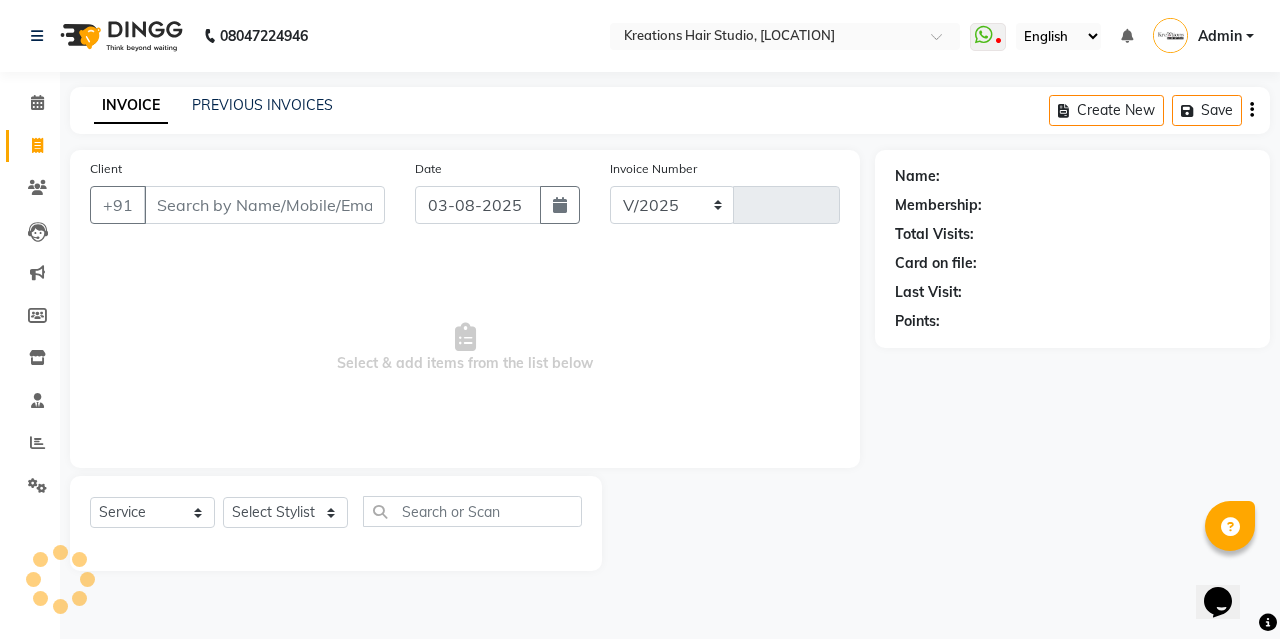 select on "4656" 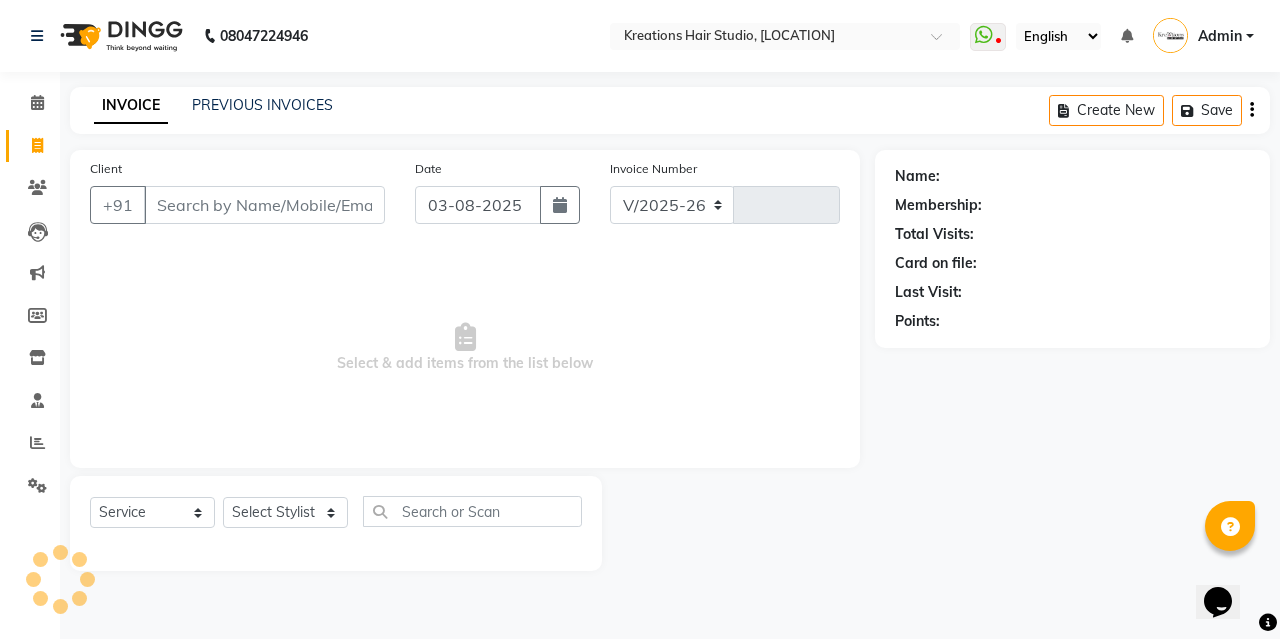 type on "0457" 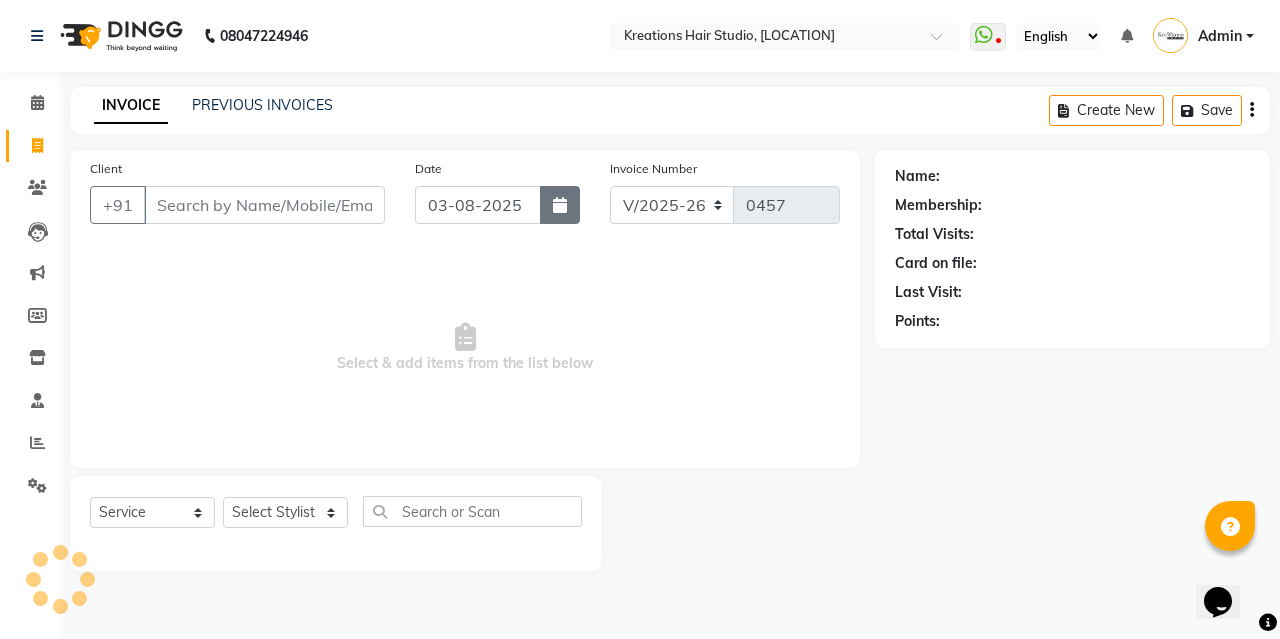 click 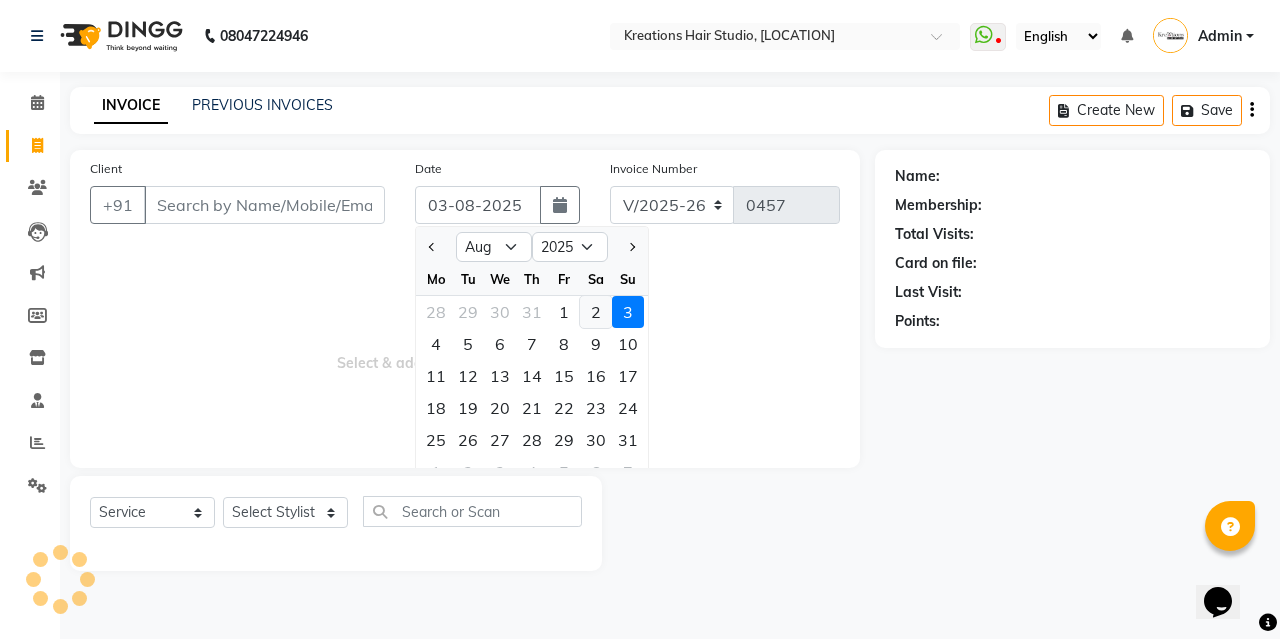 click on "2" 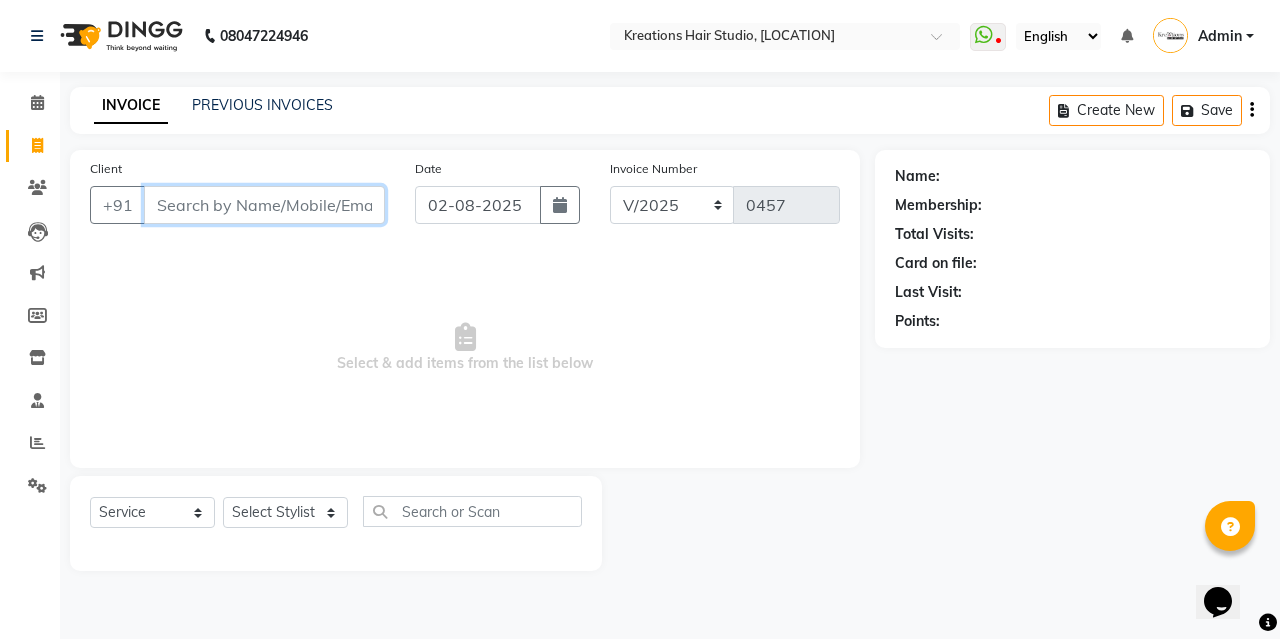 click on "Client" at bounding box center [264, 205] 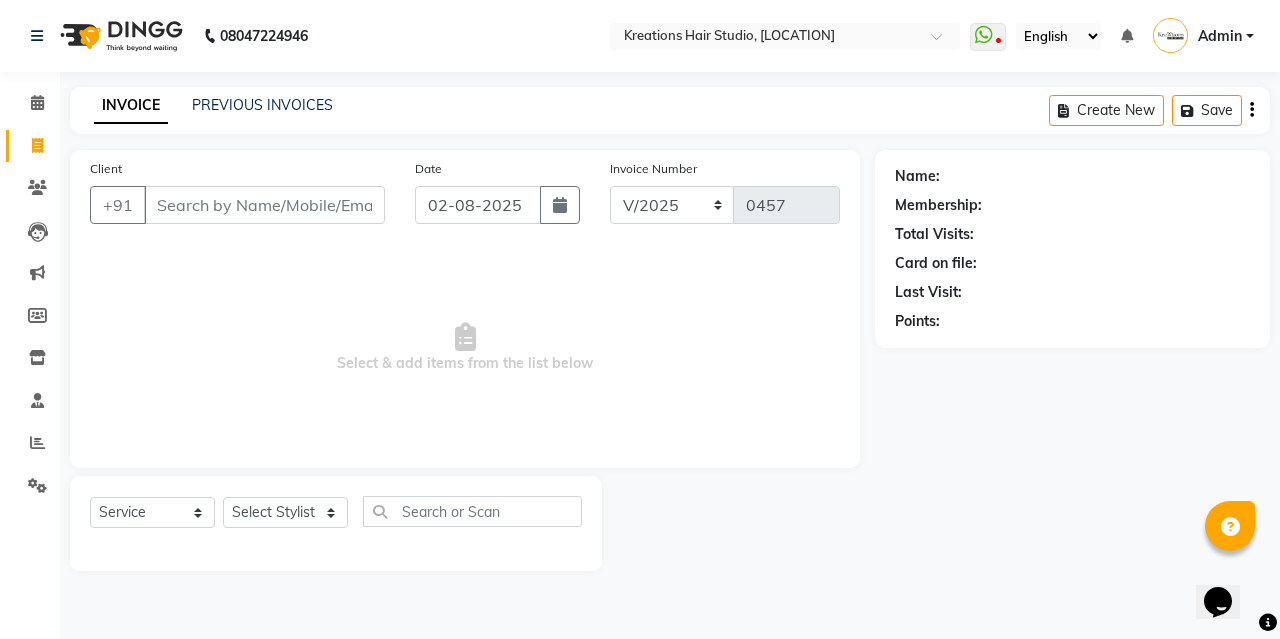 drag, startPoint x: 571, startPoint y: 195, endPoint x: 566, endPoint y: 225, distance: 30.413813 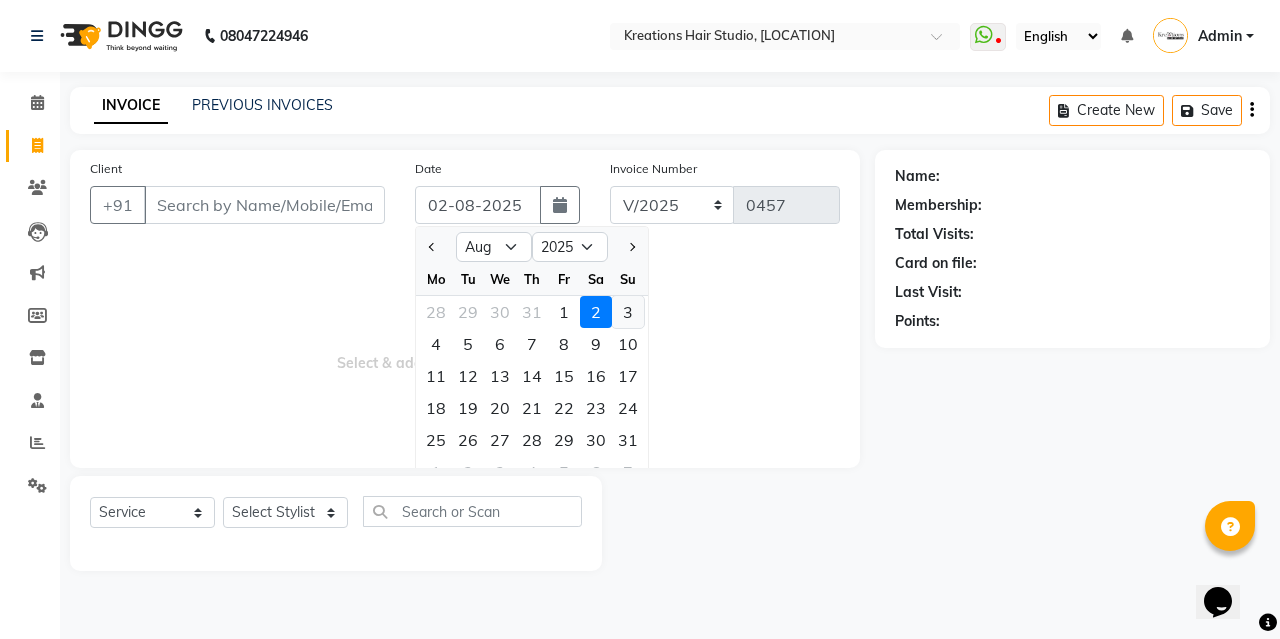 click on "3" 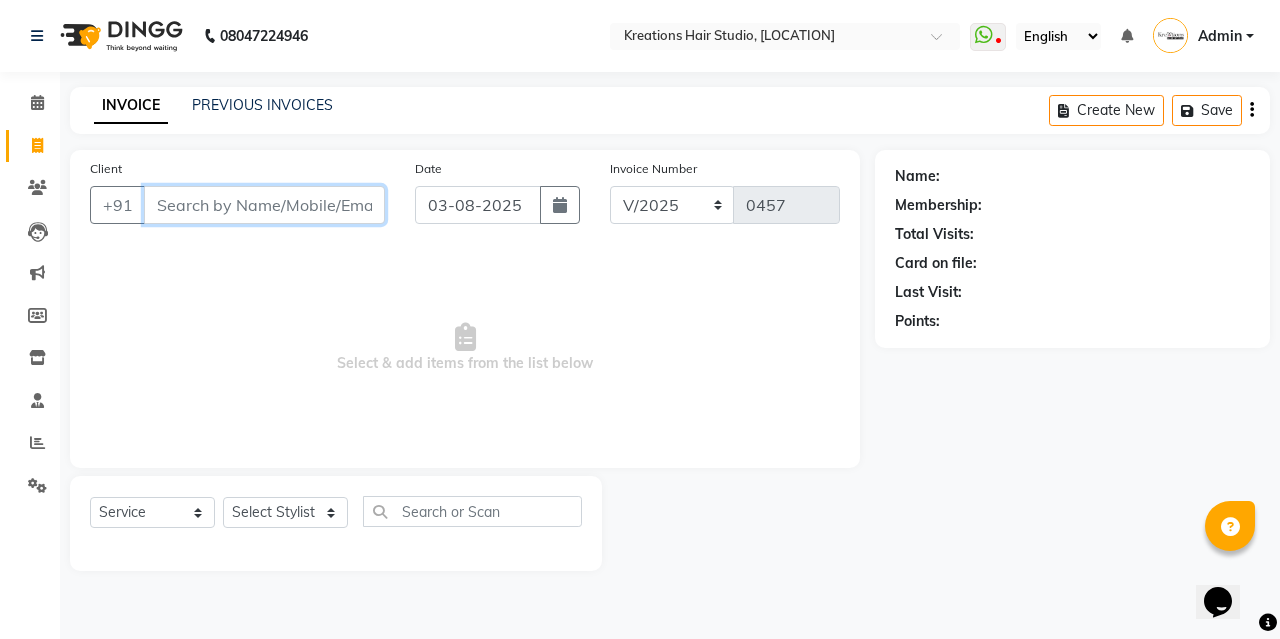 click on "Client" at bounding box center (264, 205) 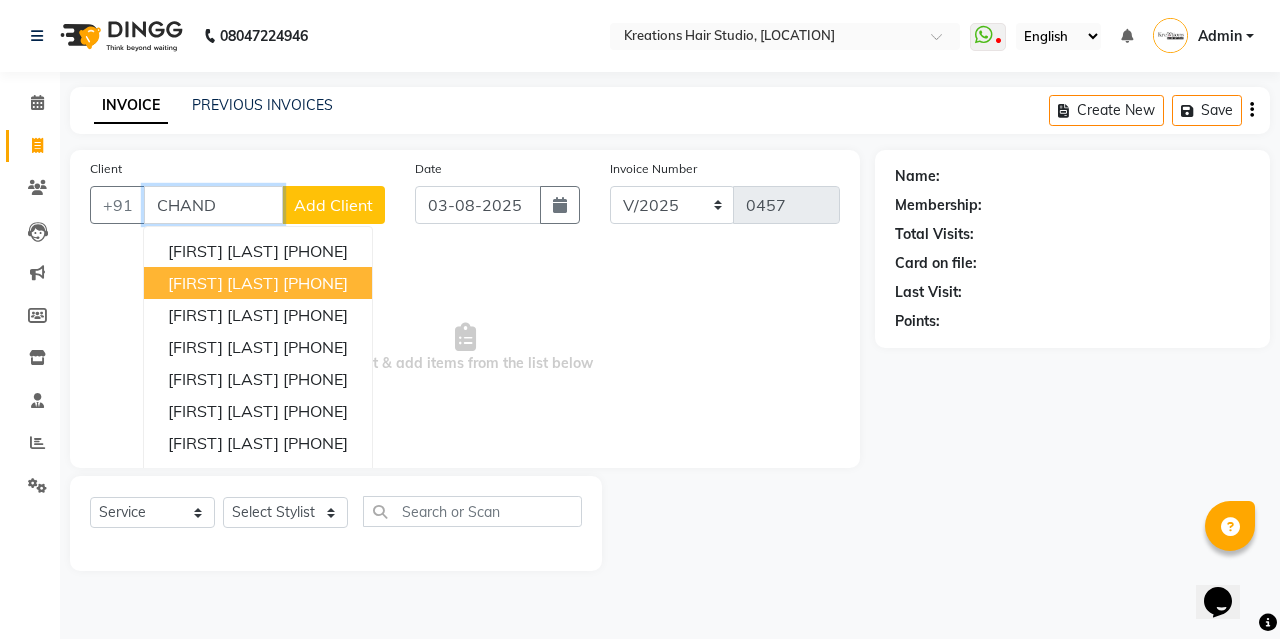 drag, startPoint x: 345, startPoint y: 283, endPoint x: 356, endPoint y: 307, distance: 26.400757 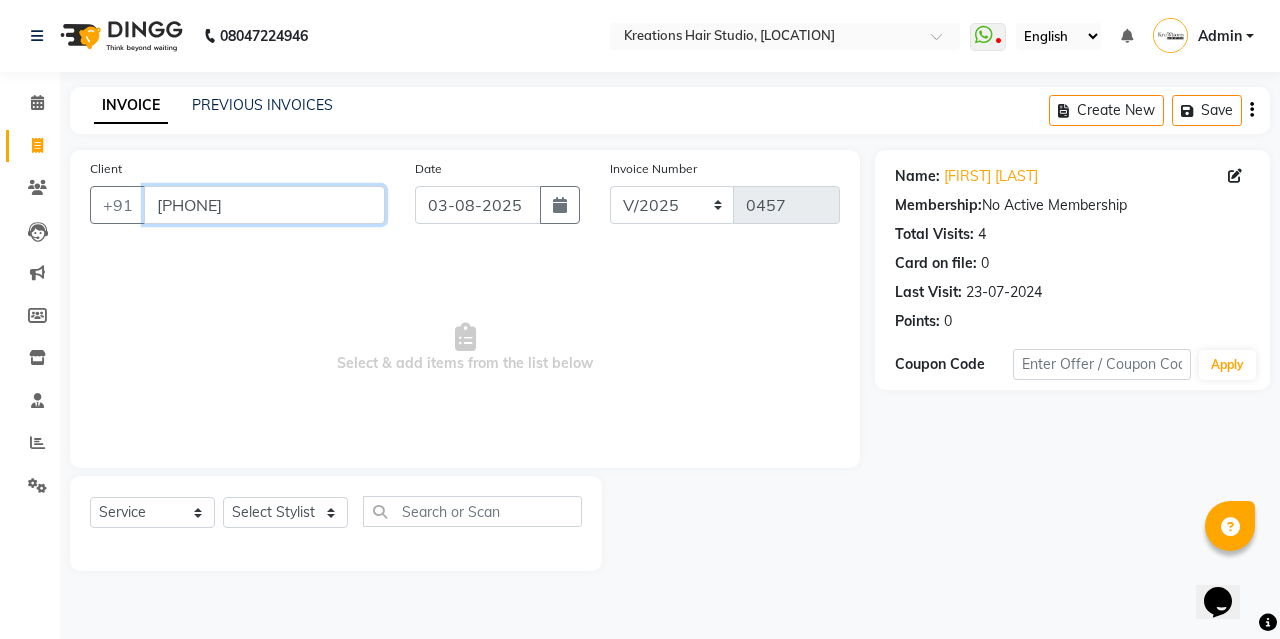 click on "[PHONE]" at bounding box center (264, 205) 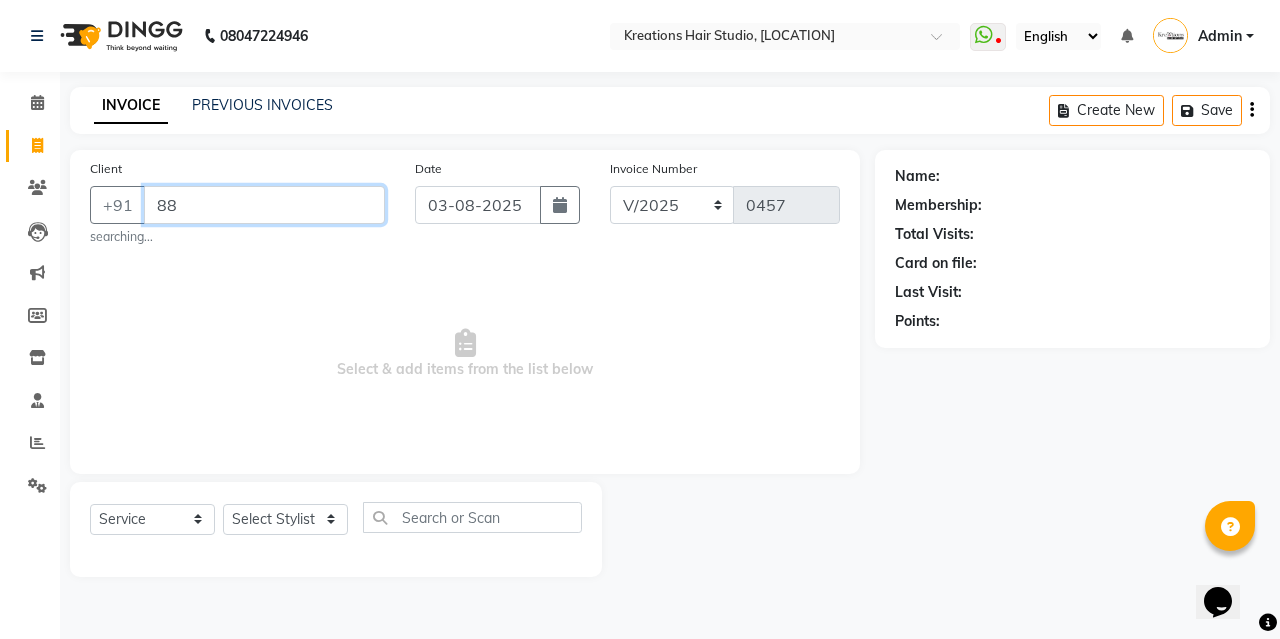 type on "8" 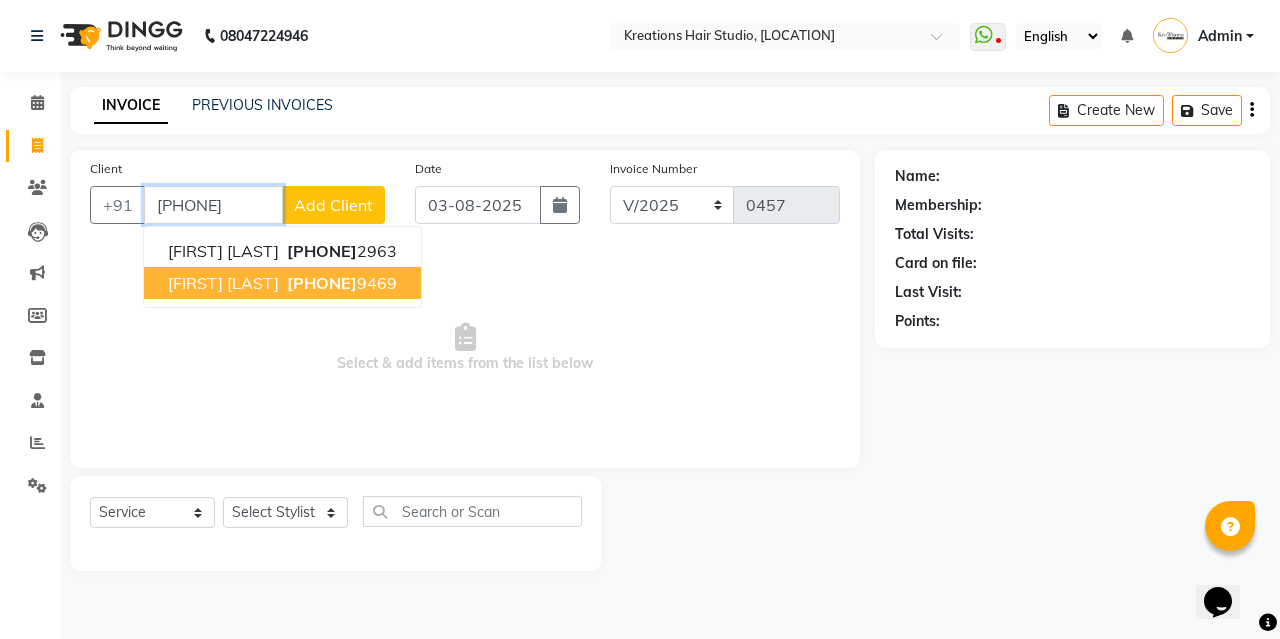 click on "[FIRST] [LAST] [PHONE]" at bounding box center (282, 283) 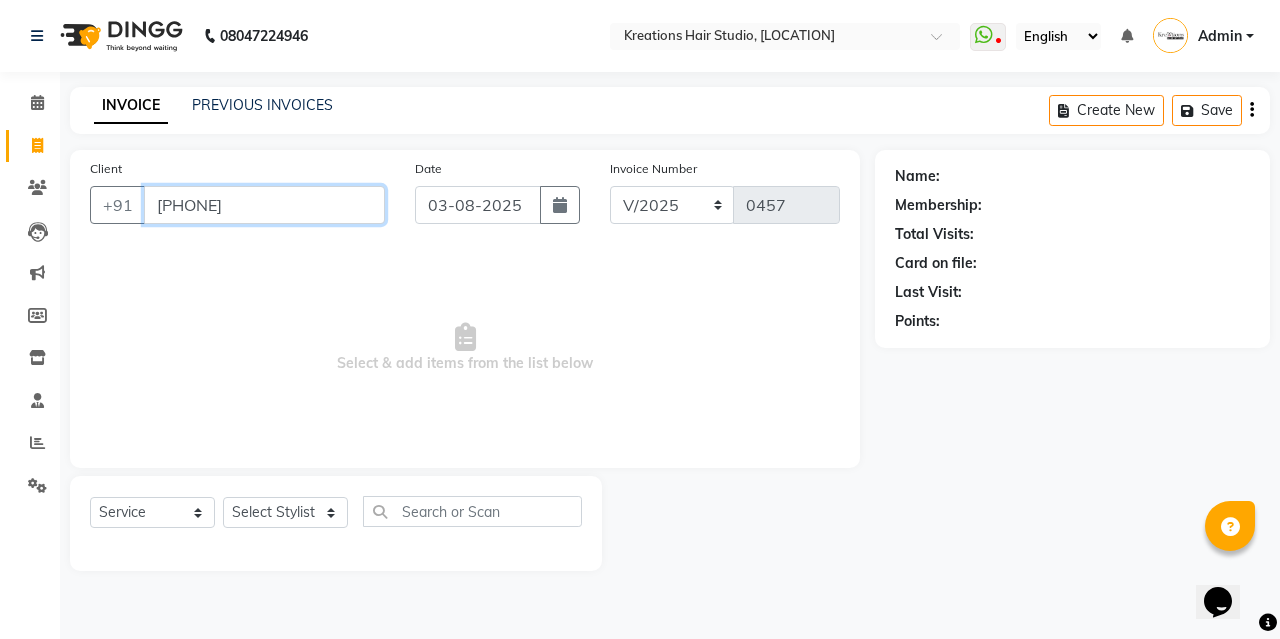type on "[PHONE]" 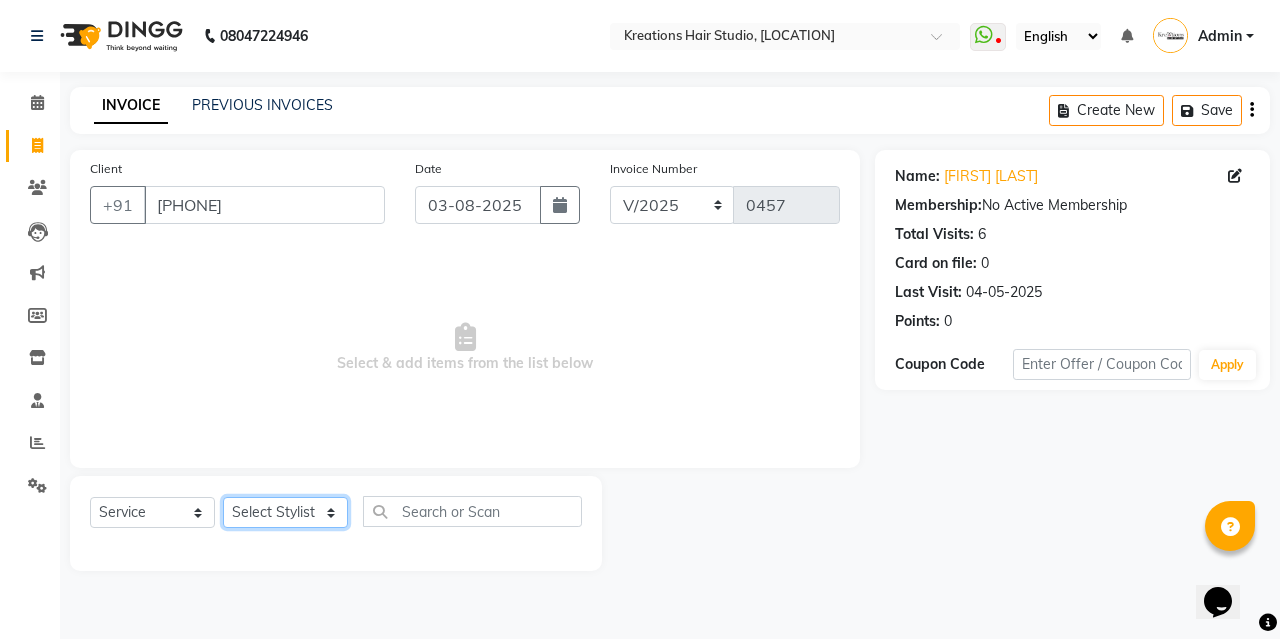 drag, startPoint x: 253, startPoint y: 518, endPoint x: 250, endPoint y: 499, distance: 19.235384 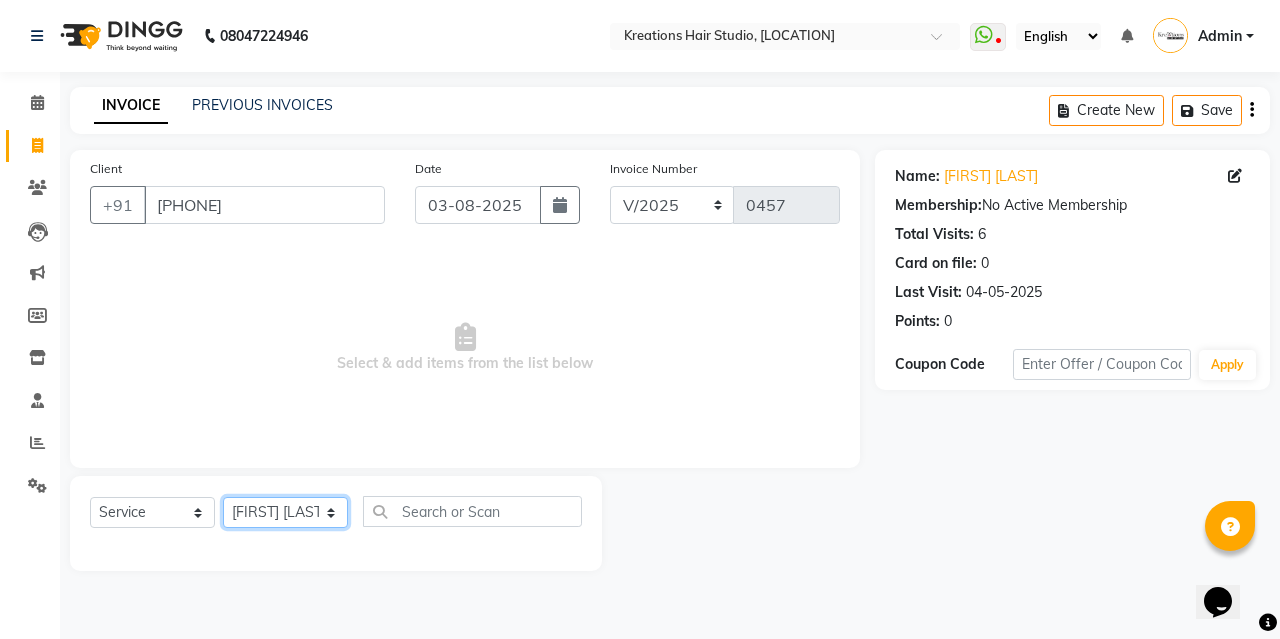 click on "Select Stylist [FIRST] [LAST] [FIRST] [LAST] [FIRST] [LAST] [FIRST] [LAST] [FIRST] [LAST] [FIRST] [LAST] [FIRST] [LAST] [FIRST] [LAST]" 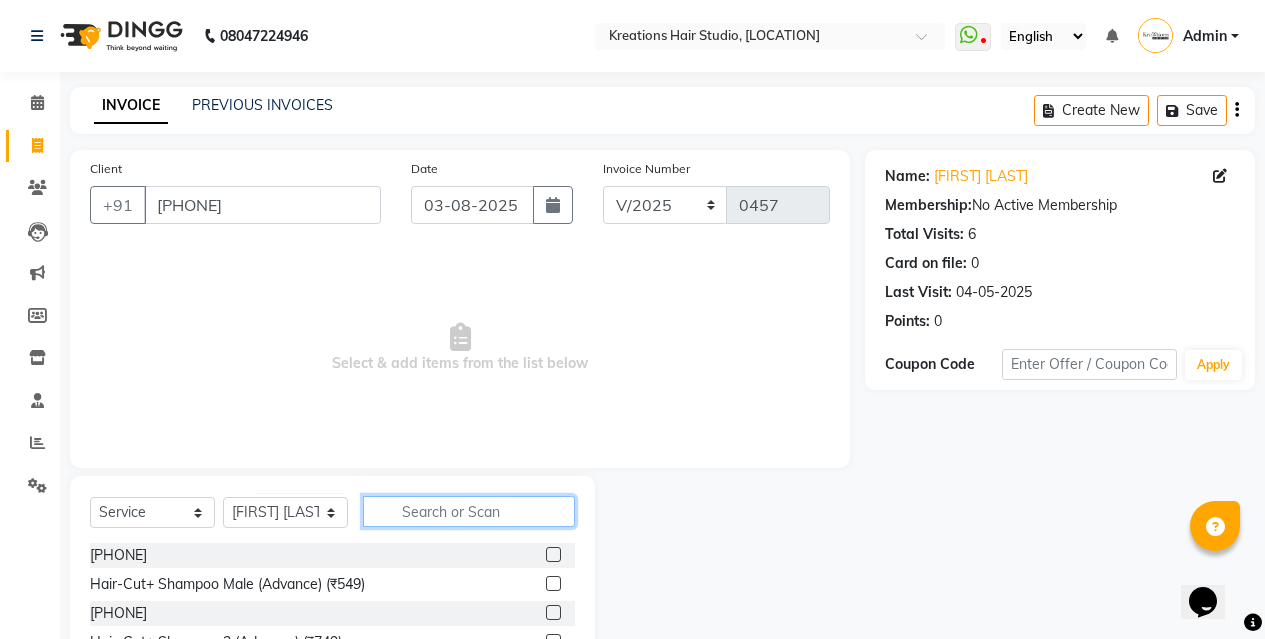 click 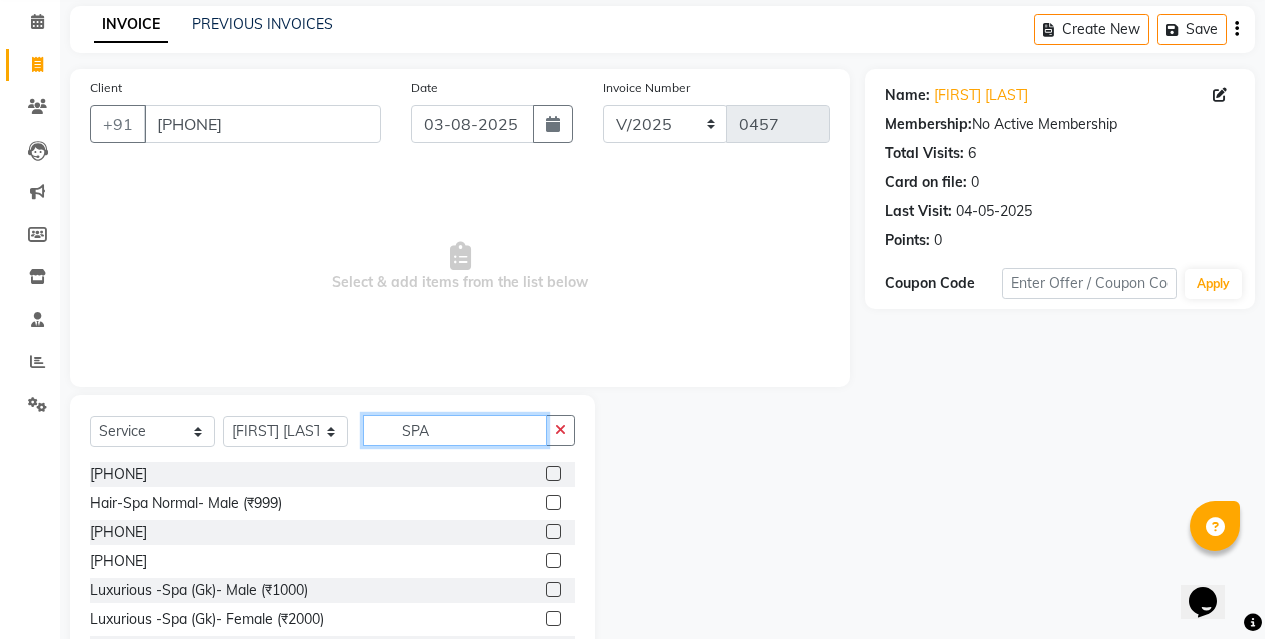 scroll, scrollTop: 162, scrollLeft: 0, axis: vertical 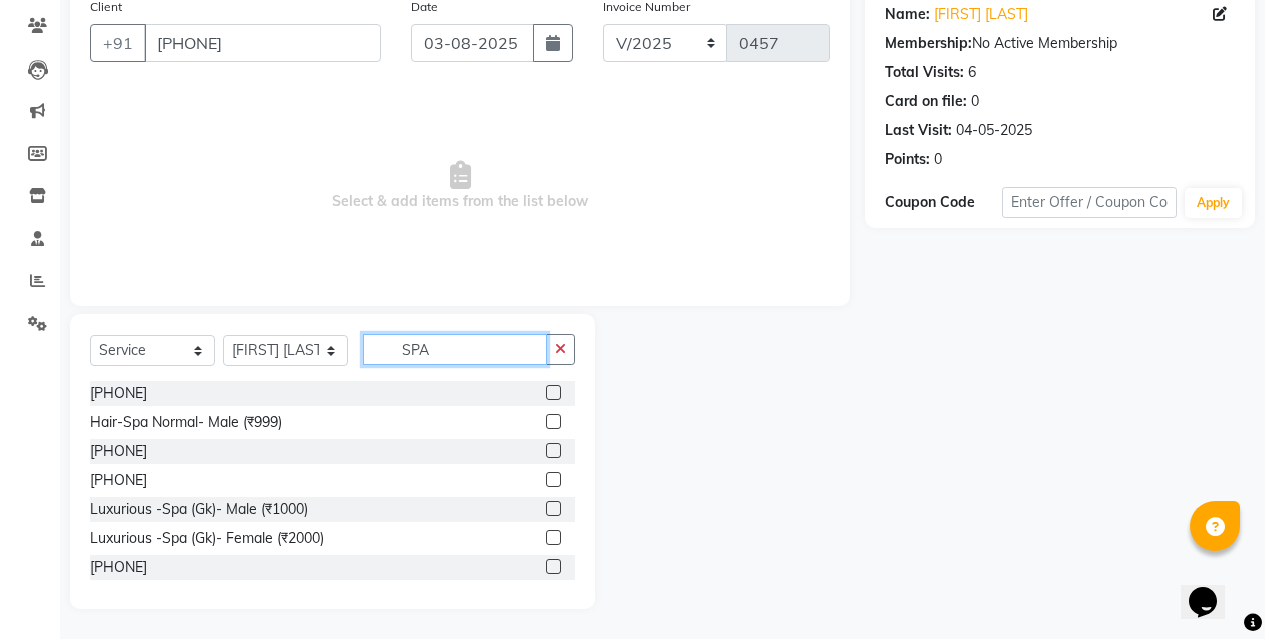 type on "SPA" 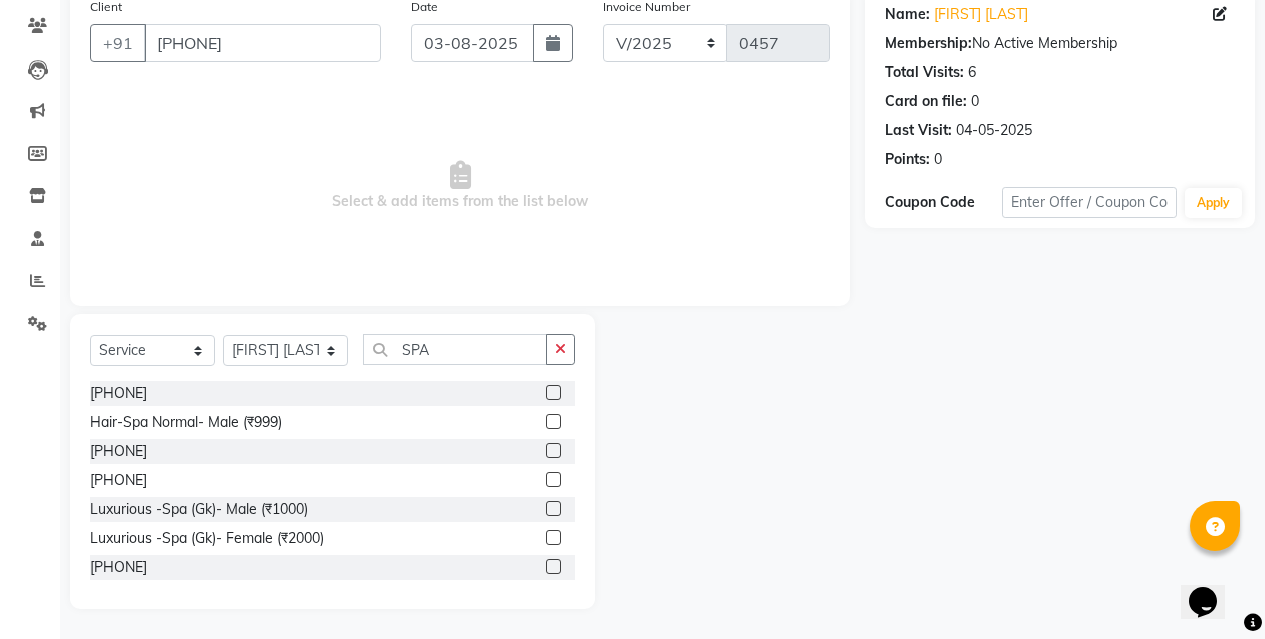 click 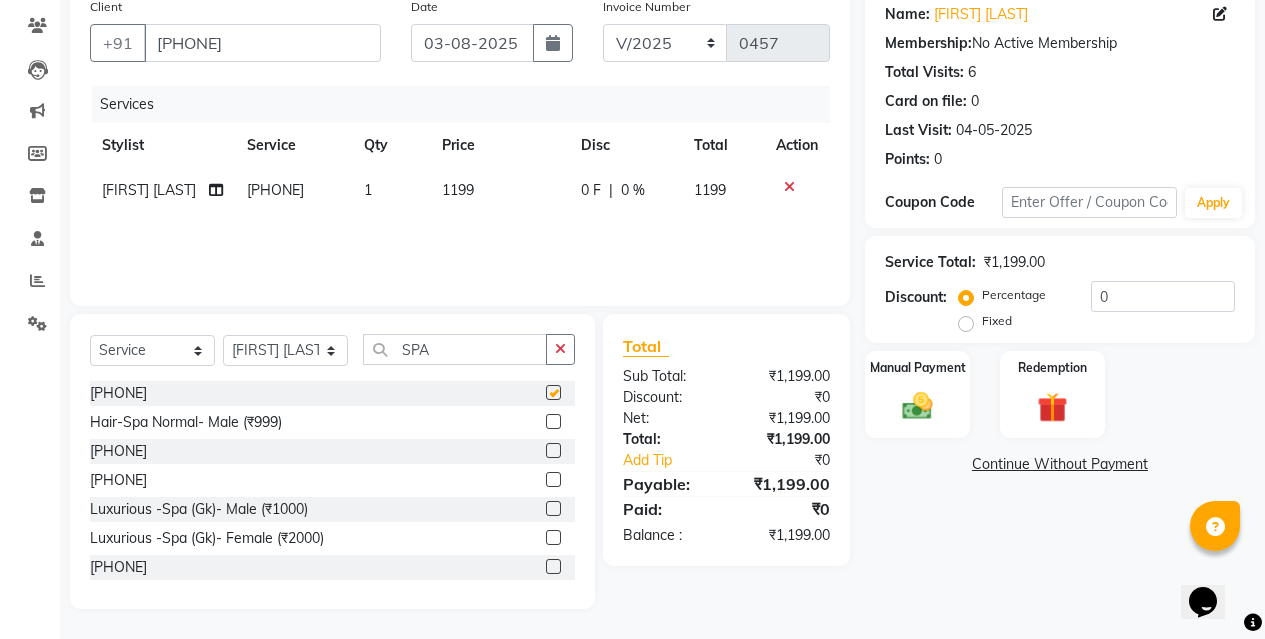 checkbox on "false" 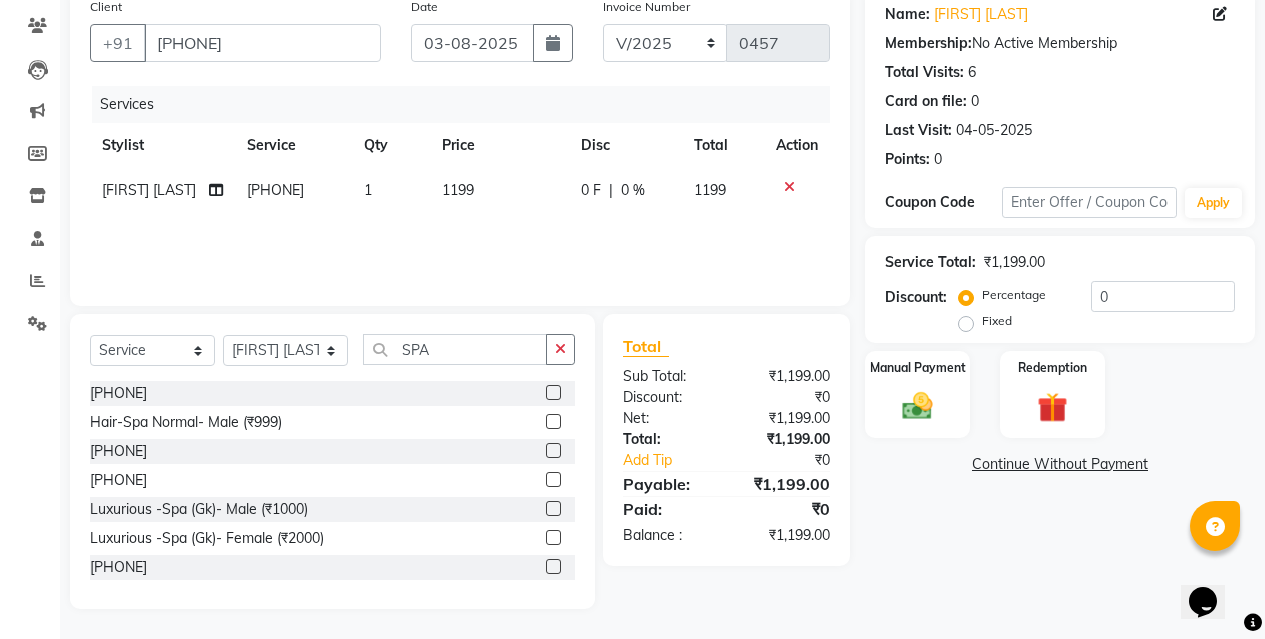 click on "1199" 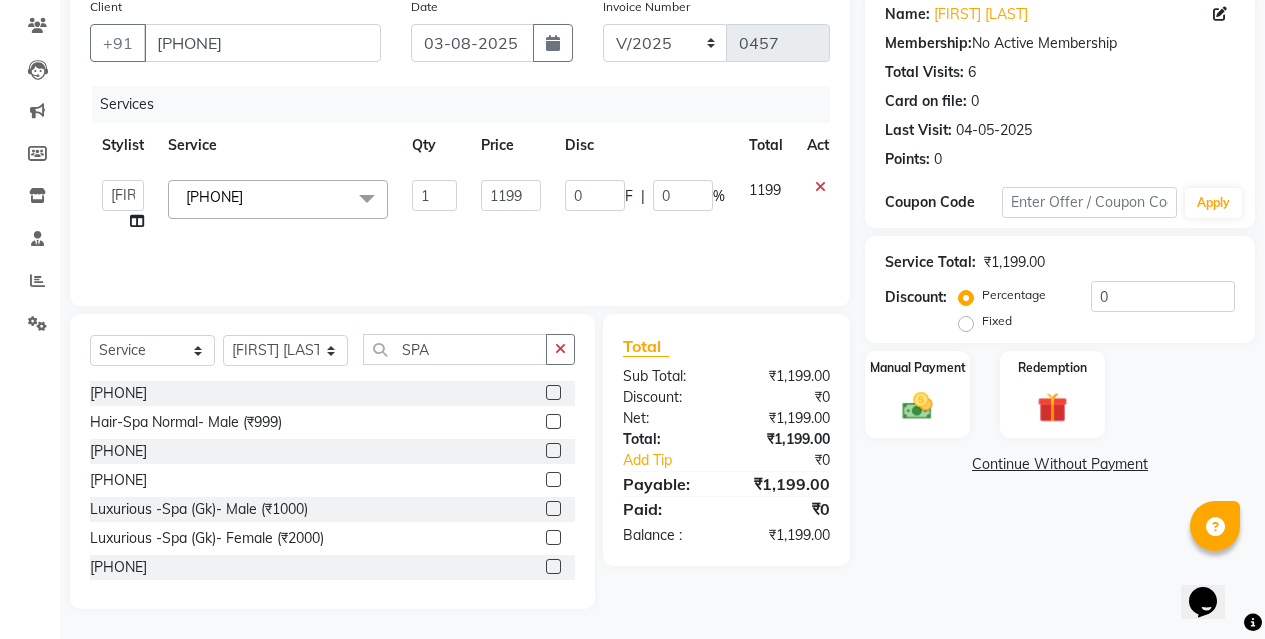 click on "1199" 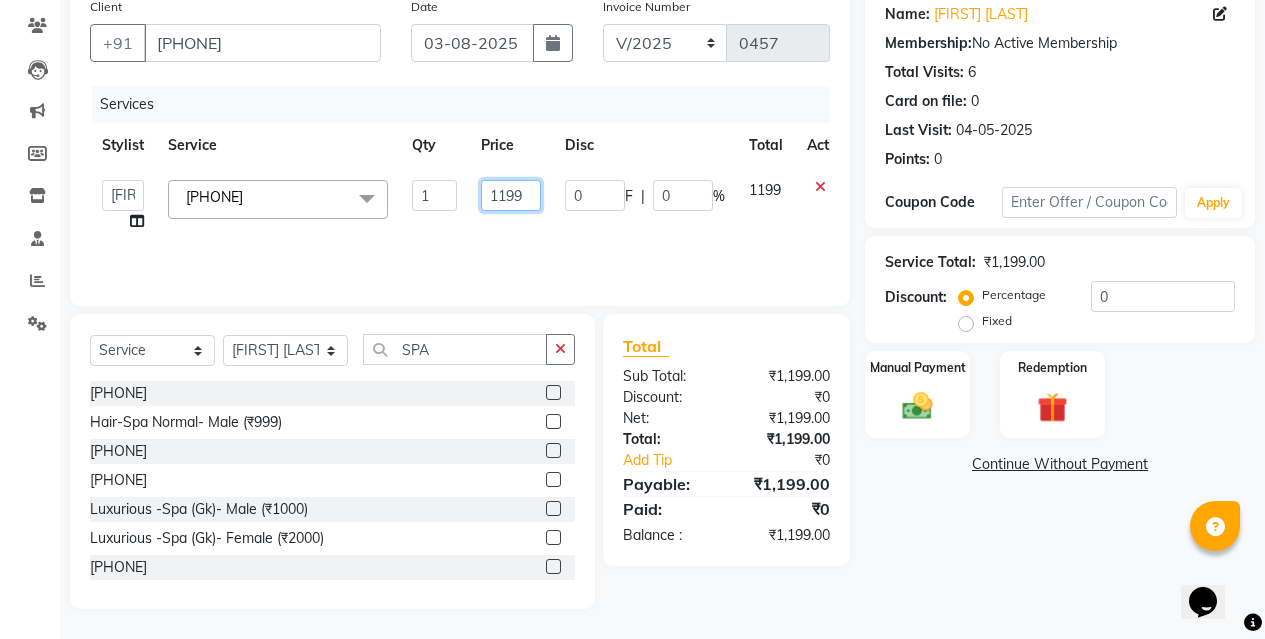 click on "1199" 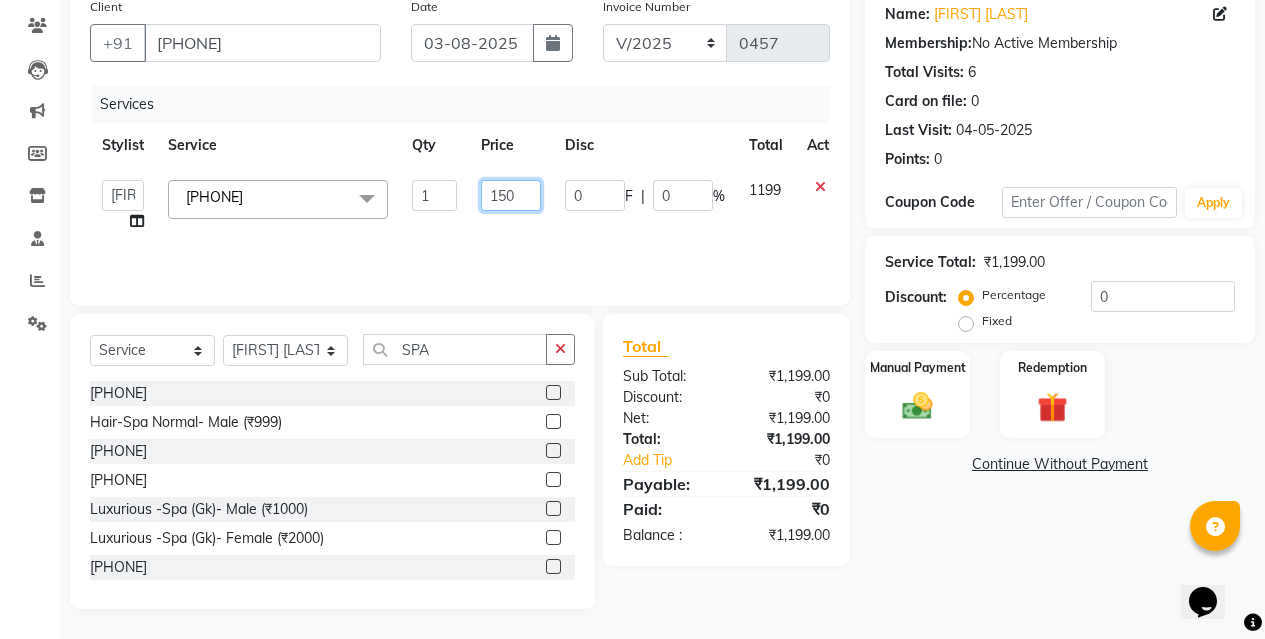 type on "1500" 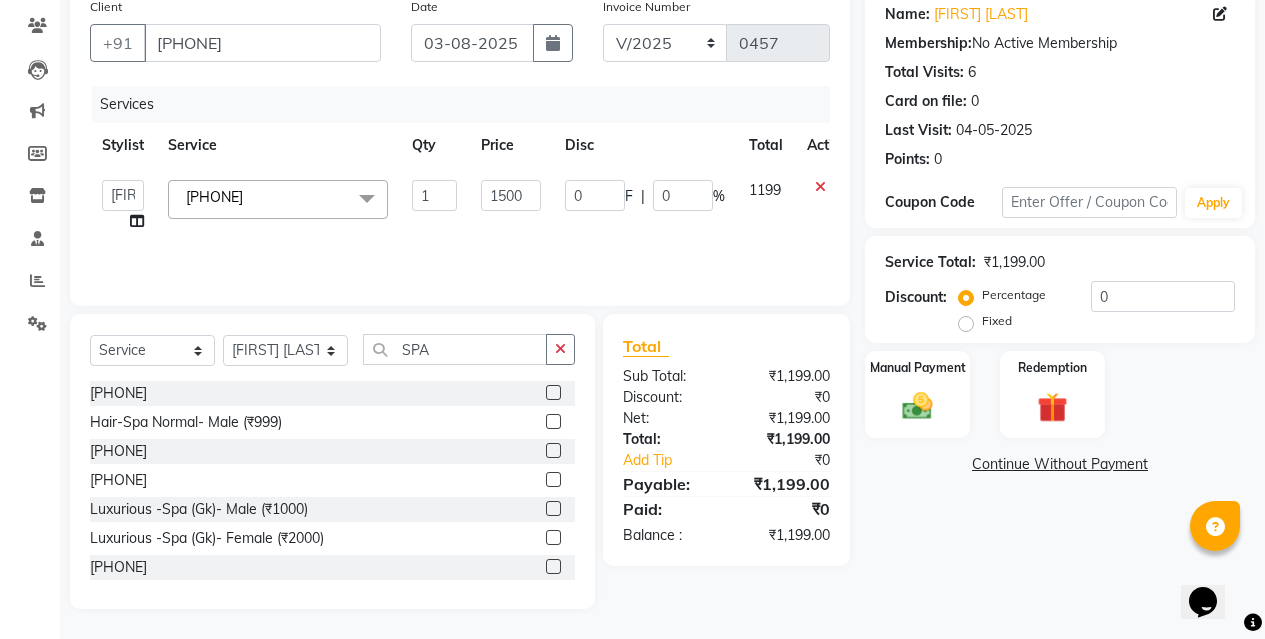click on "1500" 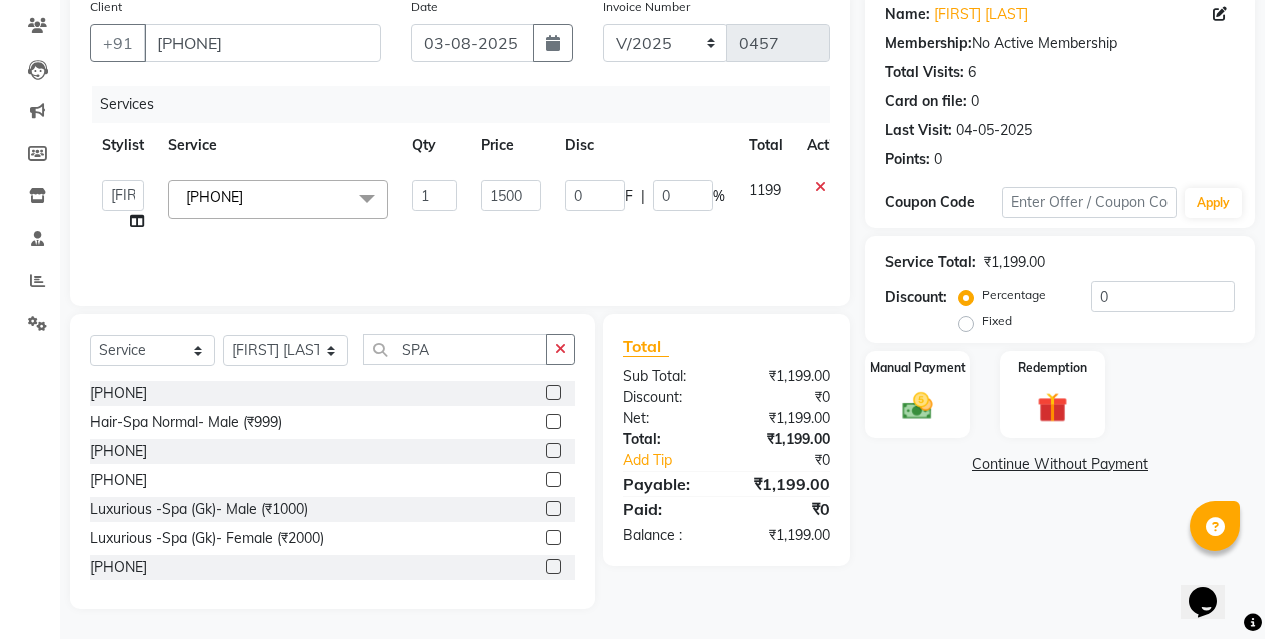 select on "28550" 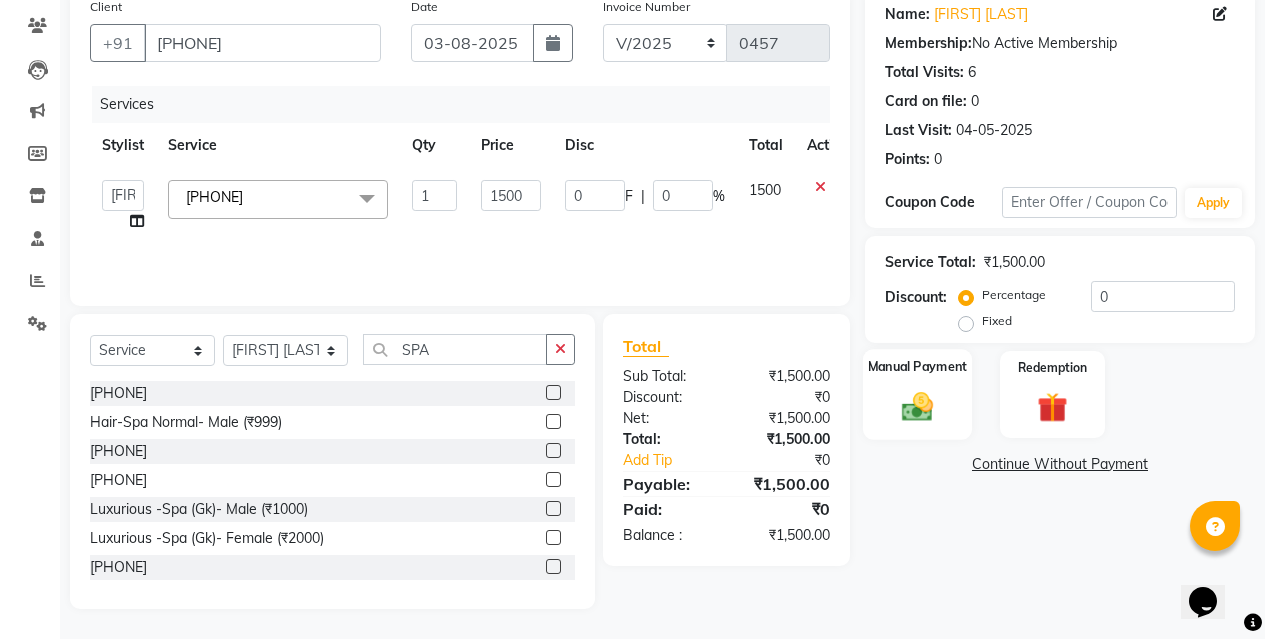 click 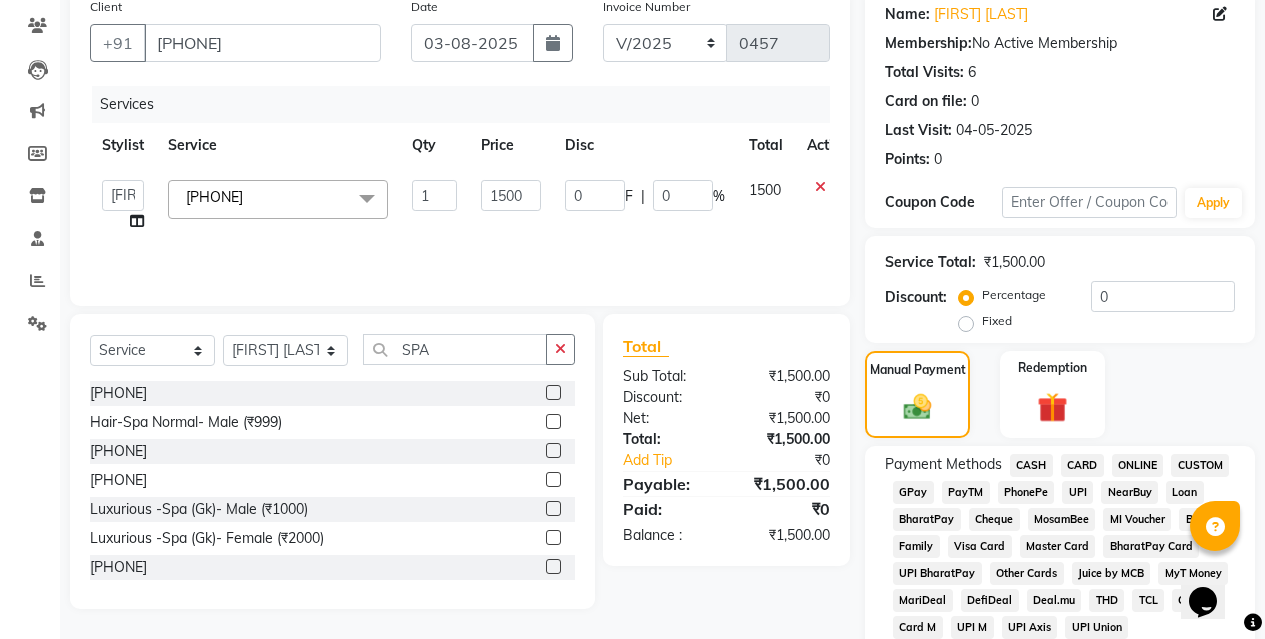 click on "CASH" 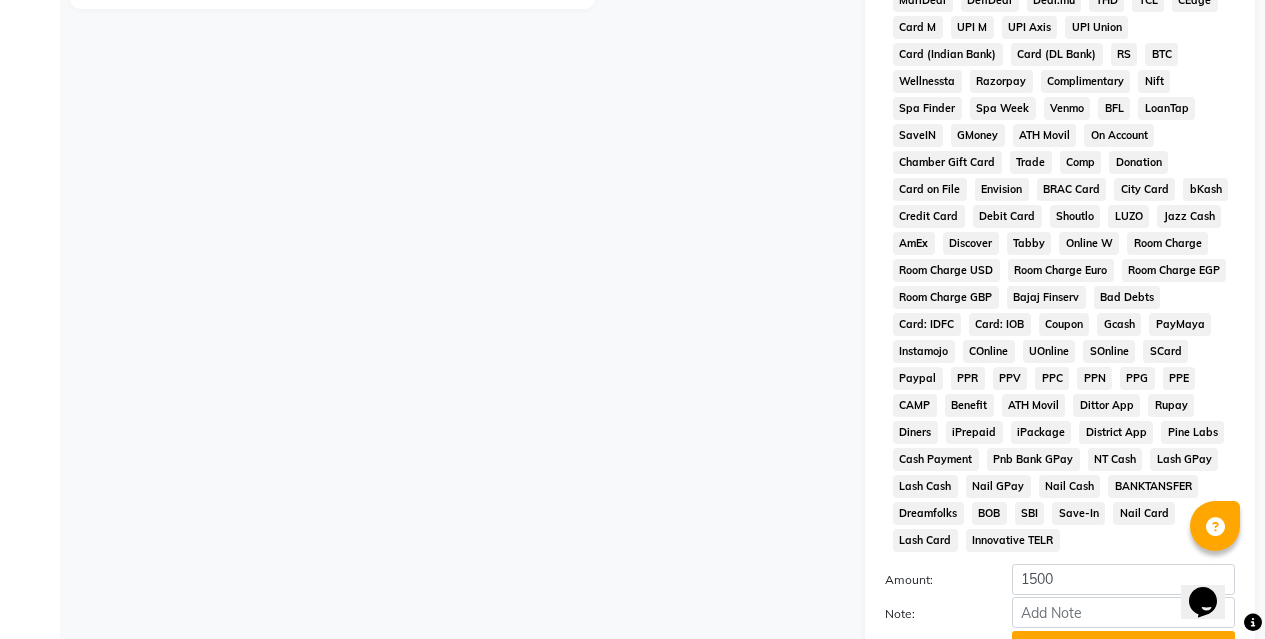 scroll, scrollTop: 940, scrollLeft: 0, axis: vertical 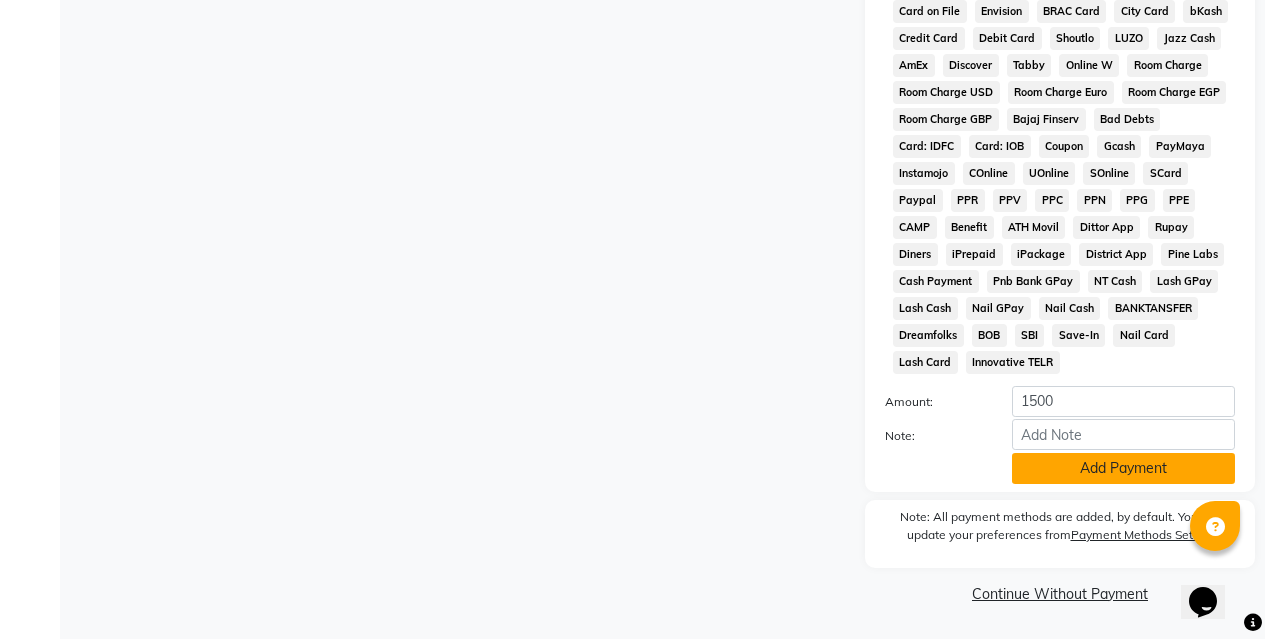click on "Add Payment" 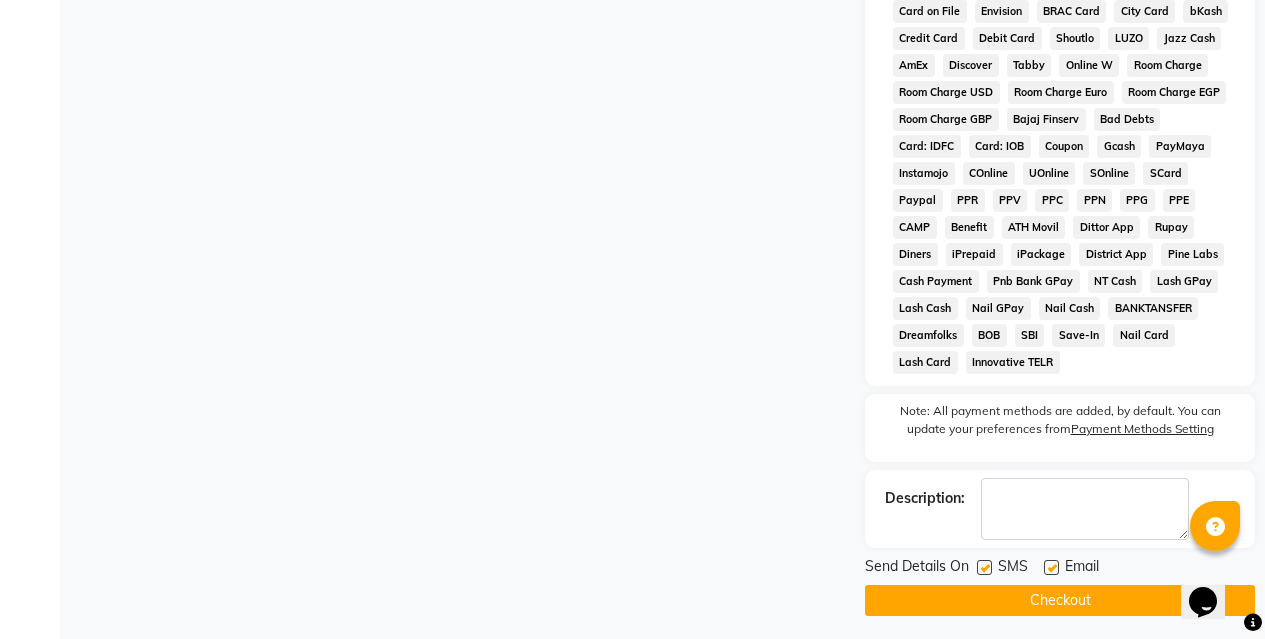 click on "Checkout" 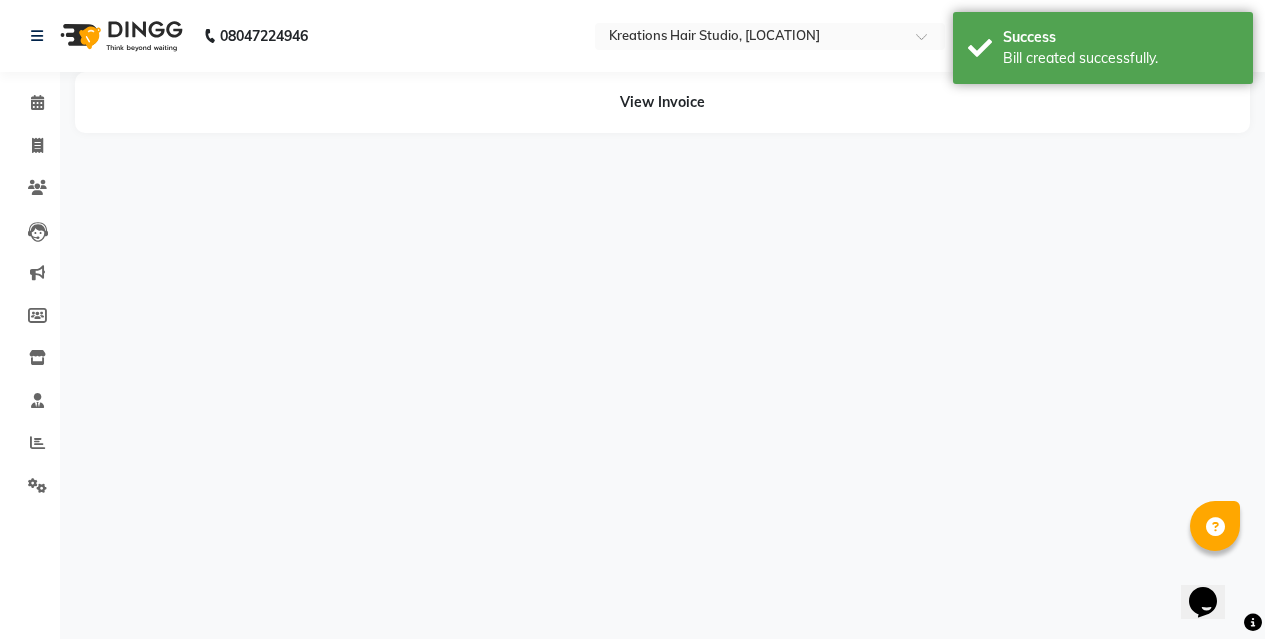 scroll, scrollTop: 0, scrollLeft: 0, axis: both 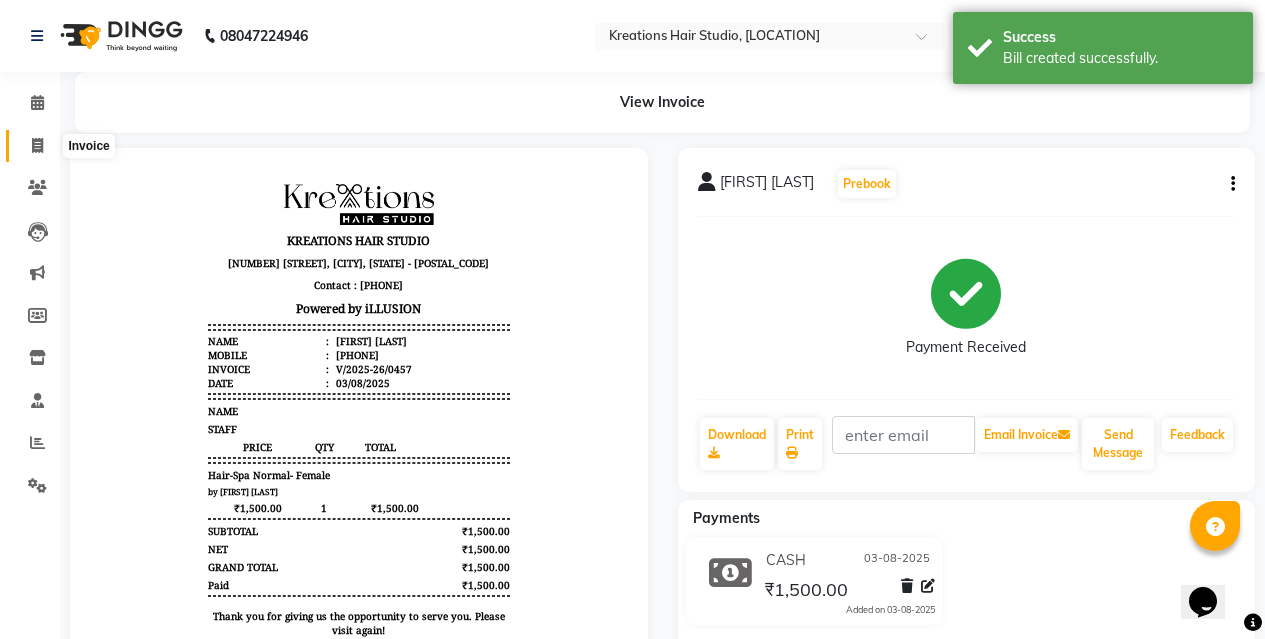 click 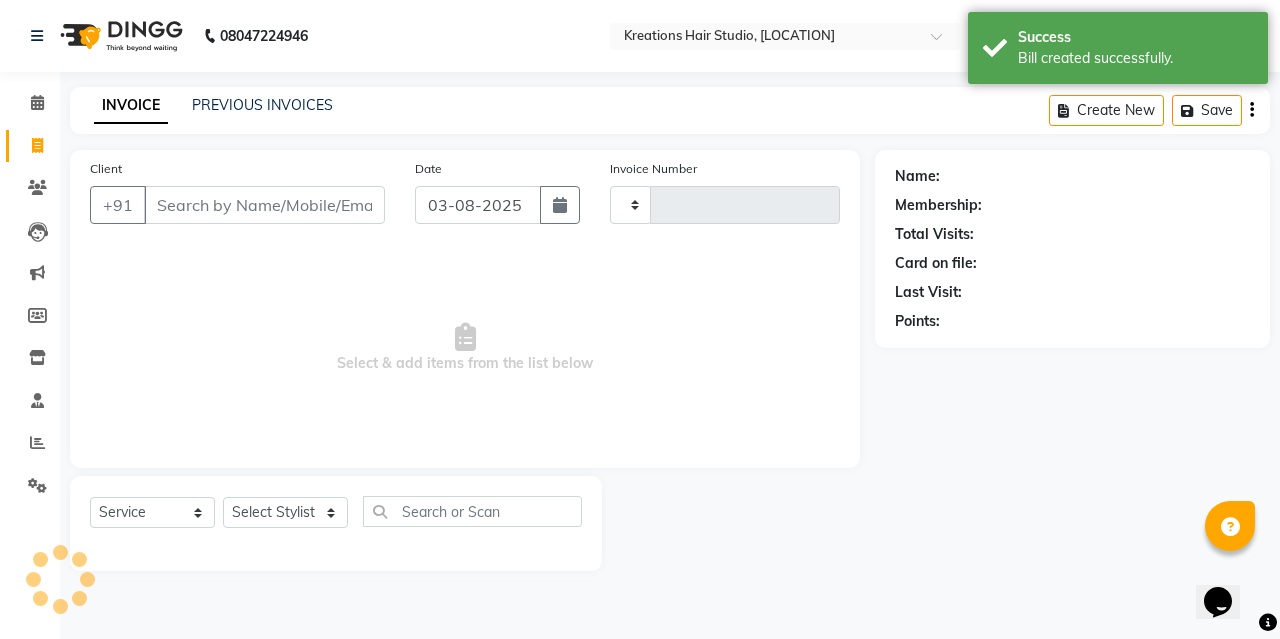 type on "0458" 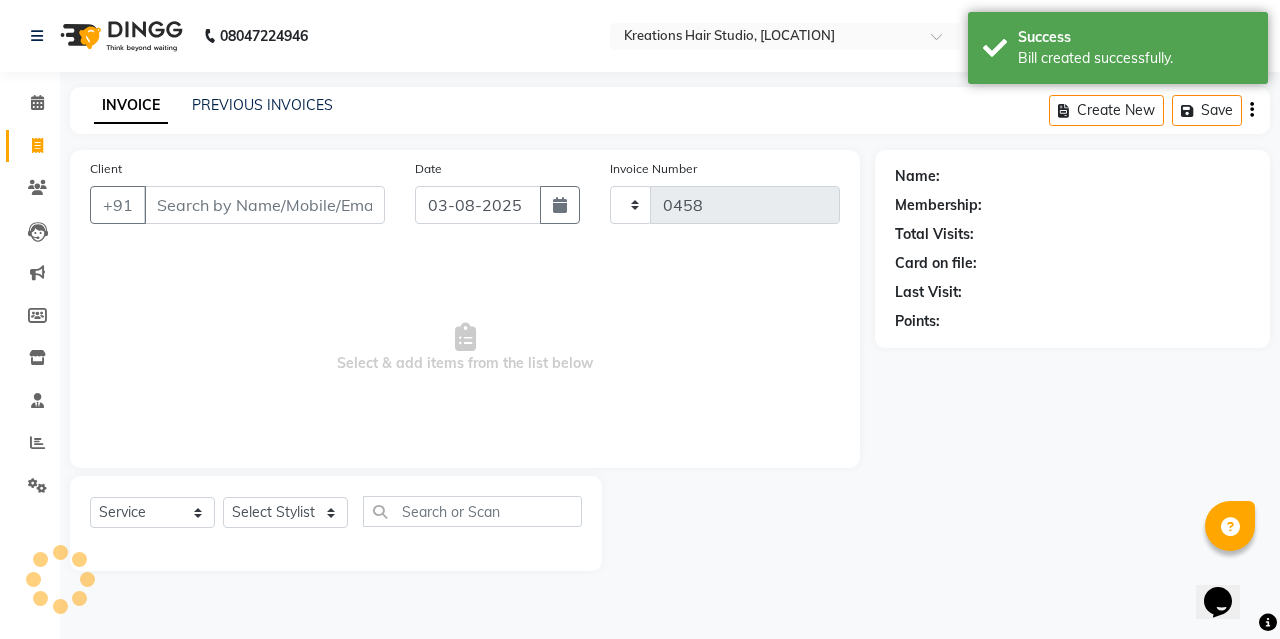 select on "4656" 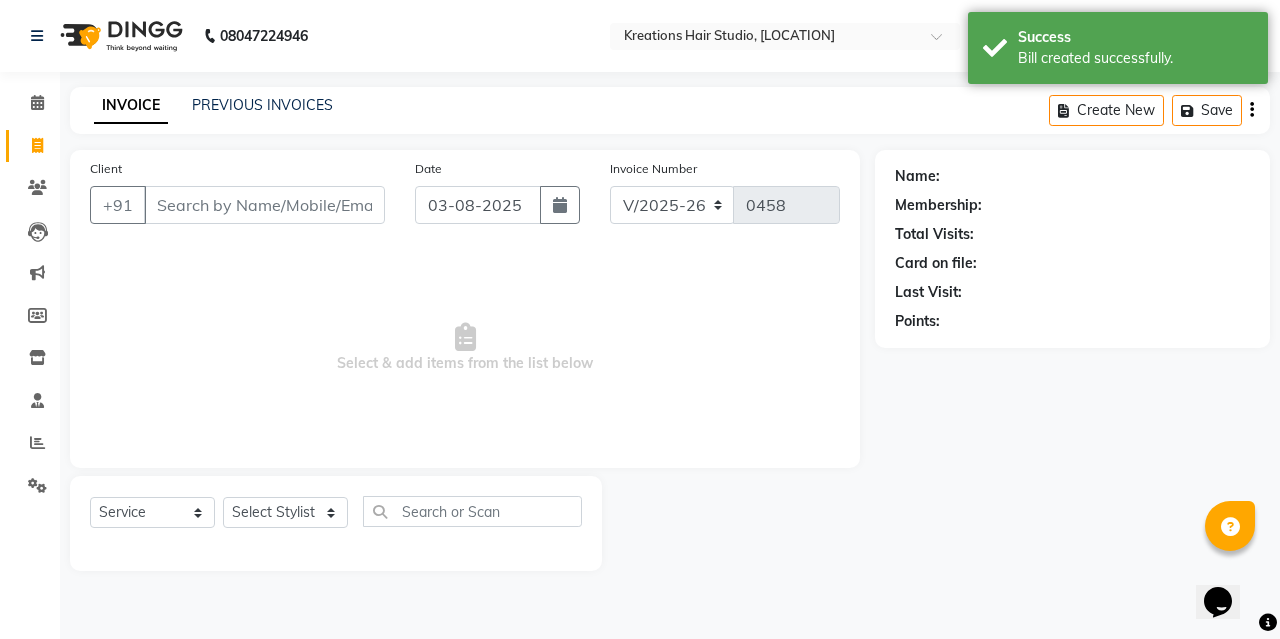 click on "Client" at bounding box center [264, 205] 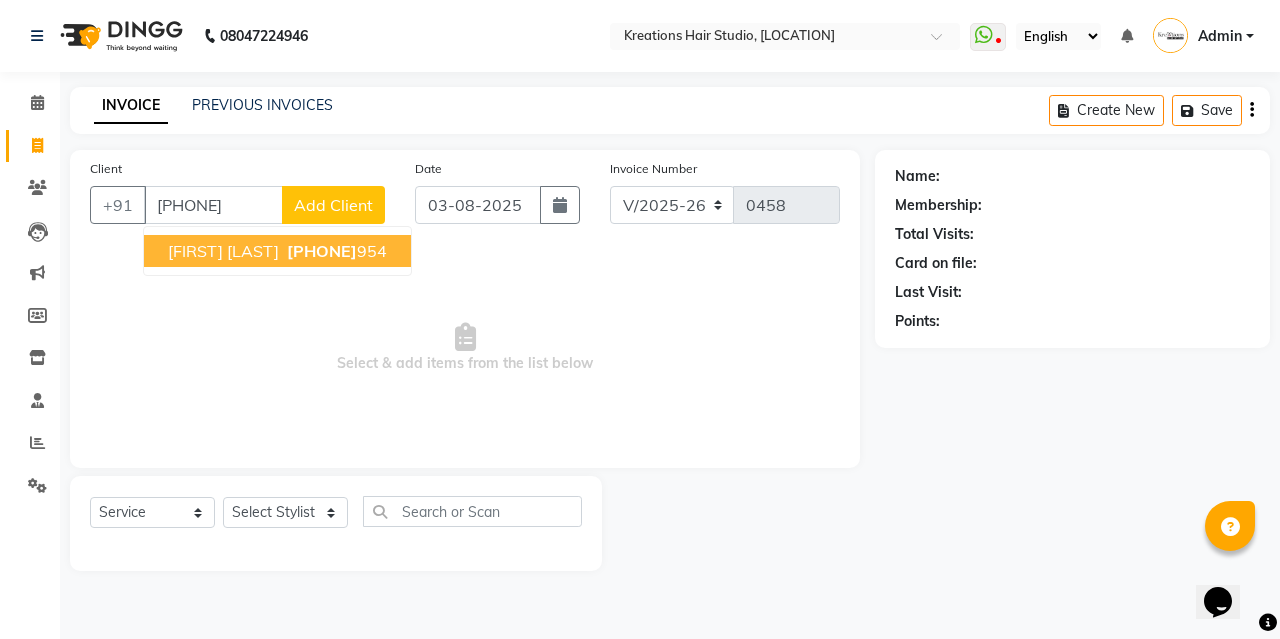 click on "[PHONE]" at bounding box center (322, 251) 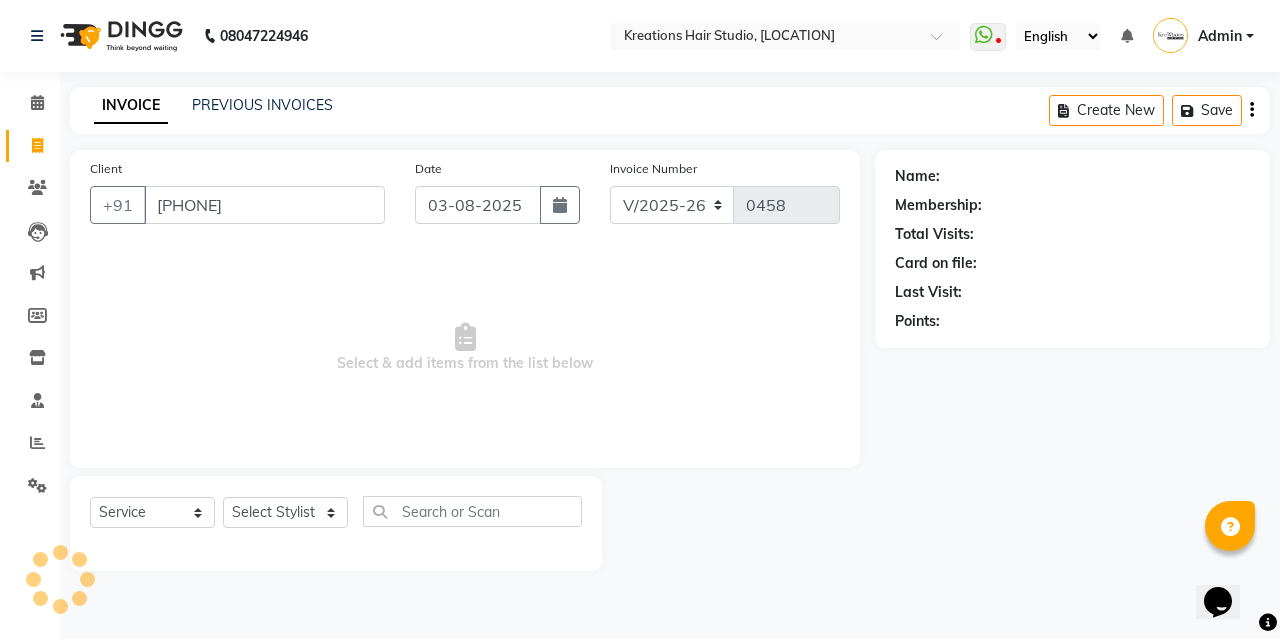 type on "[PHONE]" 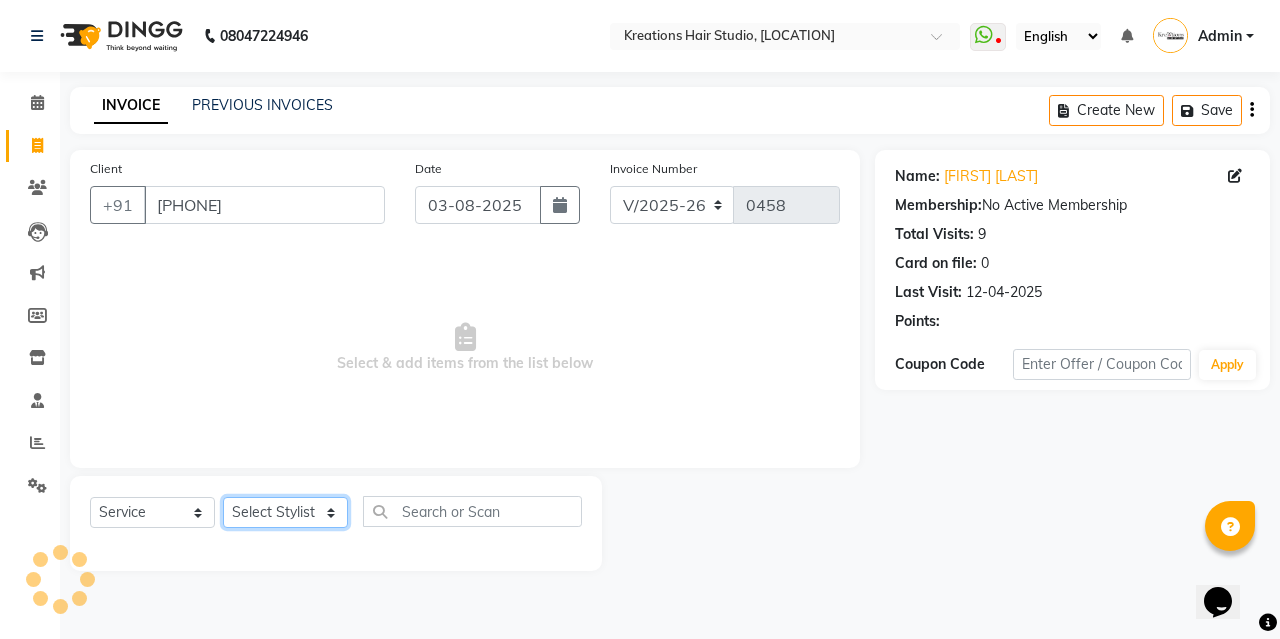 click on "Select Stylist [FIRST] [LAST] [FIRST] [LAST] [FIRST] [LAST] [FIRST] [LAST] [FIRST] [LAST] [FIRST] [LAST] [FIRST] [LAST] [FIRST] [LAST]" 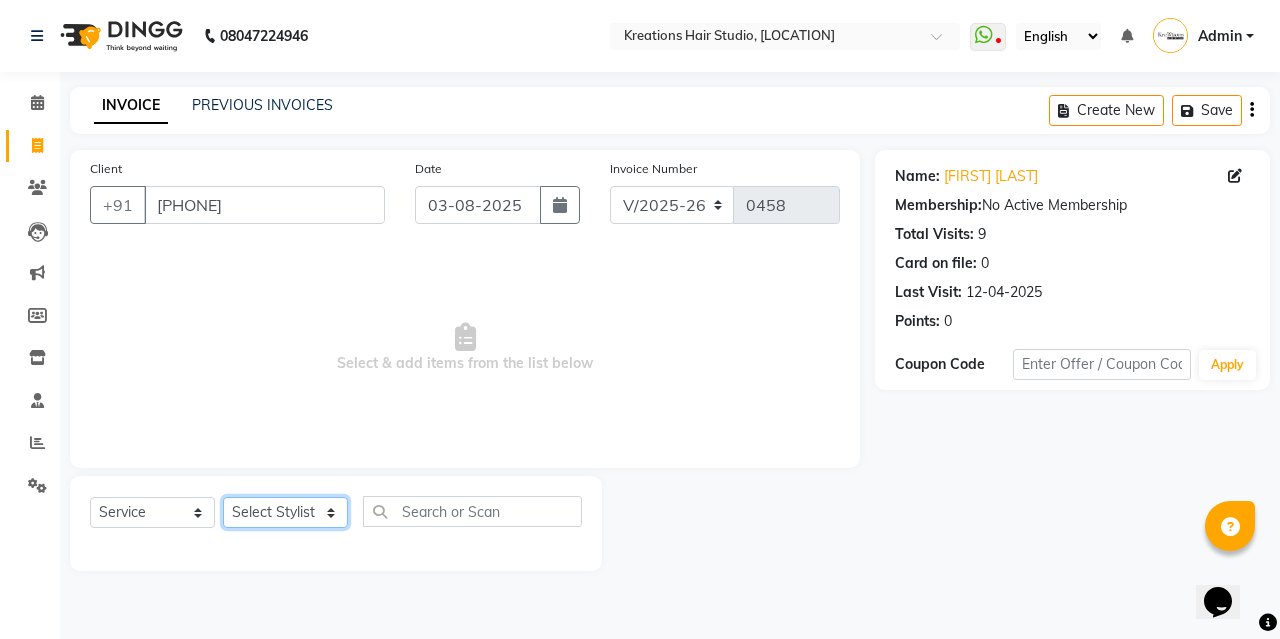 select on "[PHONE]" 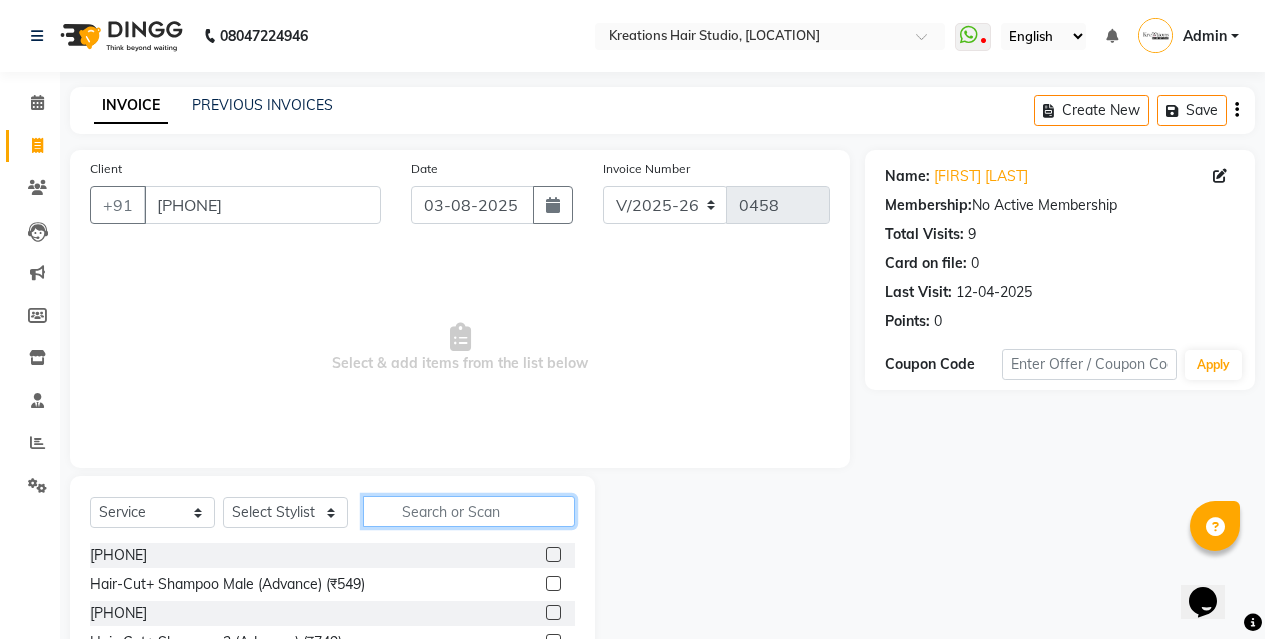 click 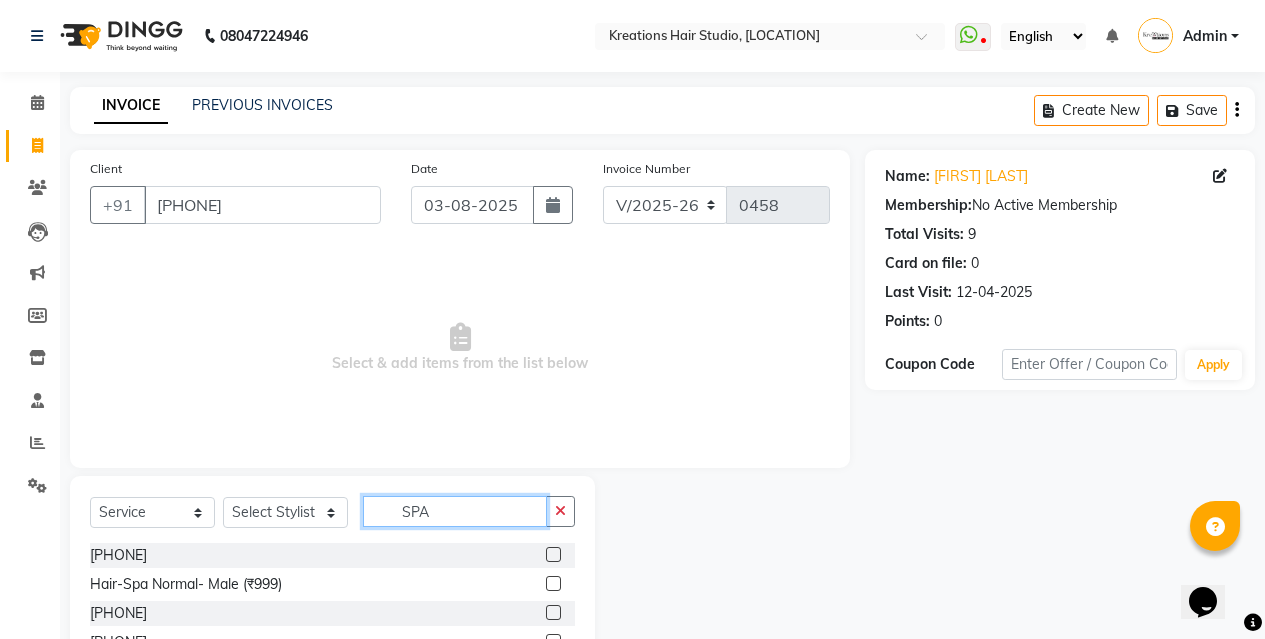 type on "SPA" 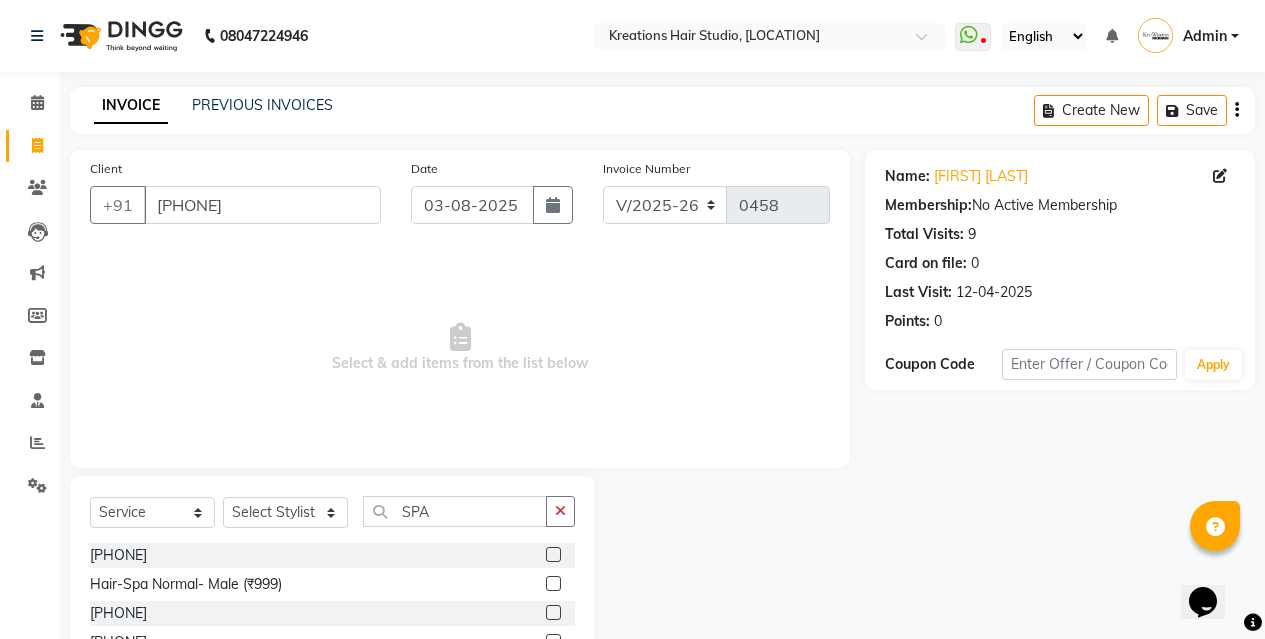 click 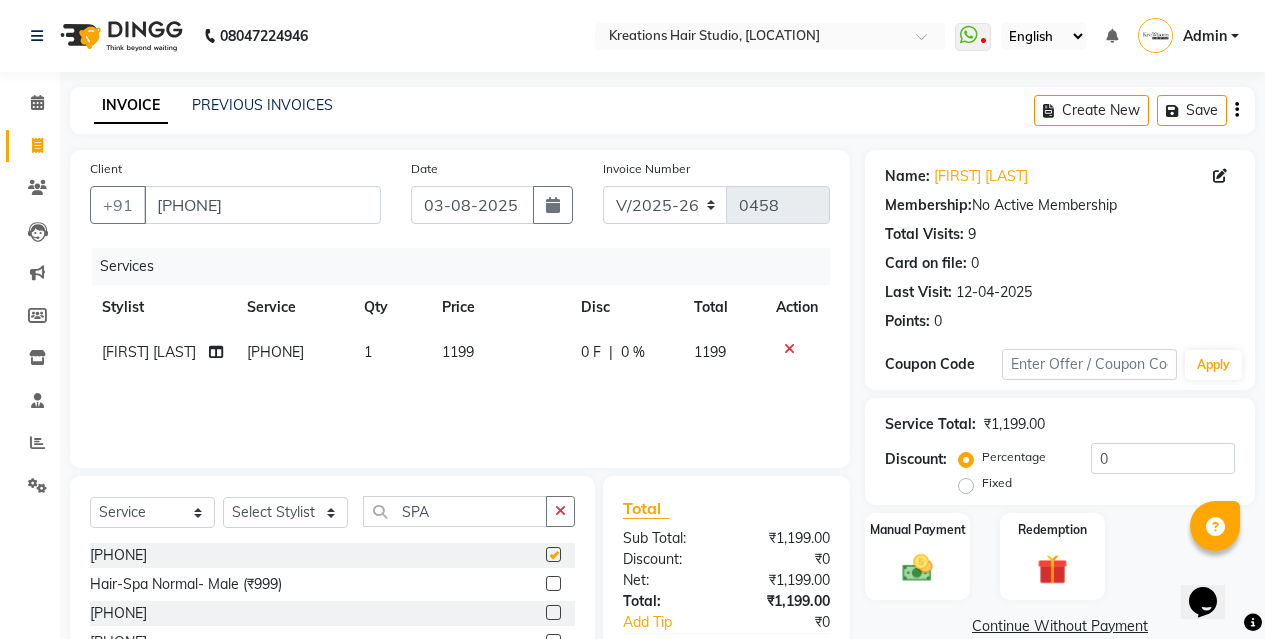 checkbox on "false" 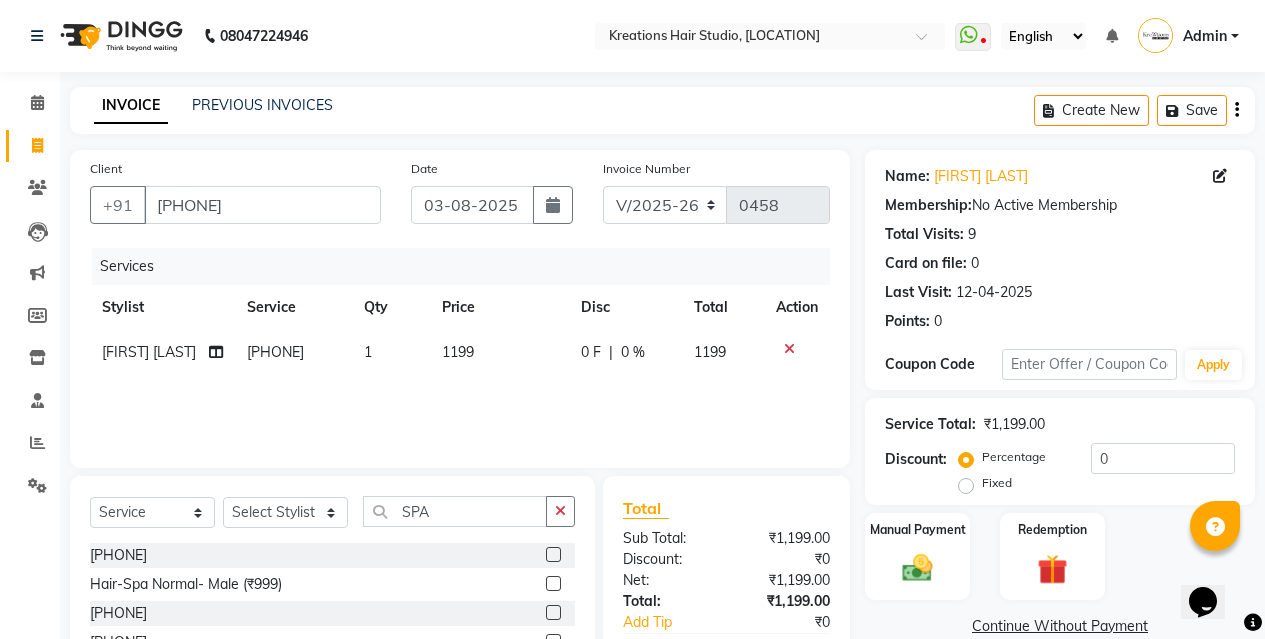 click on "1199" 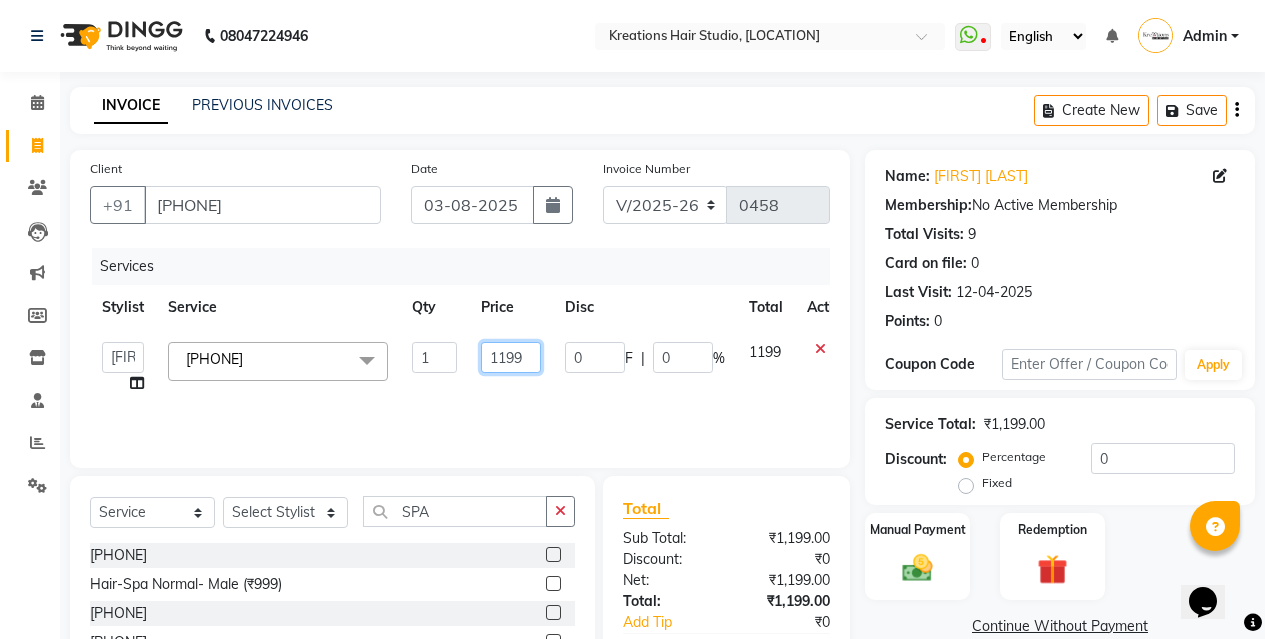 click on "1199" 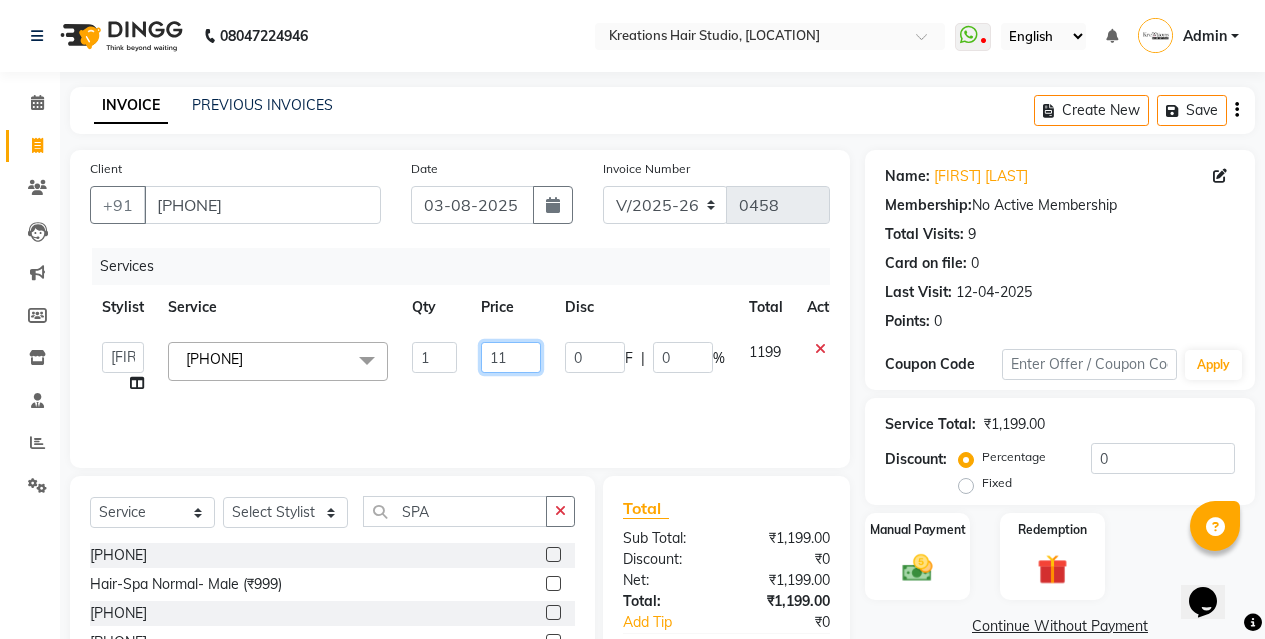 type on "1" 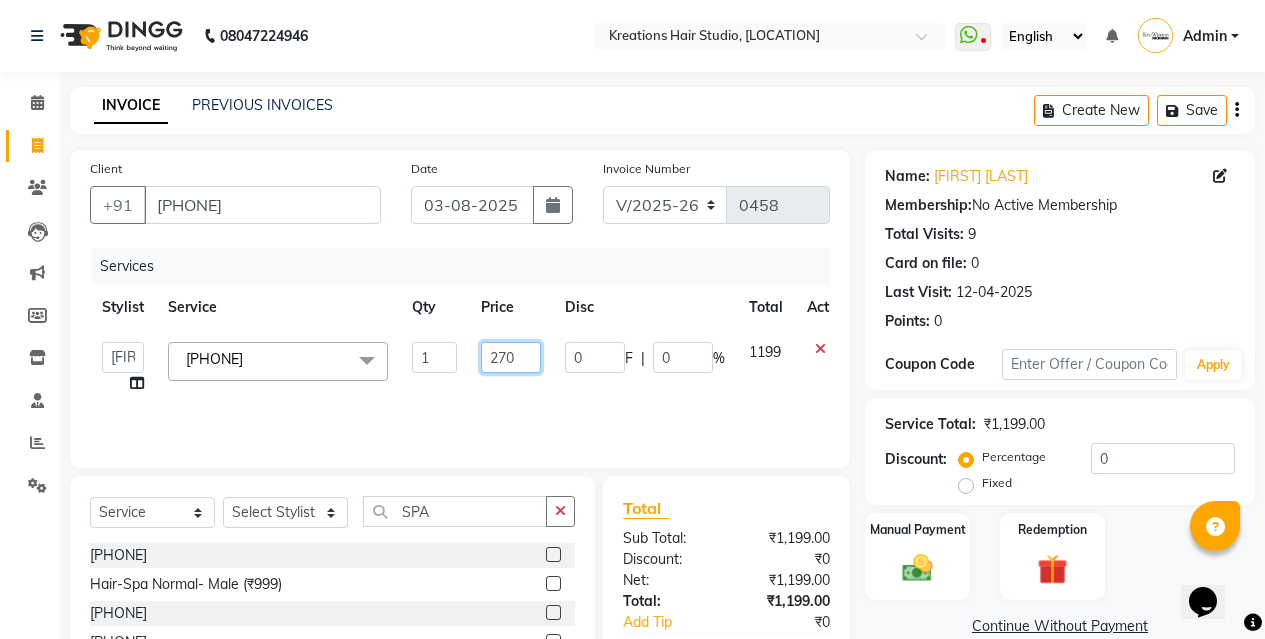 type on "2700" 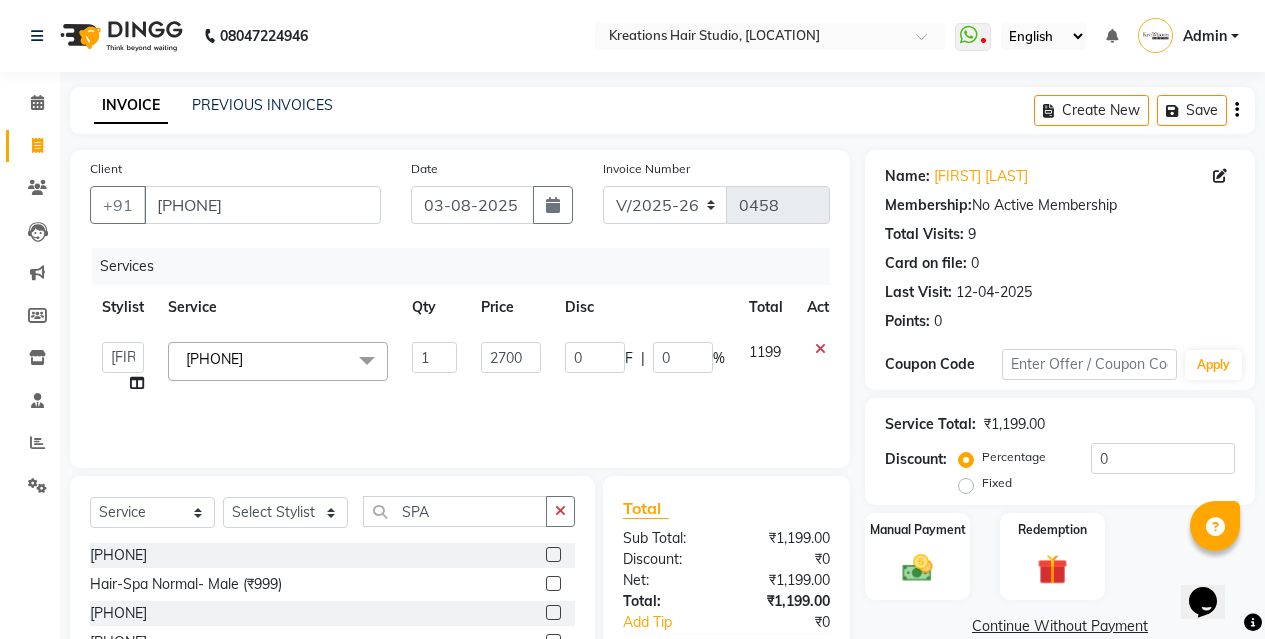 click 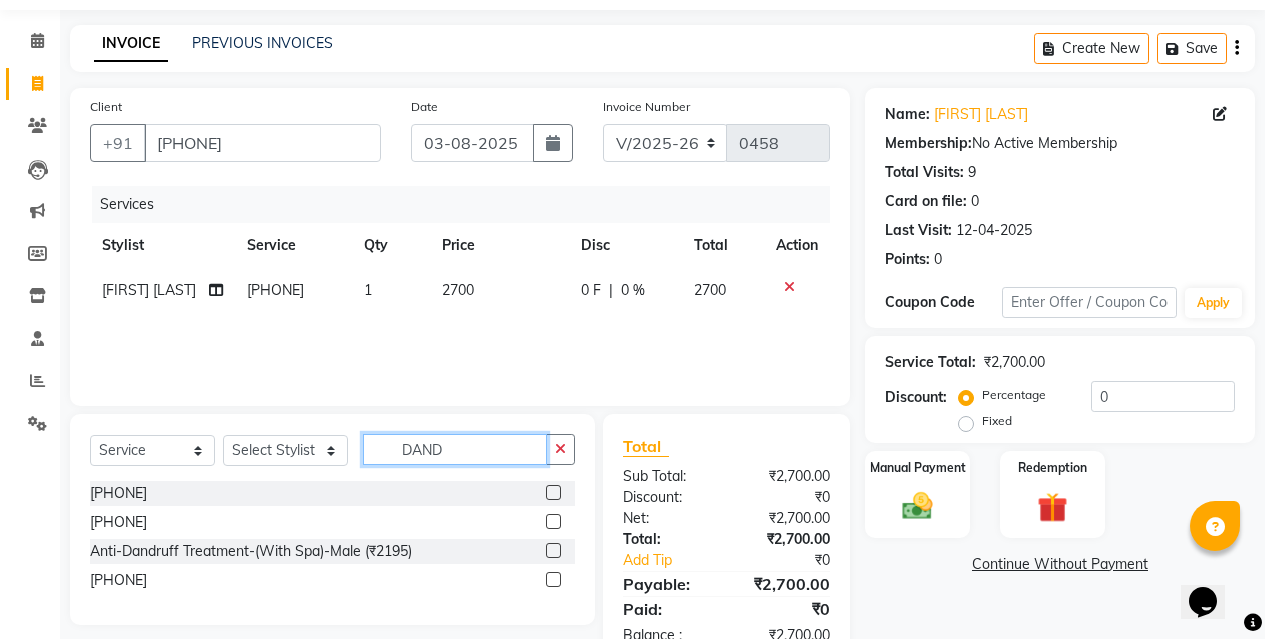 scroll, scrollTop: 119, scrollLeft: 0, axis: vertical 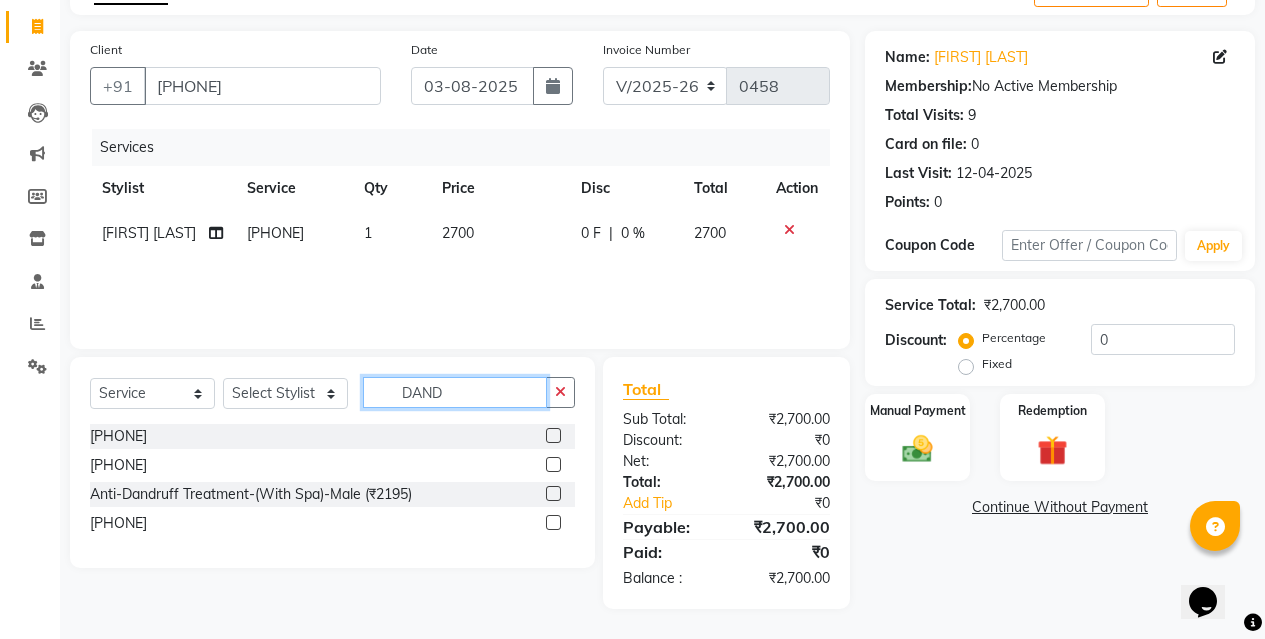 type on "DAND" 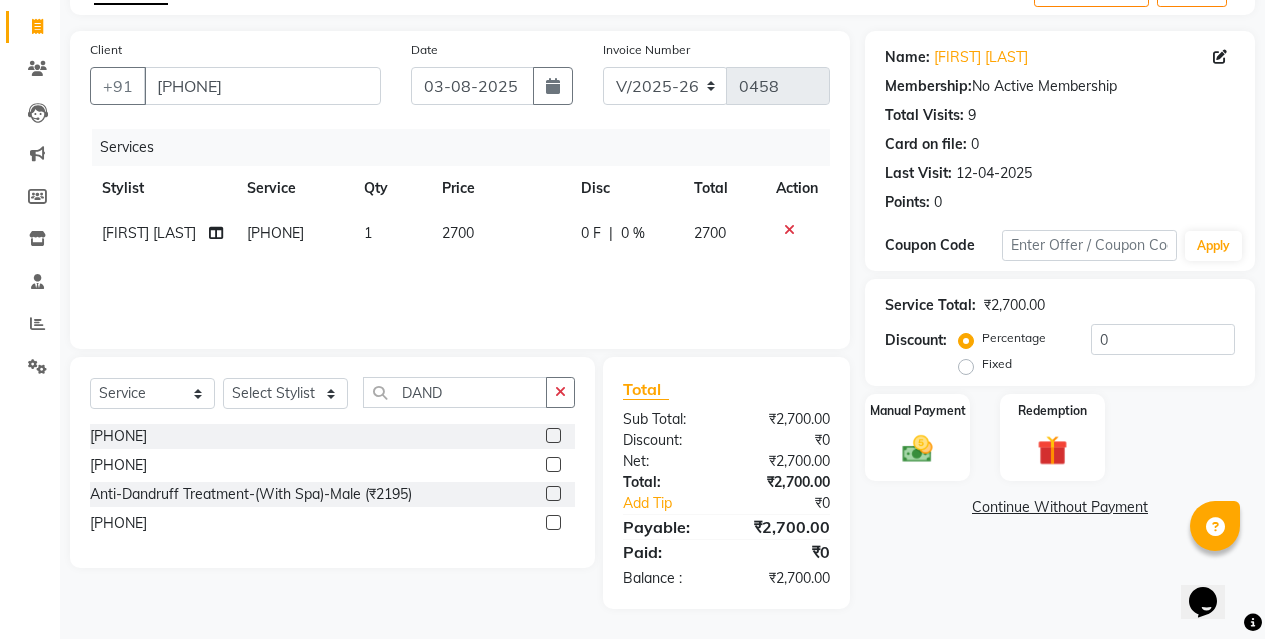 click 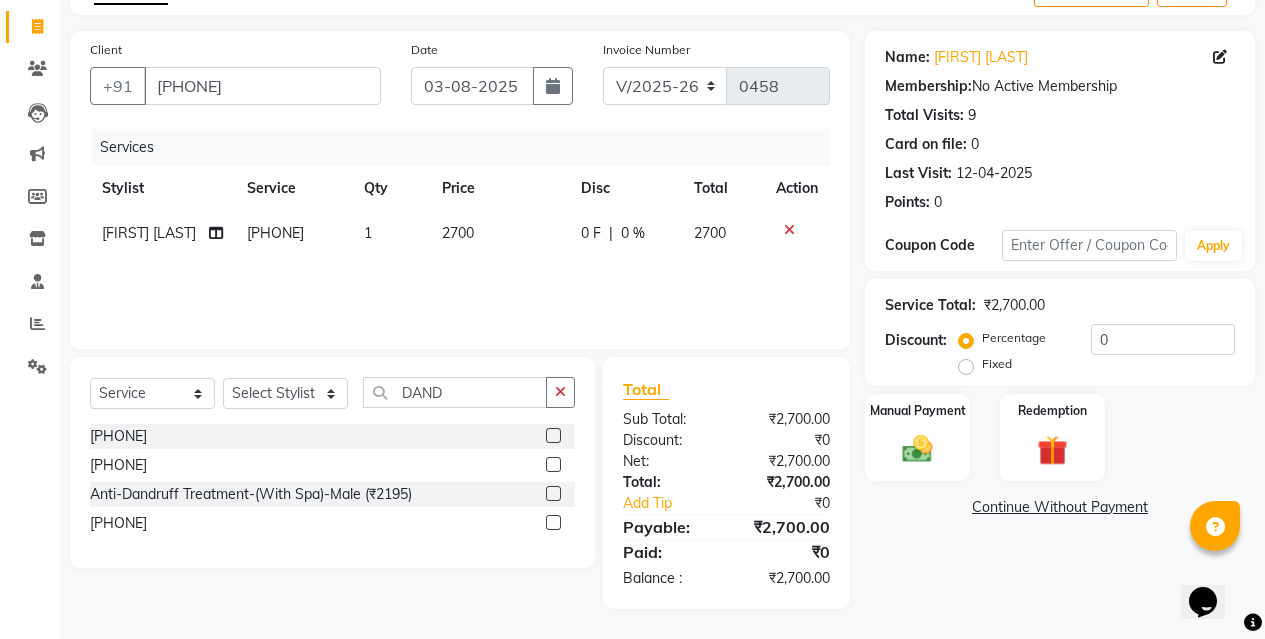 click at bounding box center (552, 465) 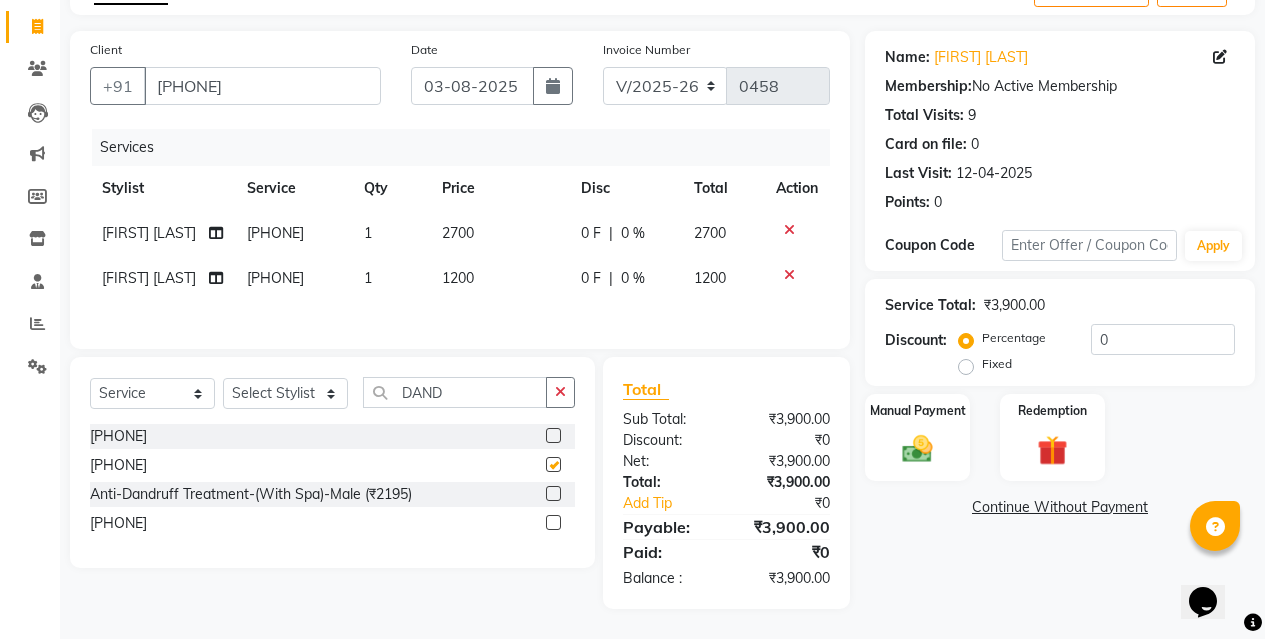 checkbox on "false" 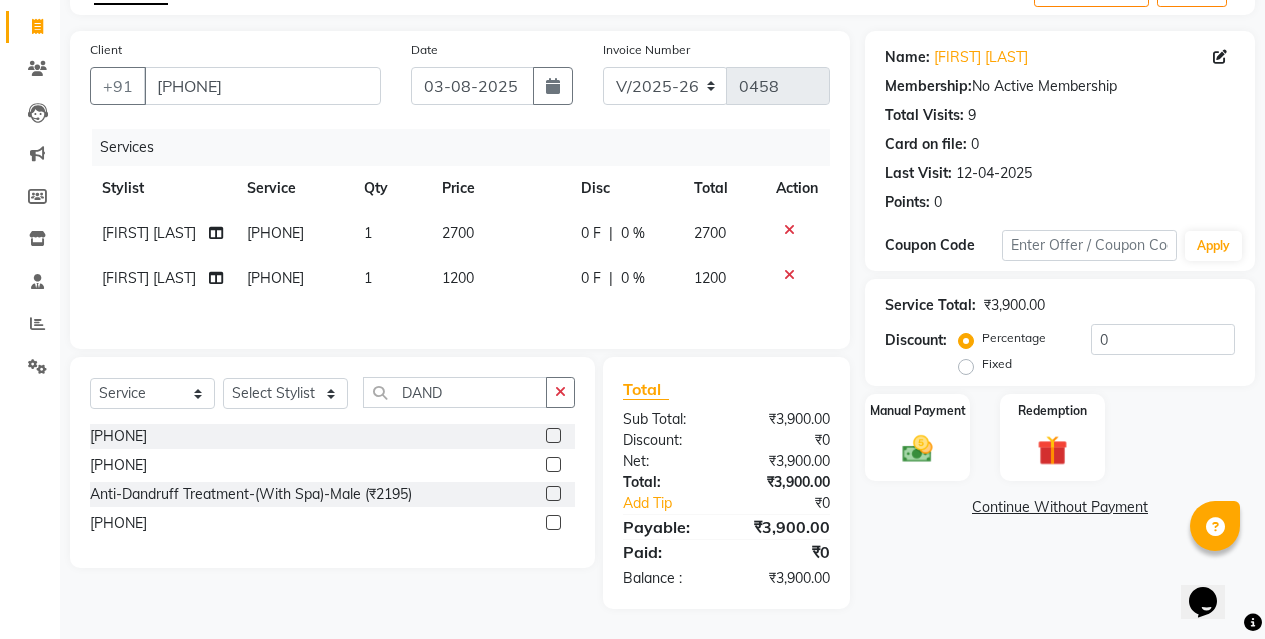 scroll, scrollTop: 206, scrollLeft: 0, axis: vertical 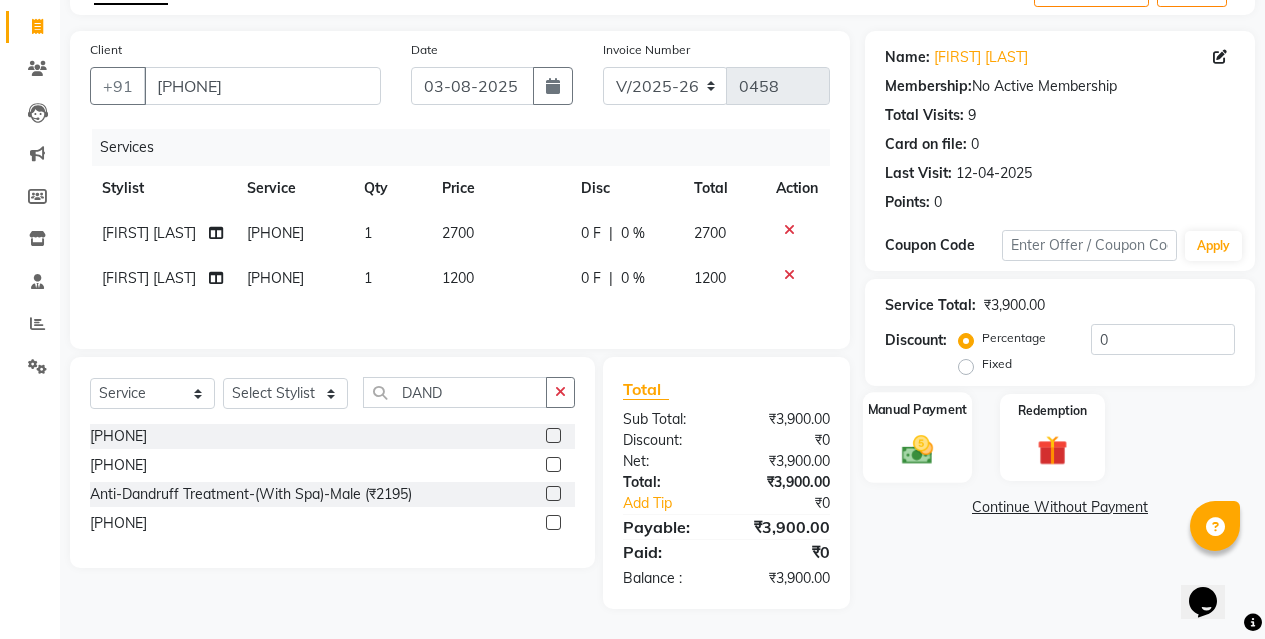 click 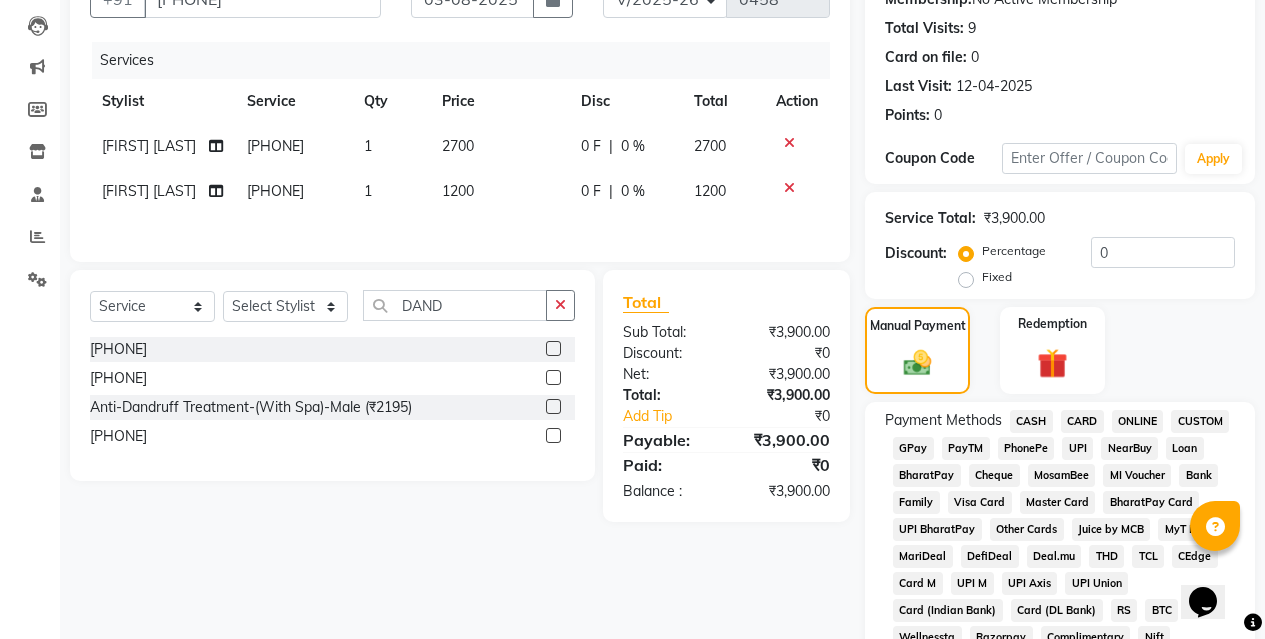 click on "ONLINE" 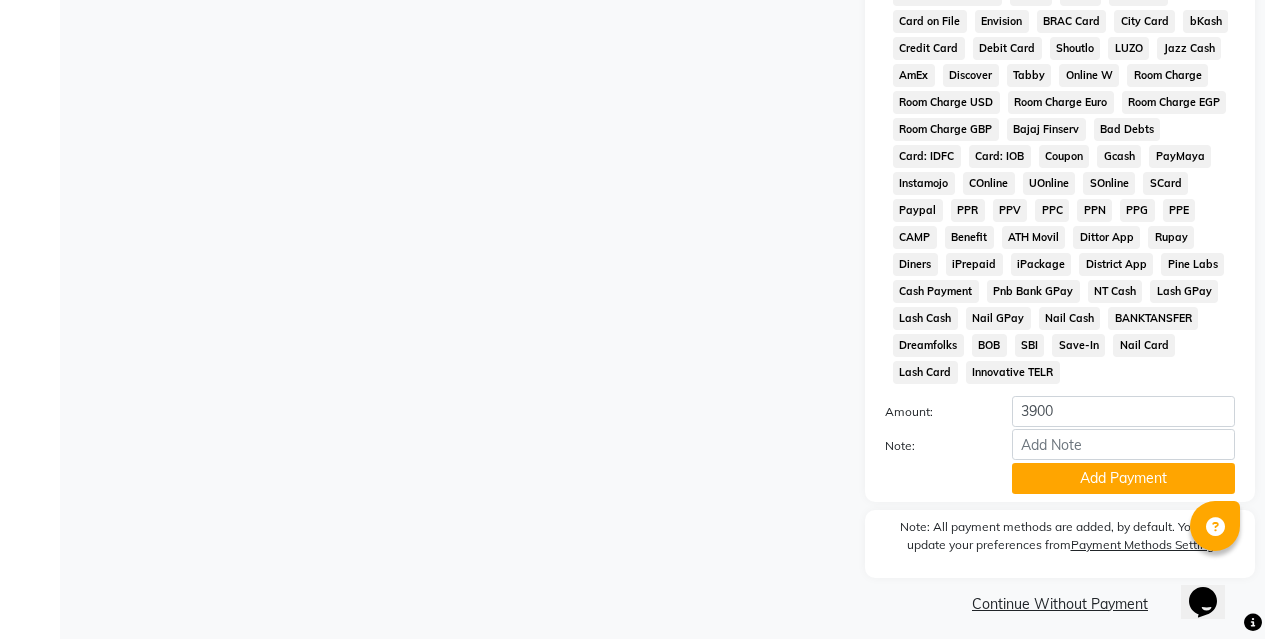 scroll, scrollTop: 940, scrollLeft: 0, axis: vertical 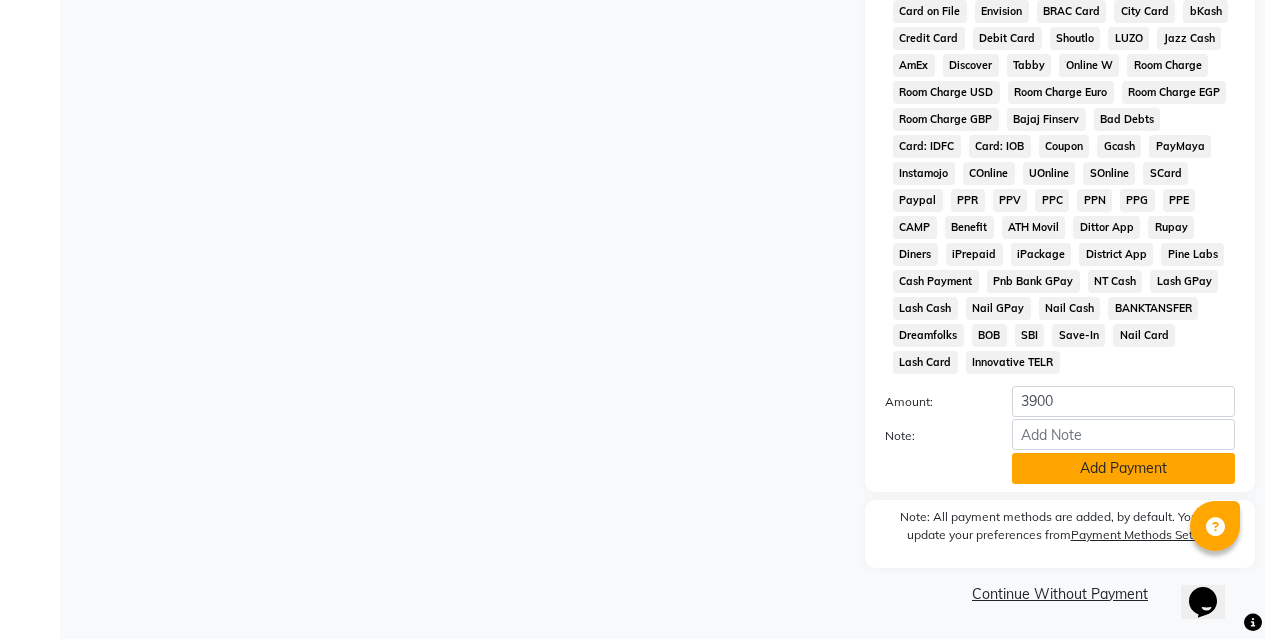 click on "Add Payment" 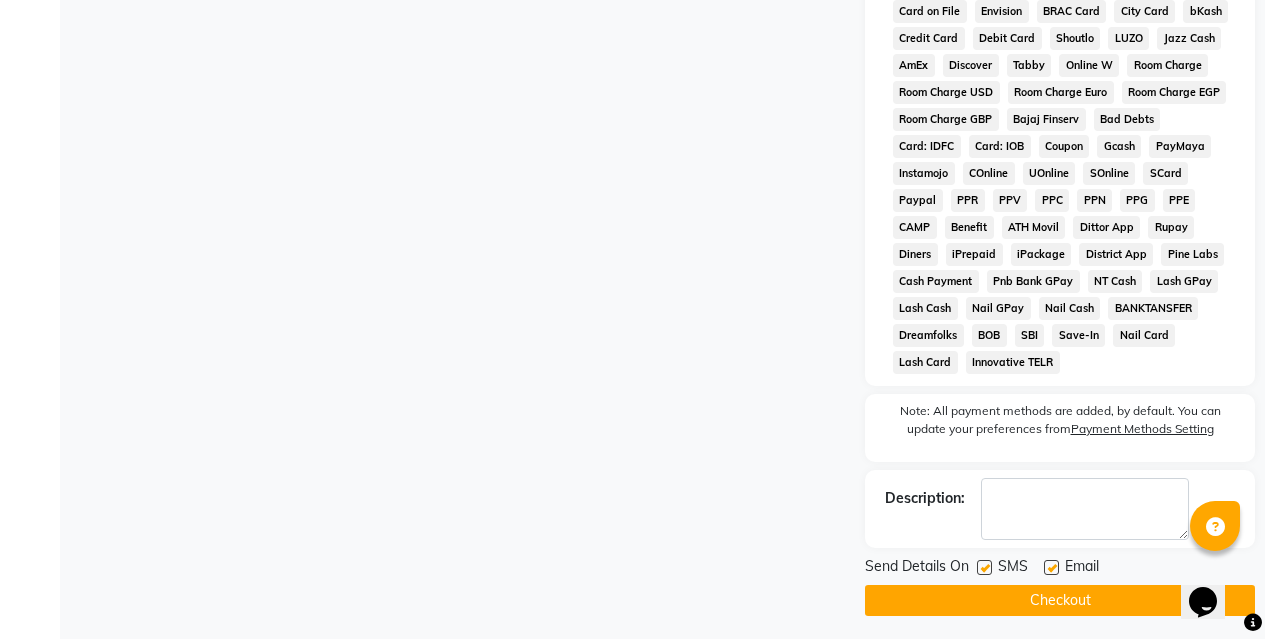 click on "Checkout" 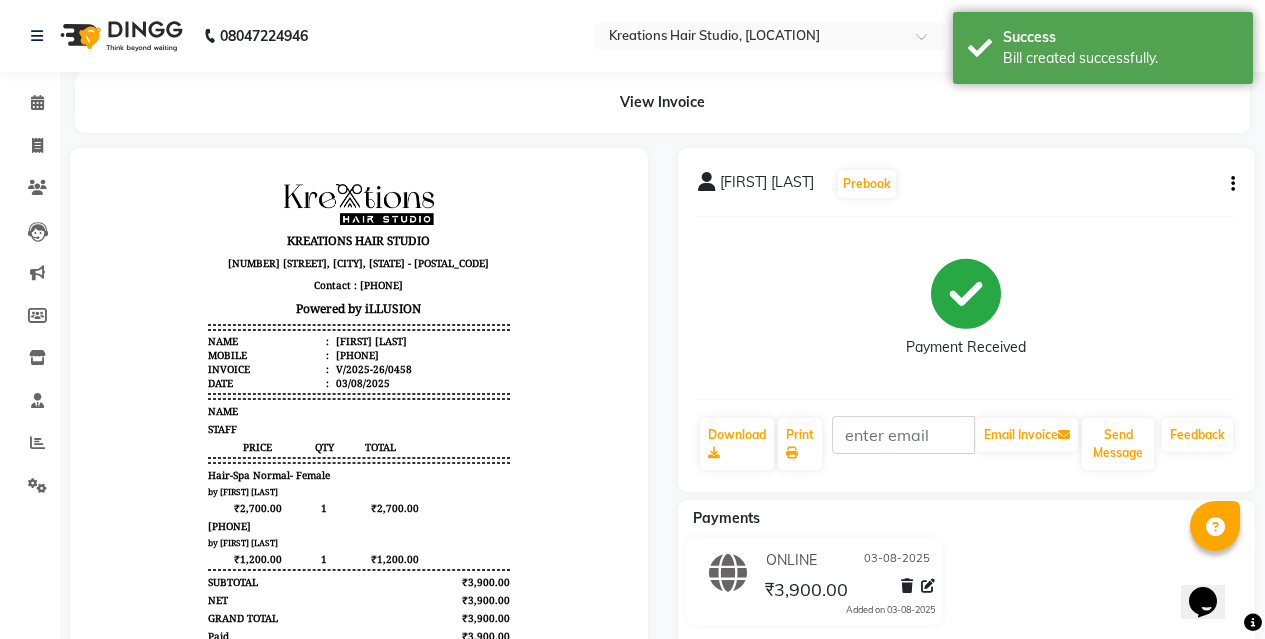 scroll, scrollTop: 0, scrollLeft: 0, axis: both 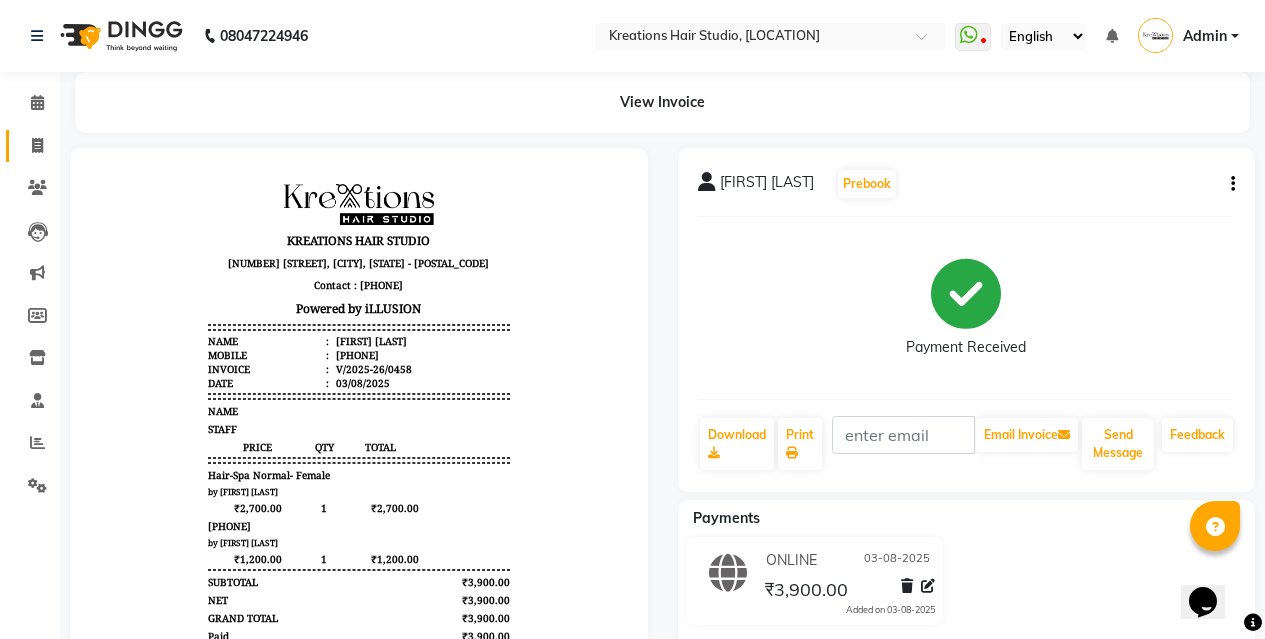 click on "Invoice" 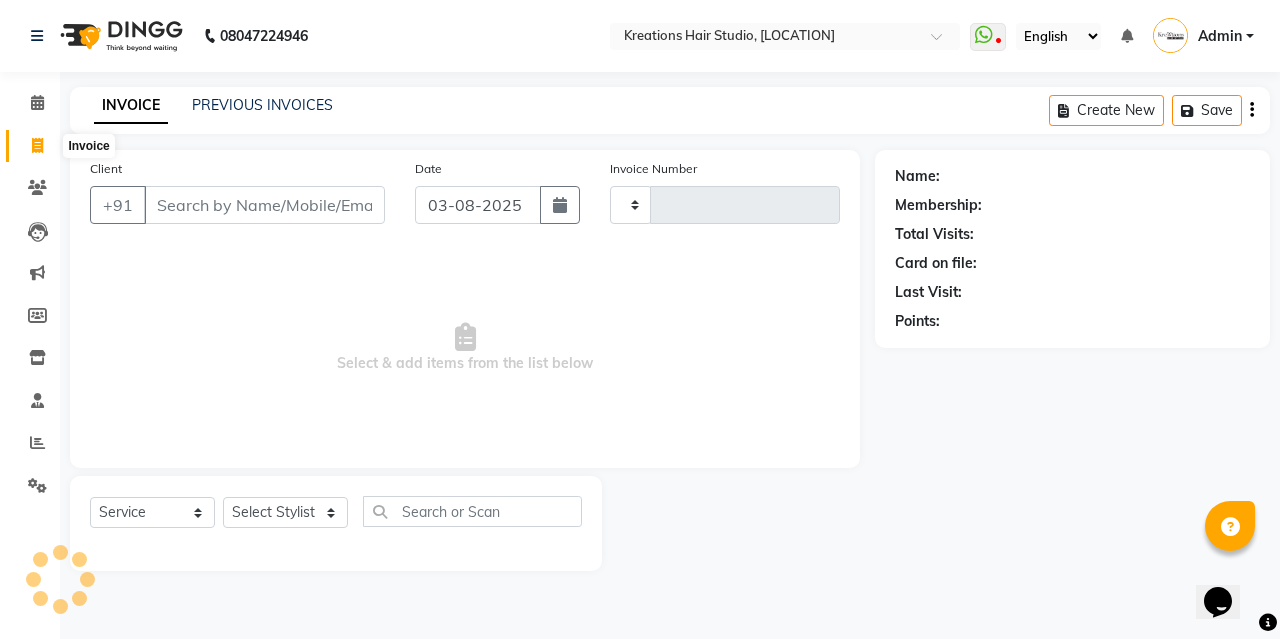 click 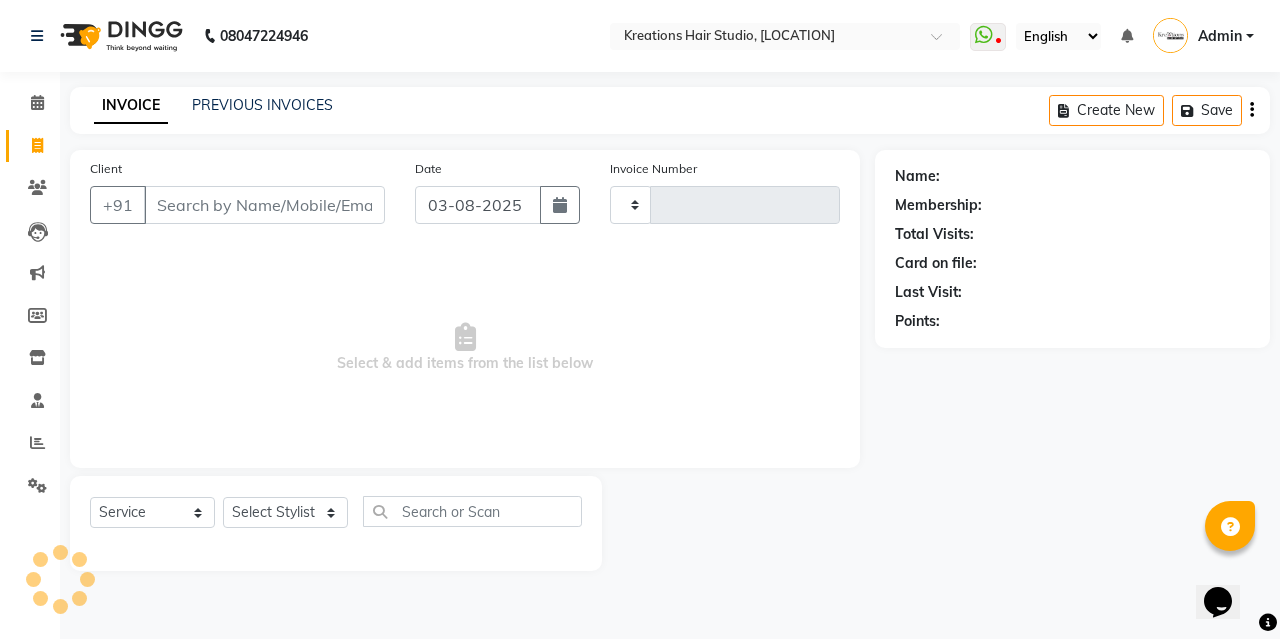 click on "INVOICE PREVIOUS INVOICES" 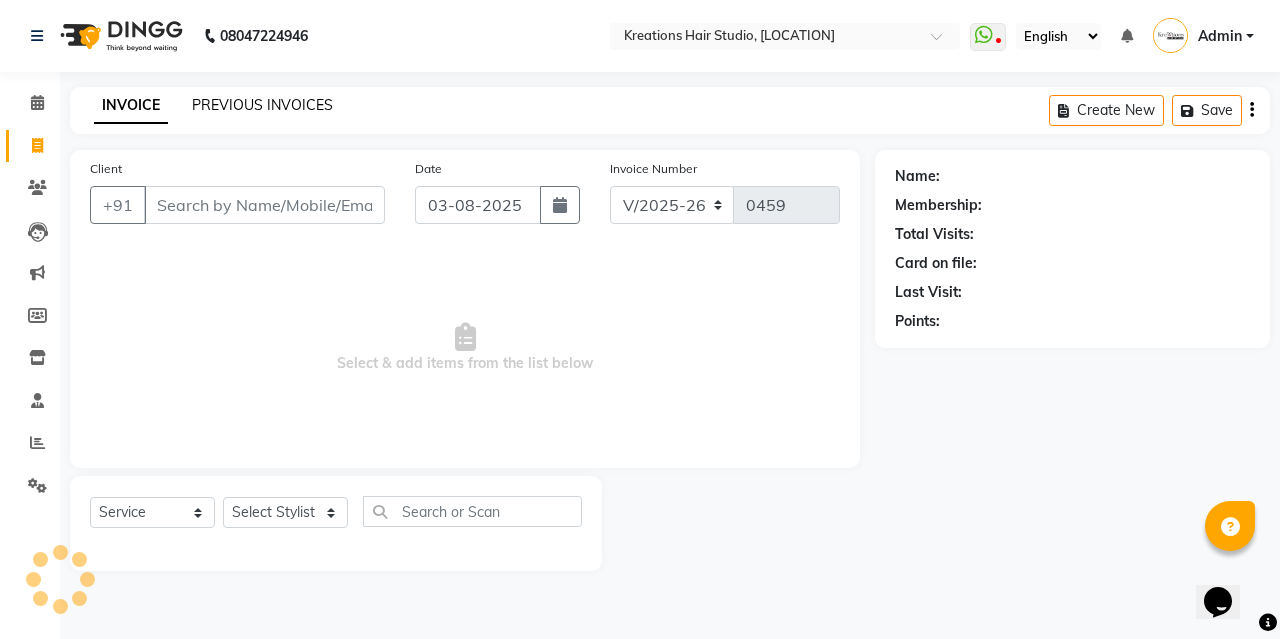 click on "PREVIOUS INVOICES" 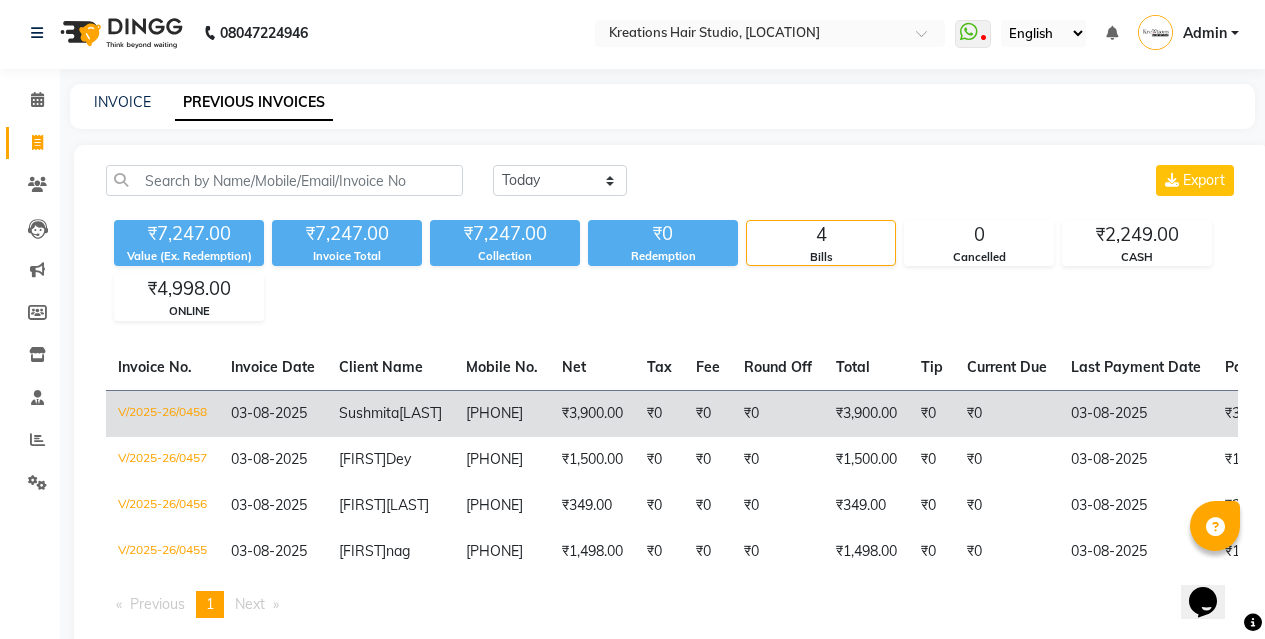 scroll, scrollTop: 0, scrollLeft: 0, axis: both 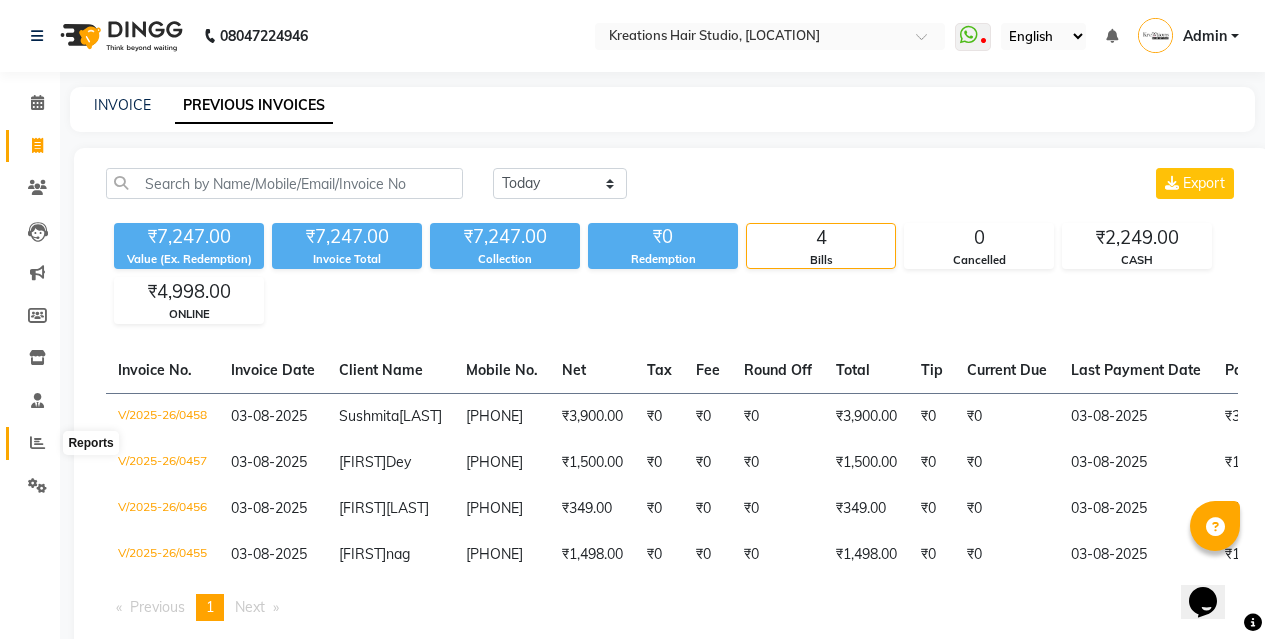 click 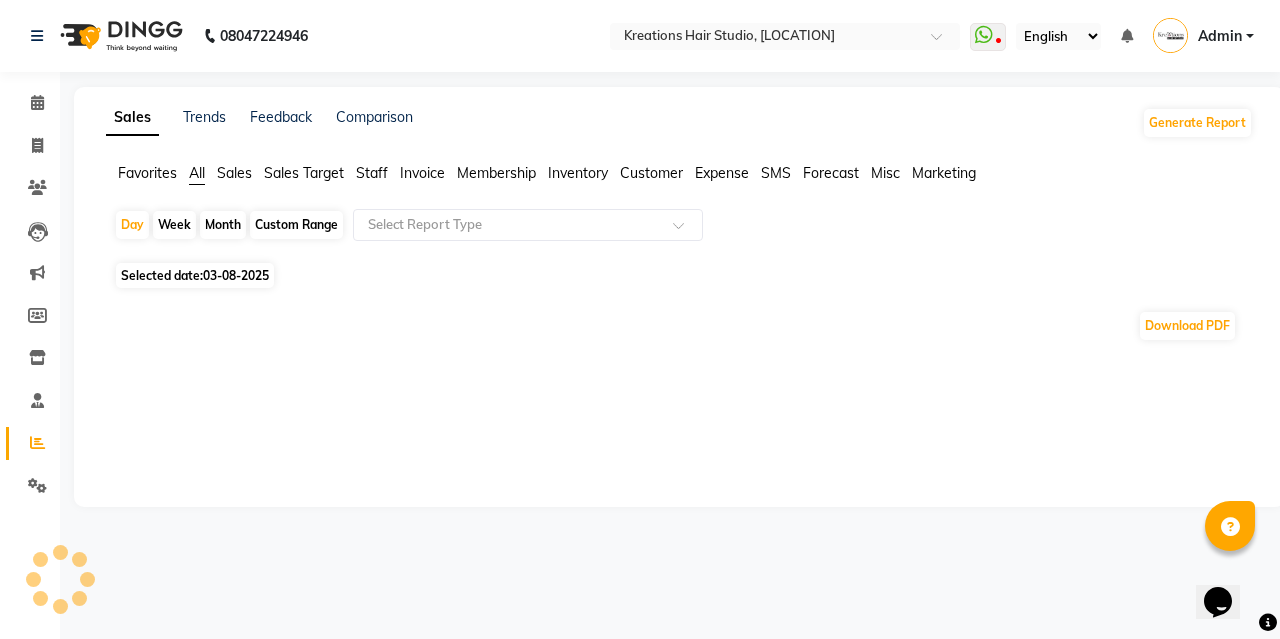 click on "Week" 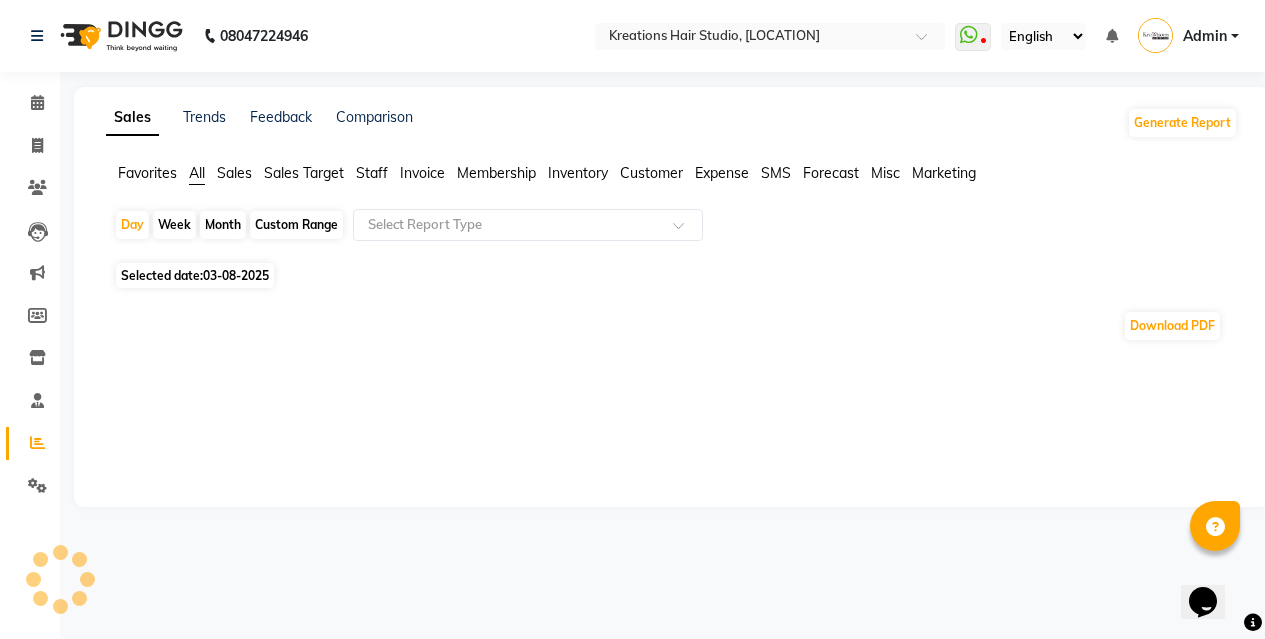 select on "8" 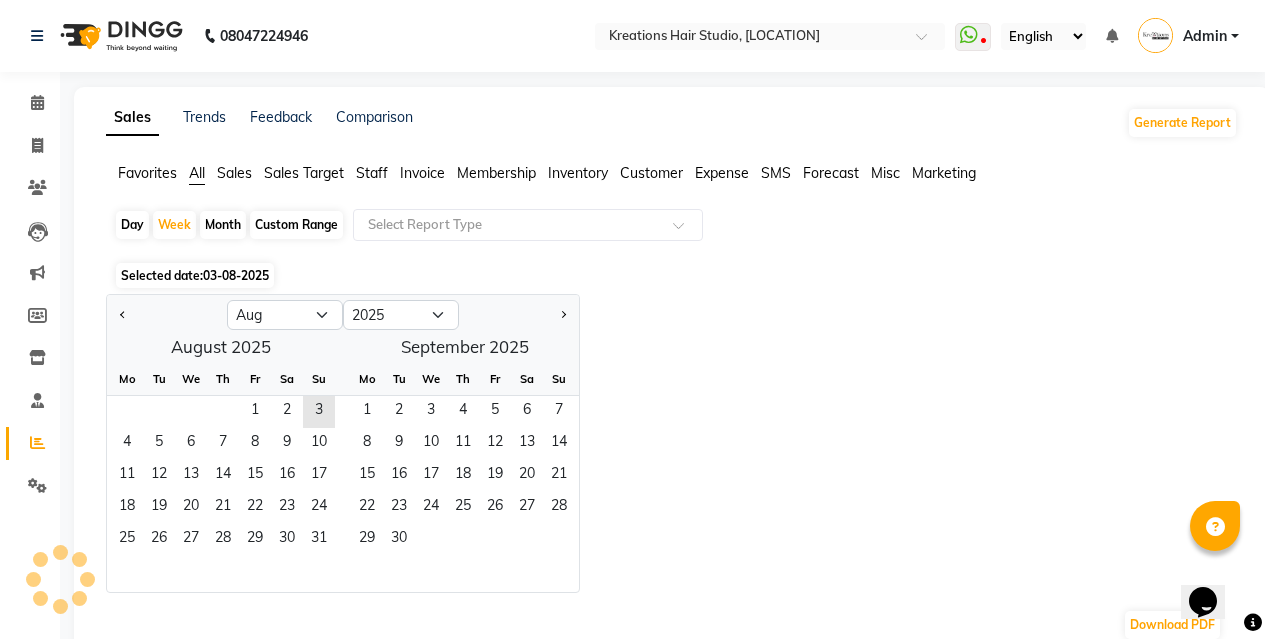 click on "Month" 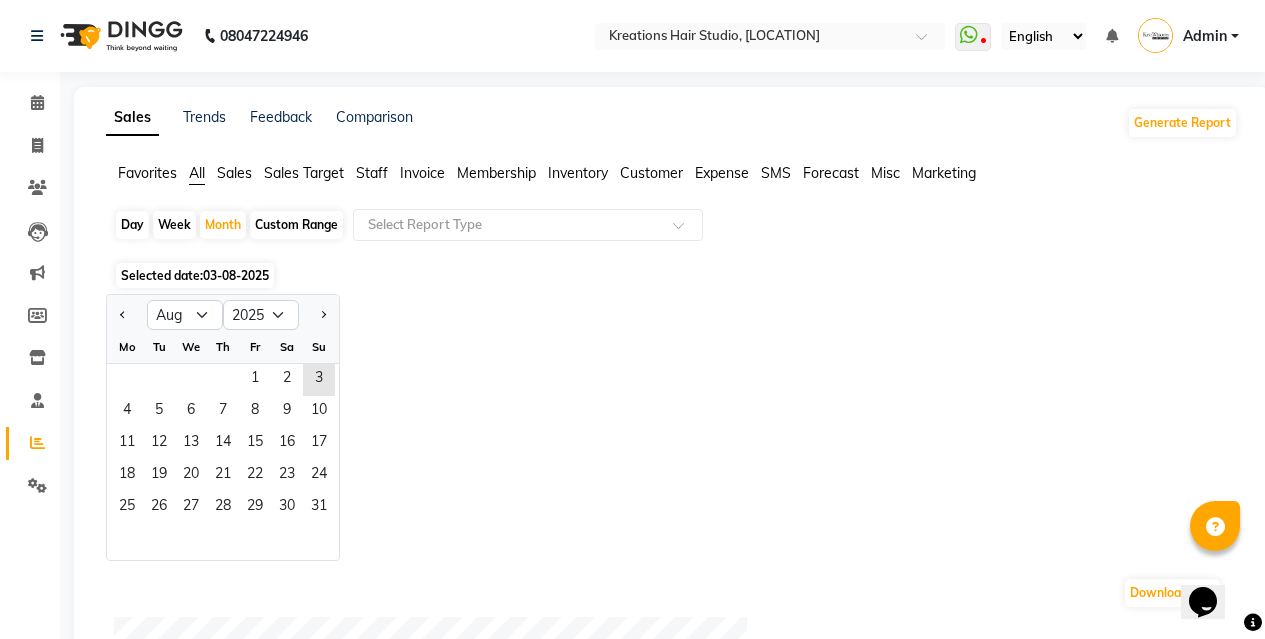 click on "Custom Range" 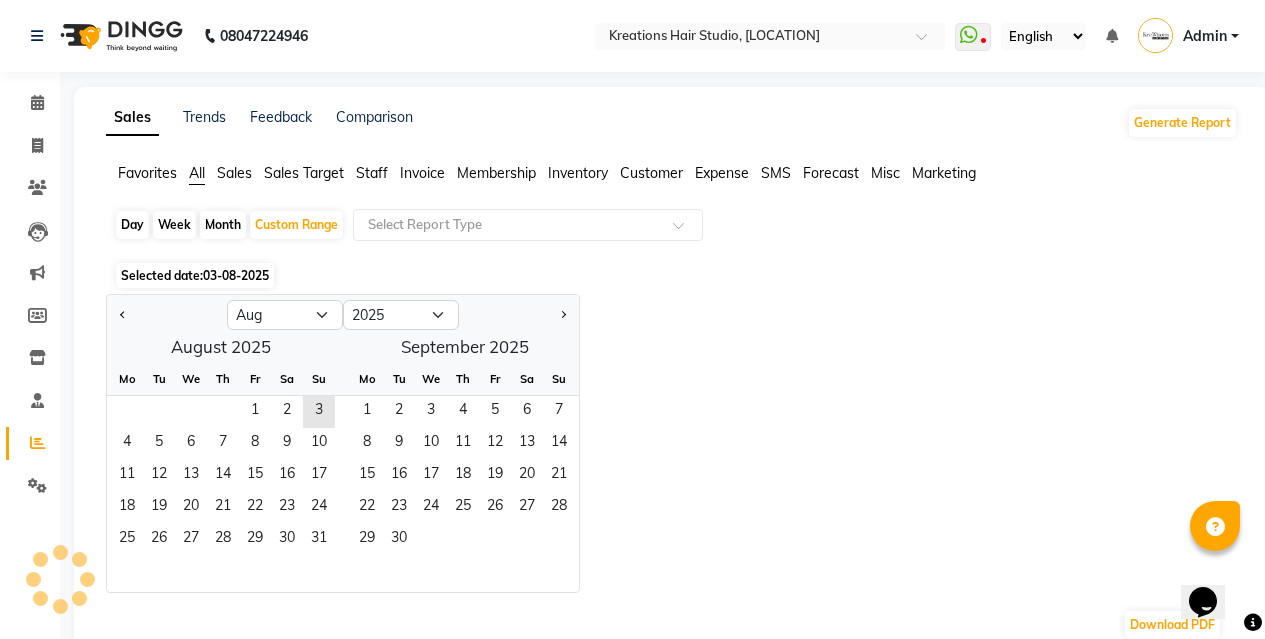 click on "Day" 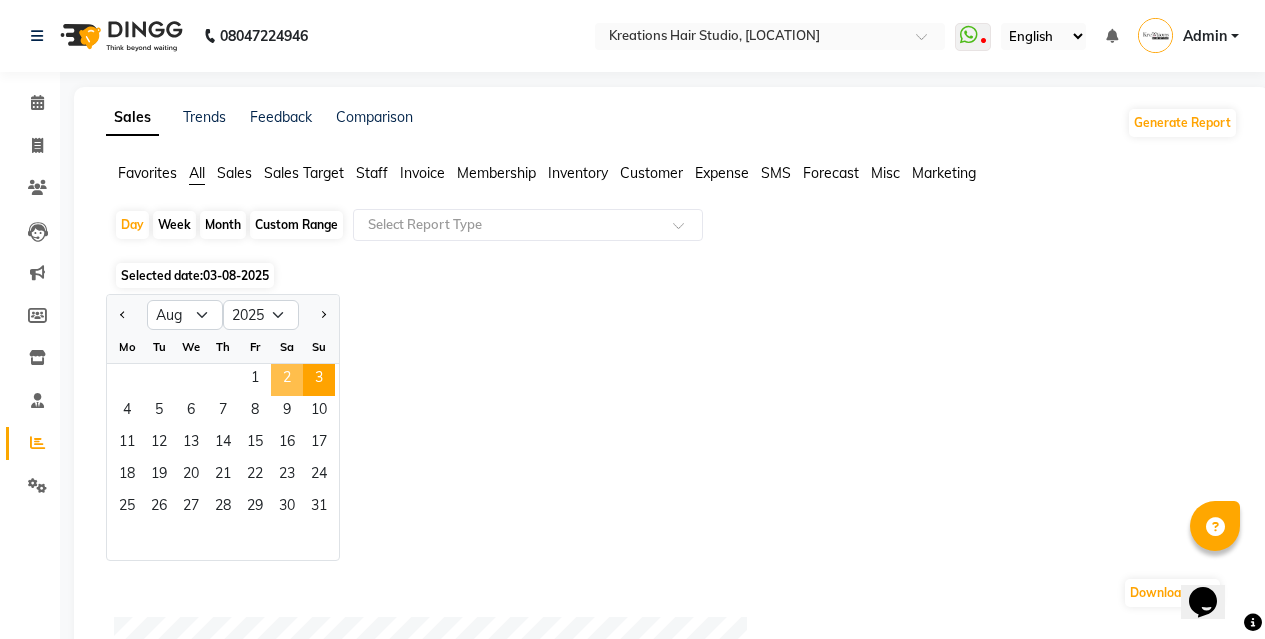 click on "2" 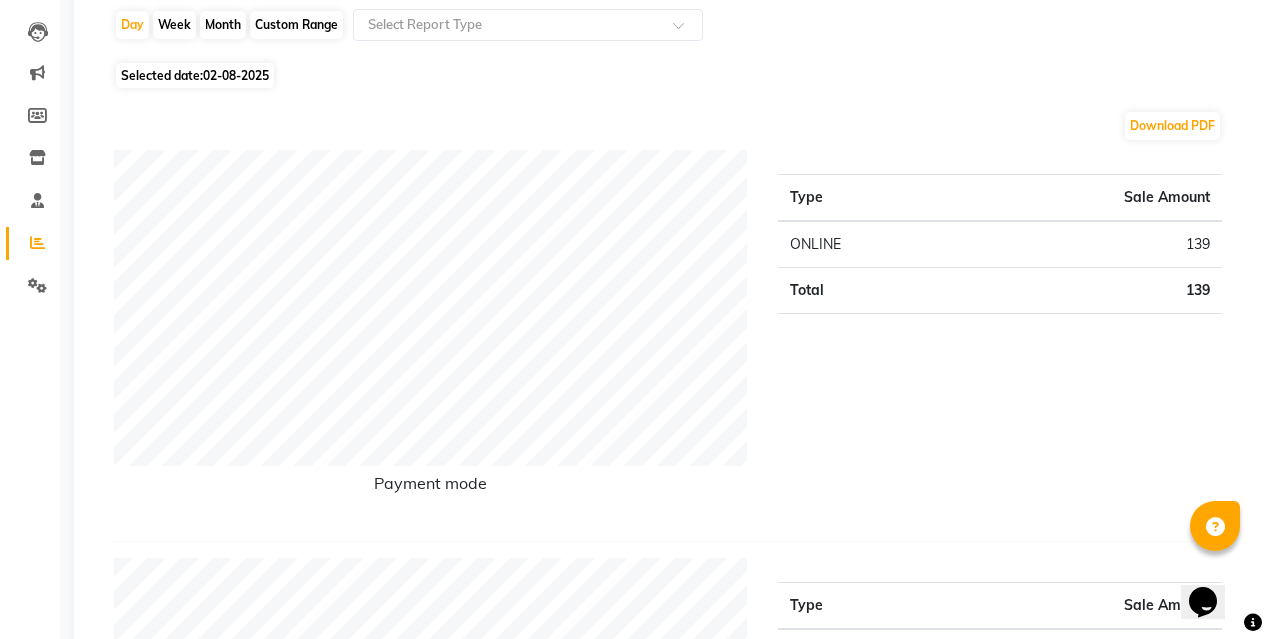 scroll, scrollTop: 0, scrollLeft: 0, axis: both 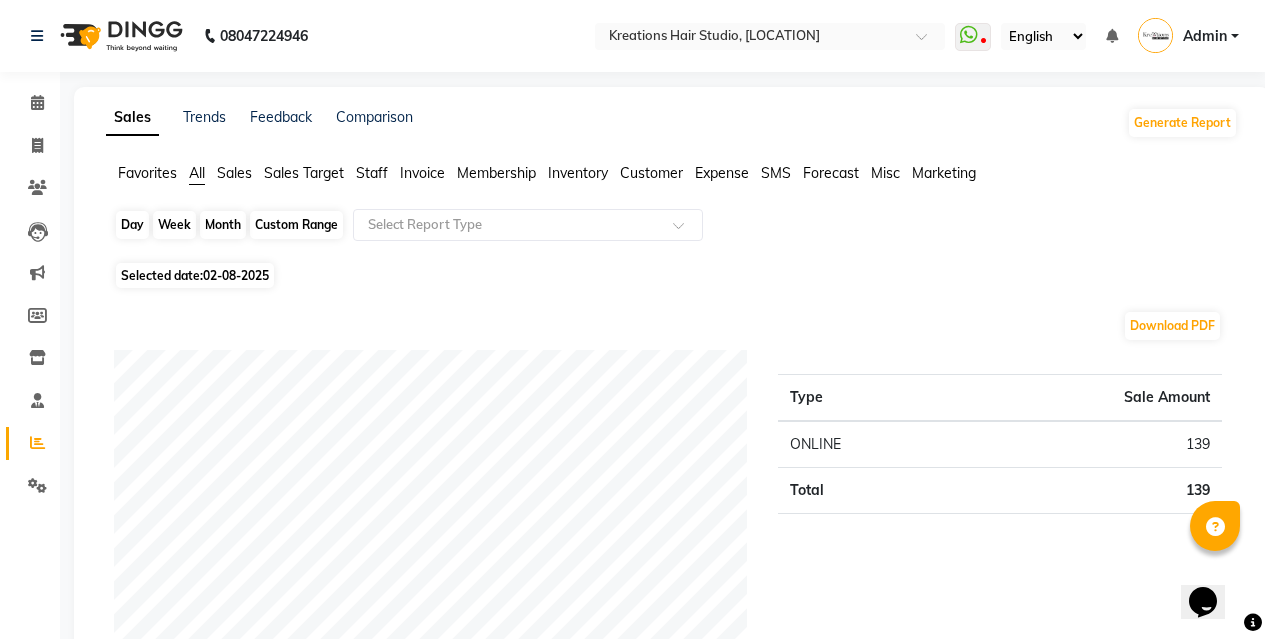 click on "Day" 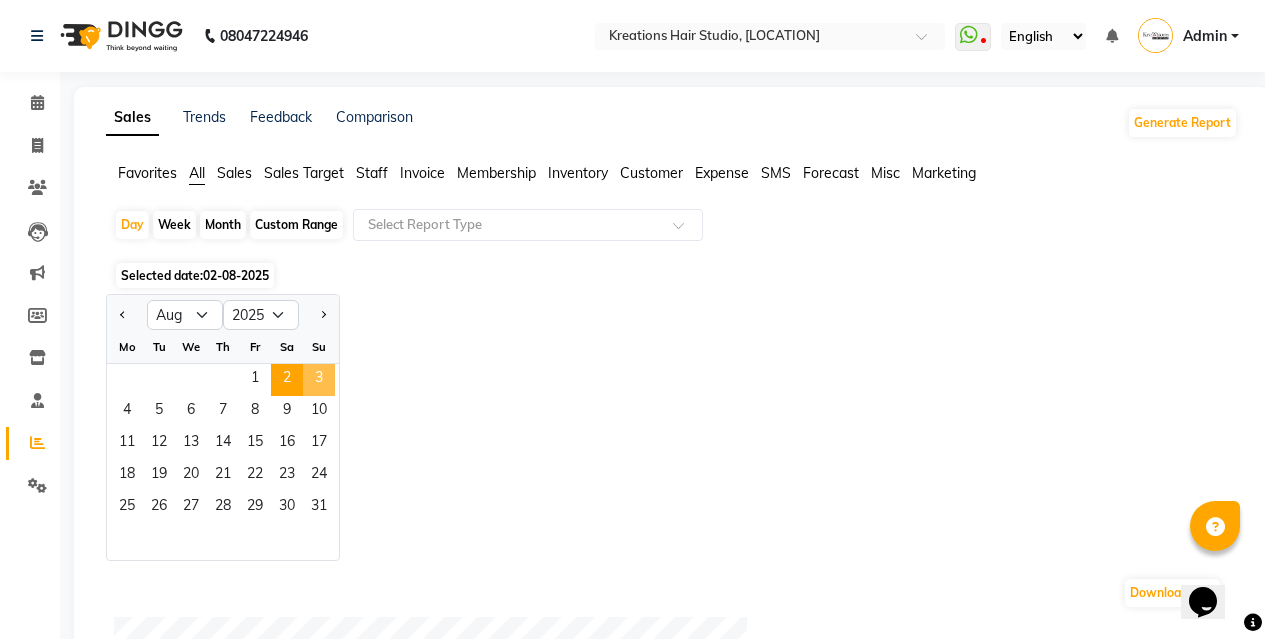 click on "3" 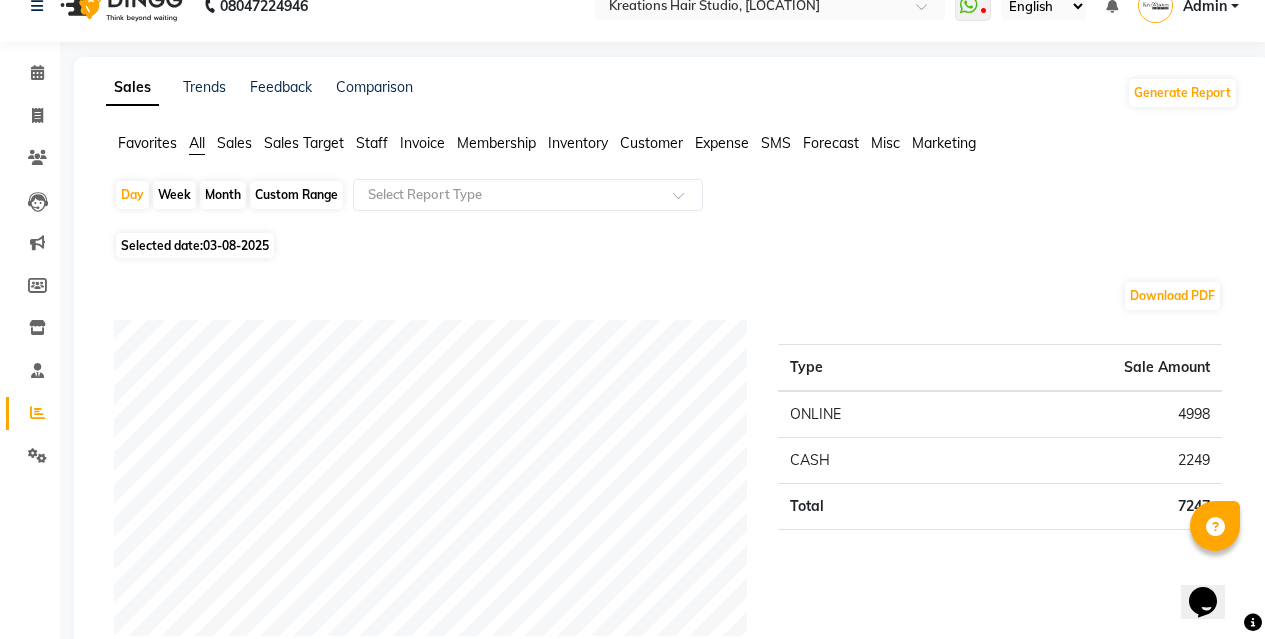 scroll, scrollTop: 0, scrollLeft: 0, axis: both 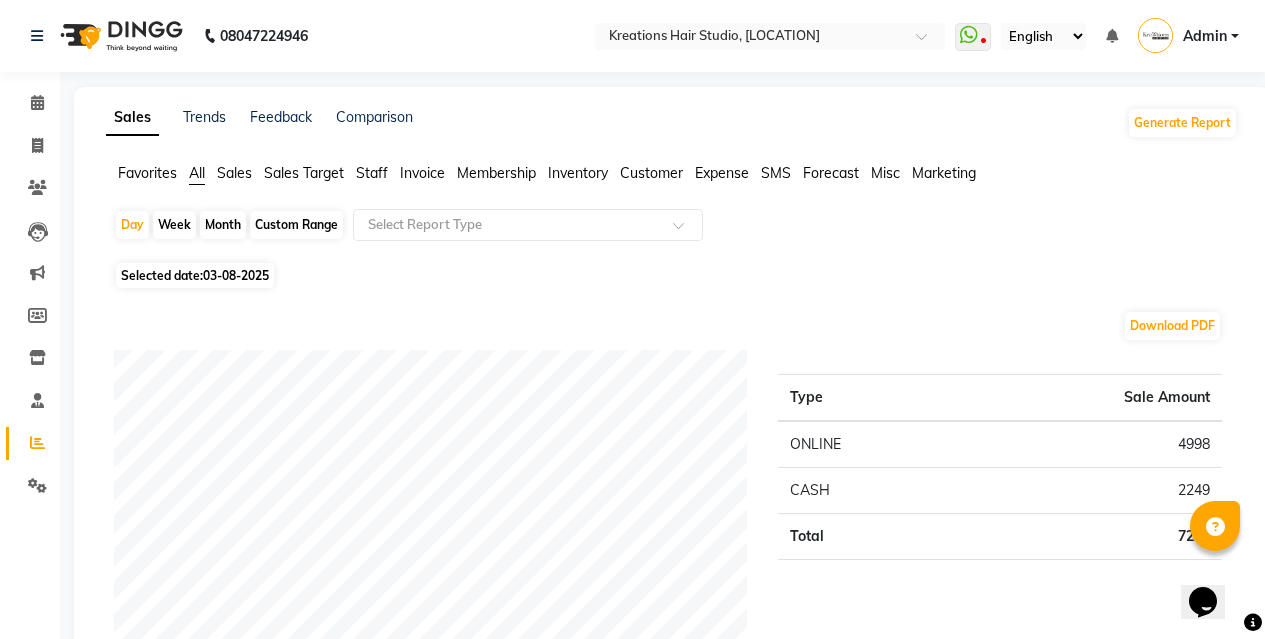 click on "Staff" 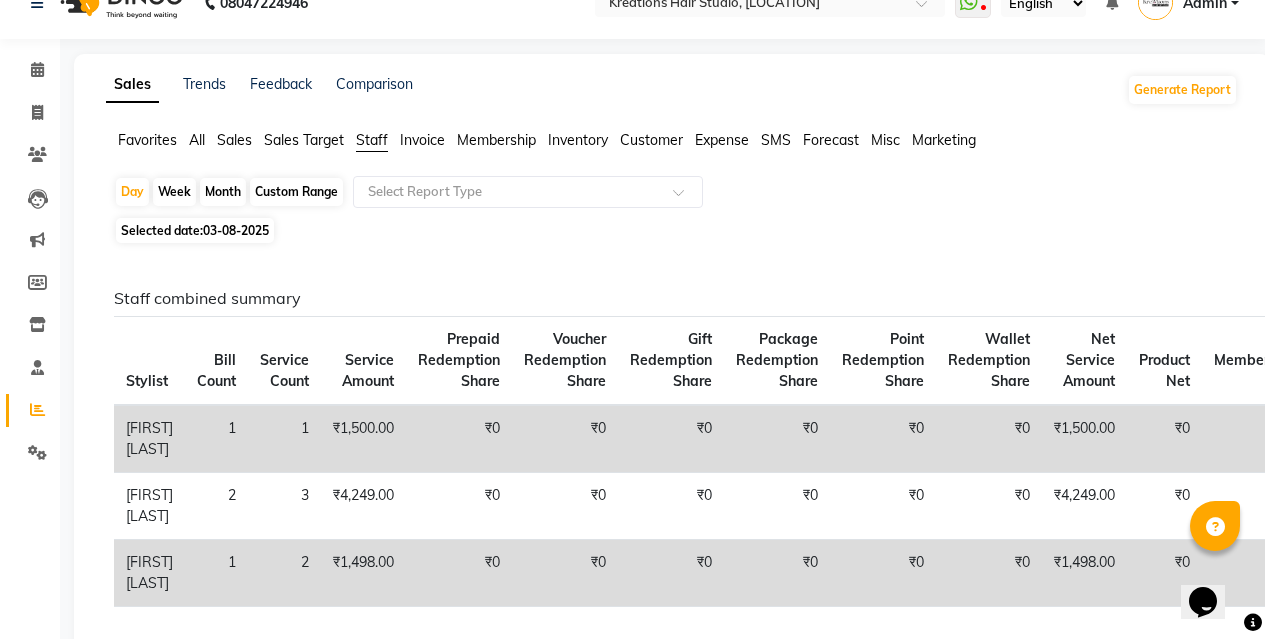 scroll, scrollTop: 0, scrollLeft: 0, axis: both 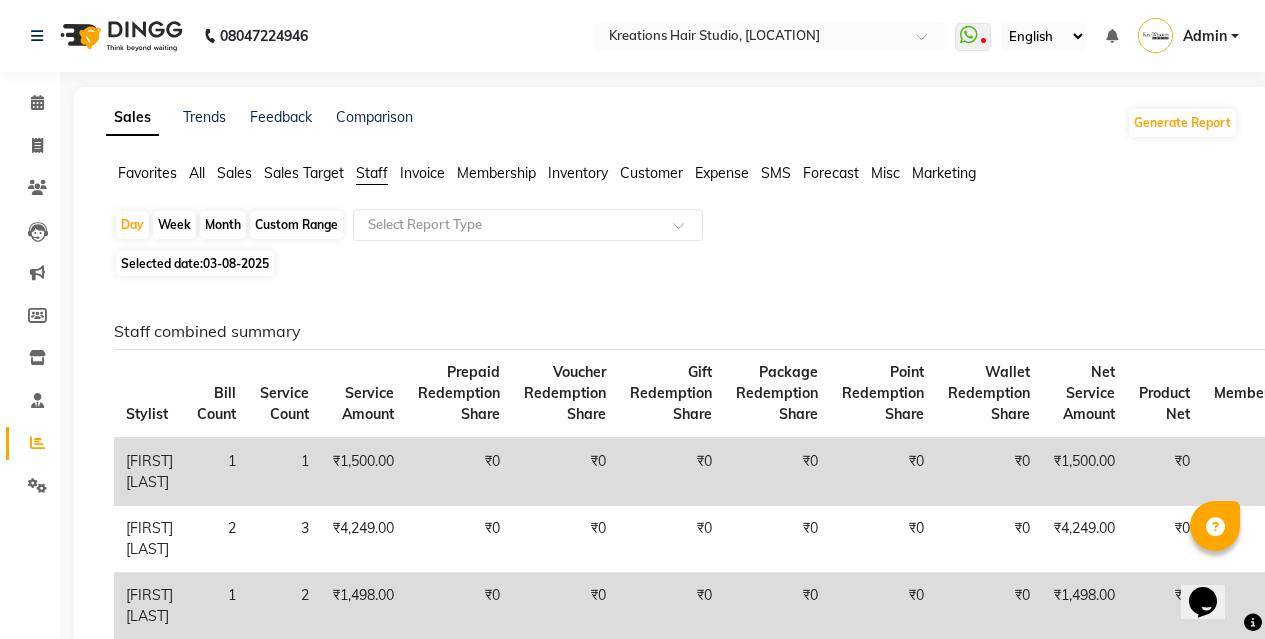 click on "All" 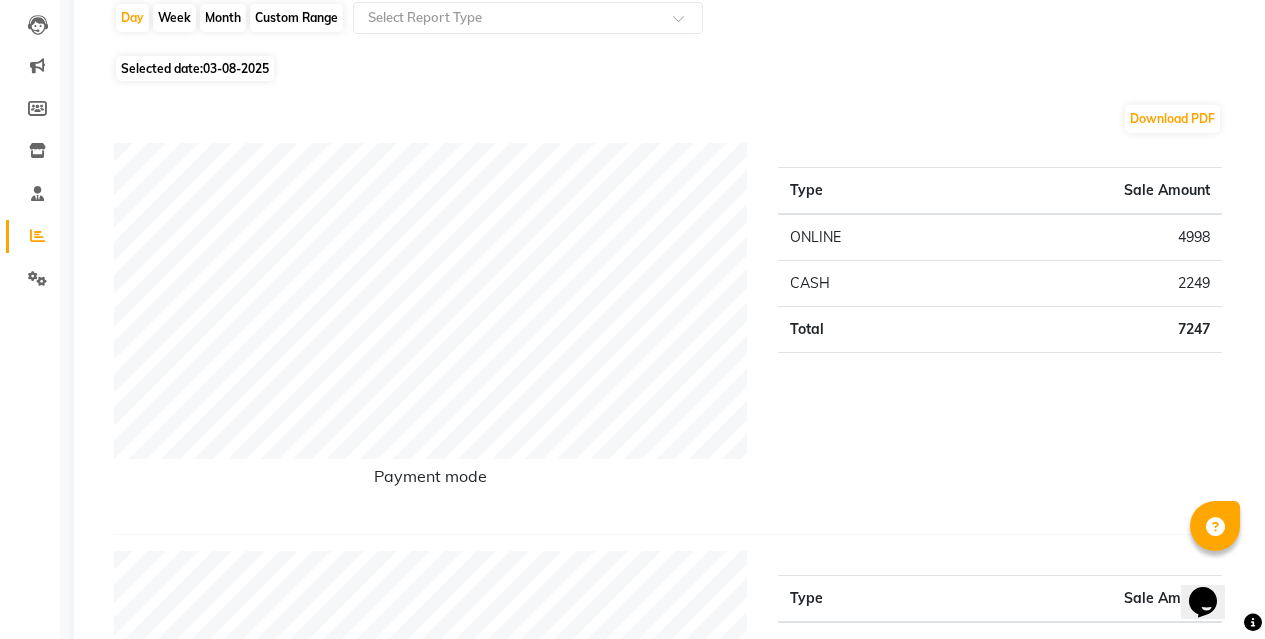 scroll, scrollTop: 100, scrollLeft: 0, axis: vertical 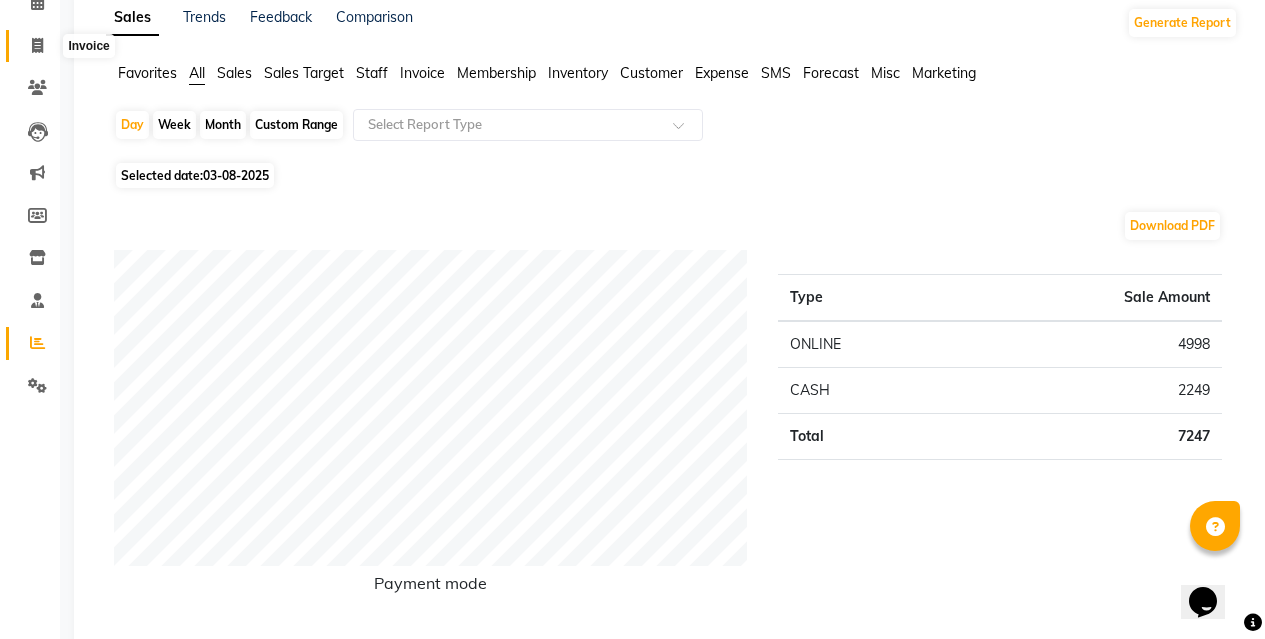 click 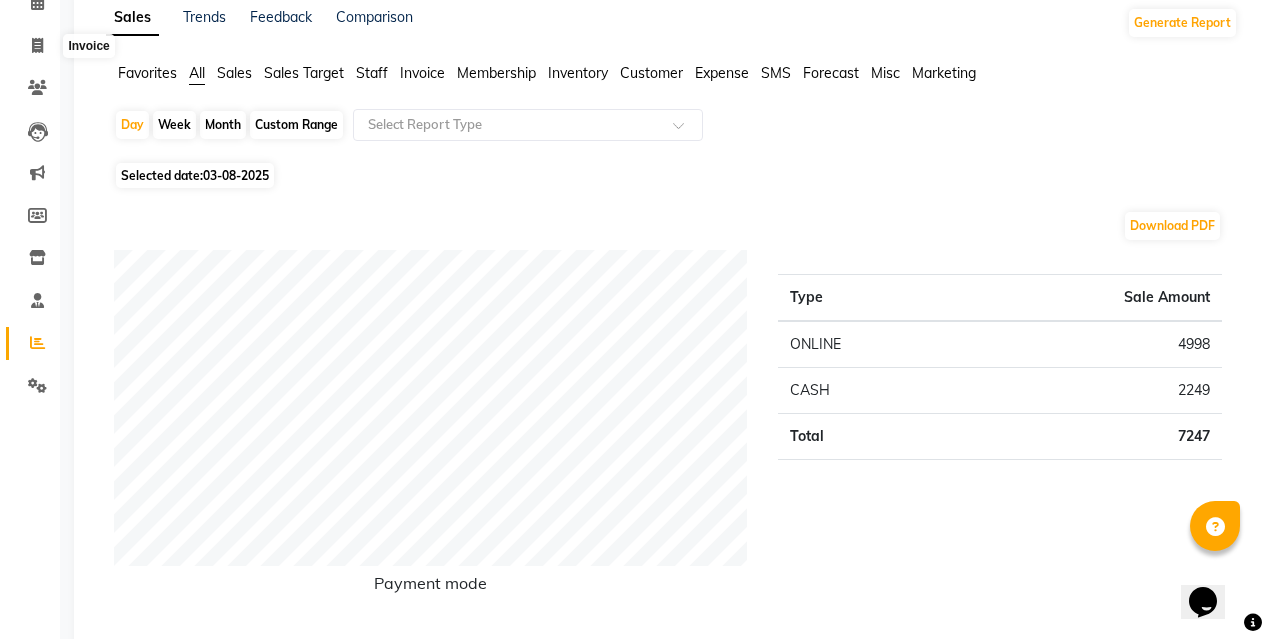 select on "service" 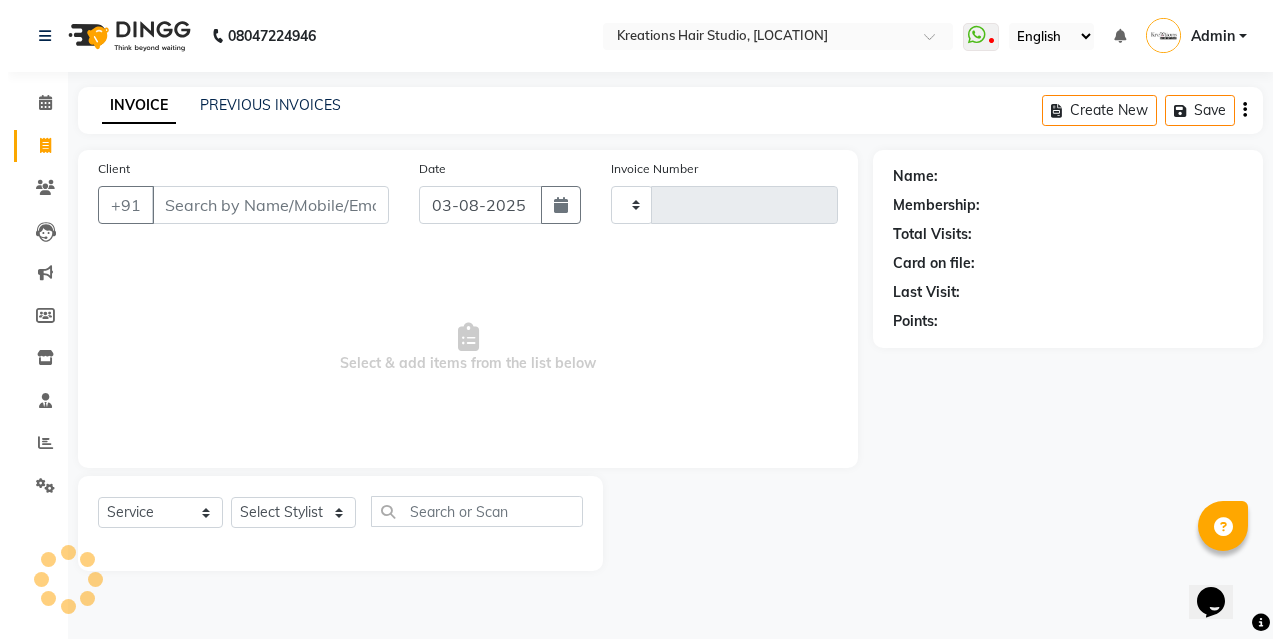 scroll, scrollTop: 0, scrollLeft: 0, axis: both 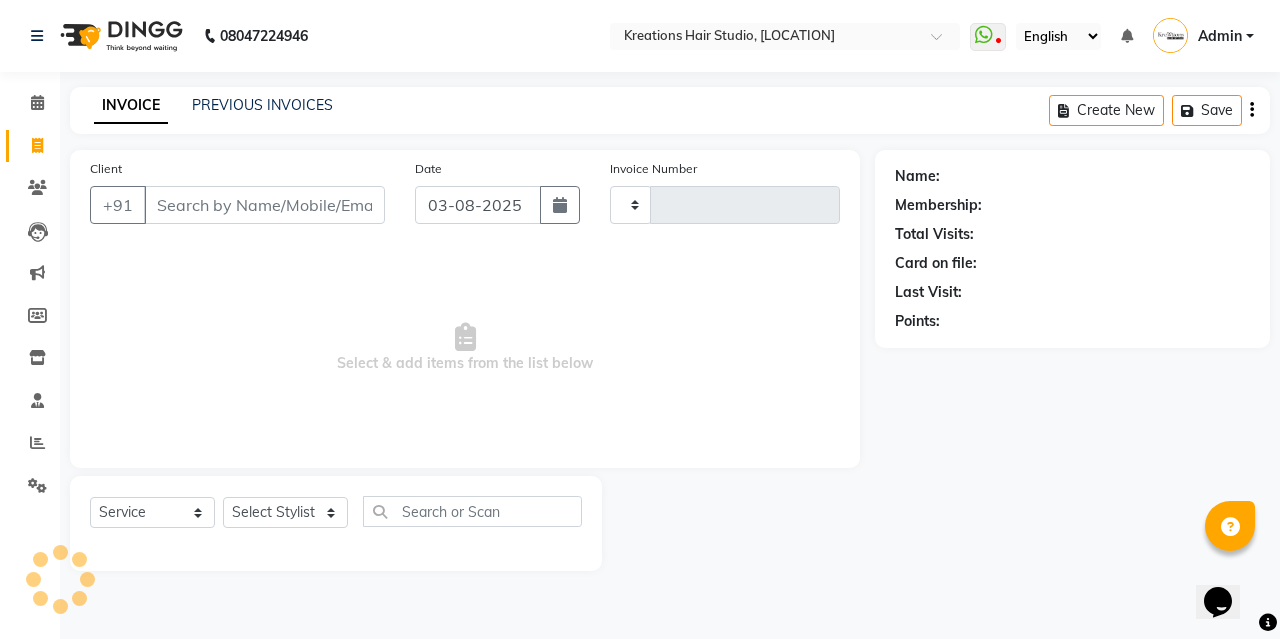 type on "0459" 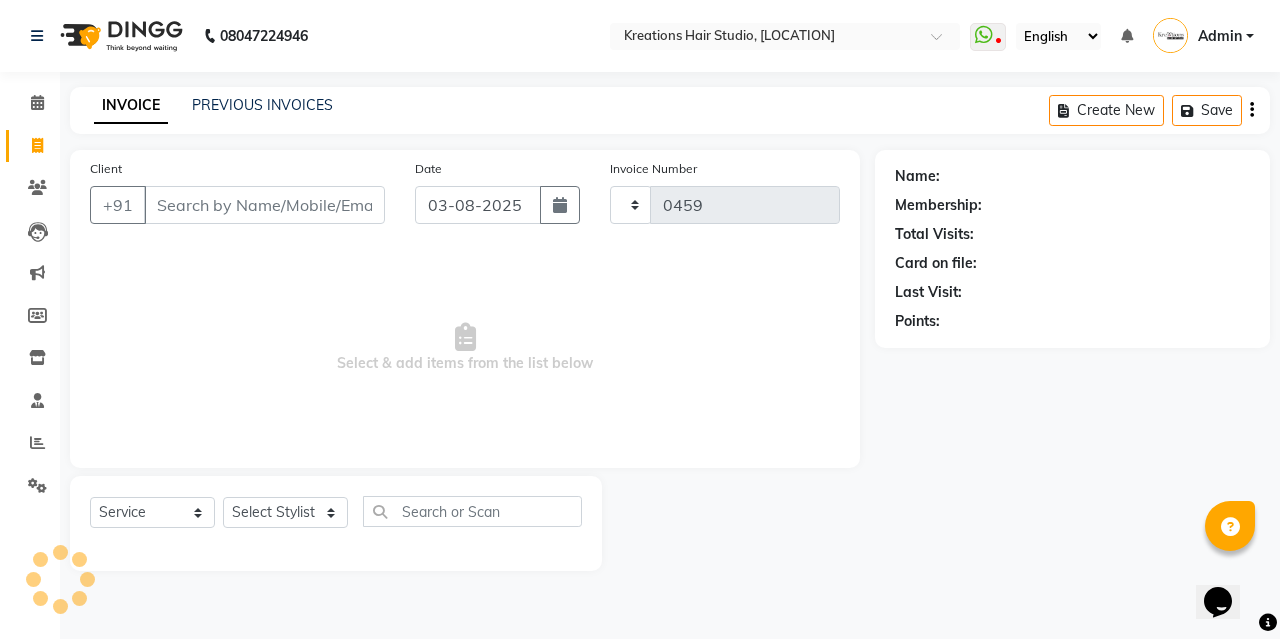 select on "4656" 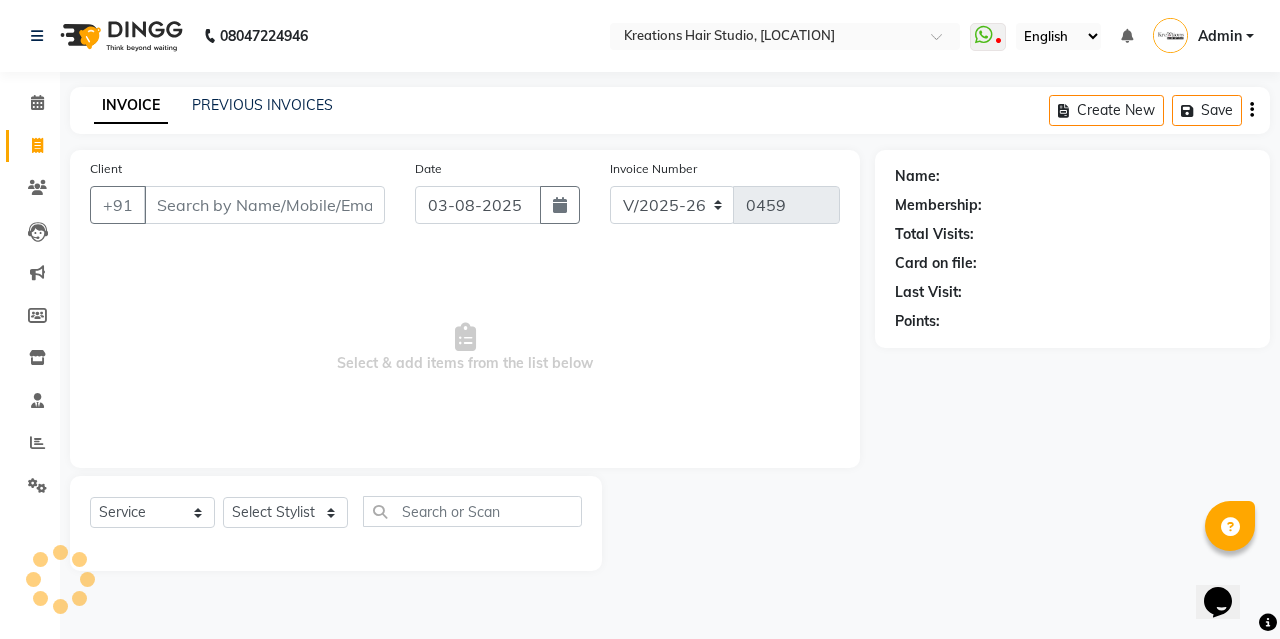 click on "Client" at bounding box center [264, 205] 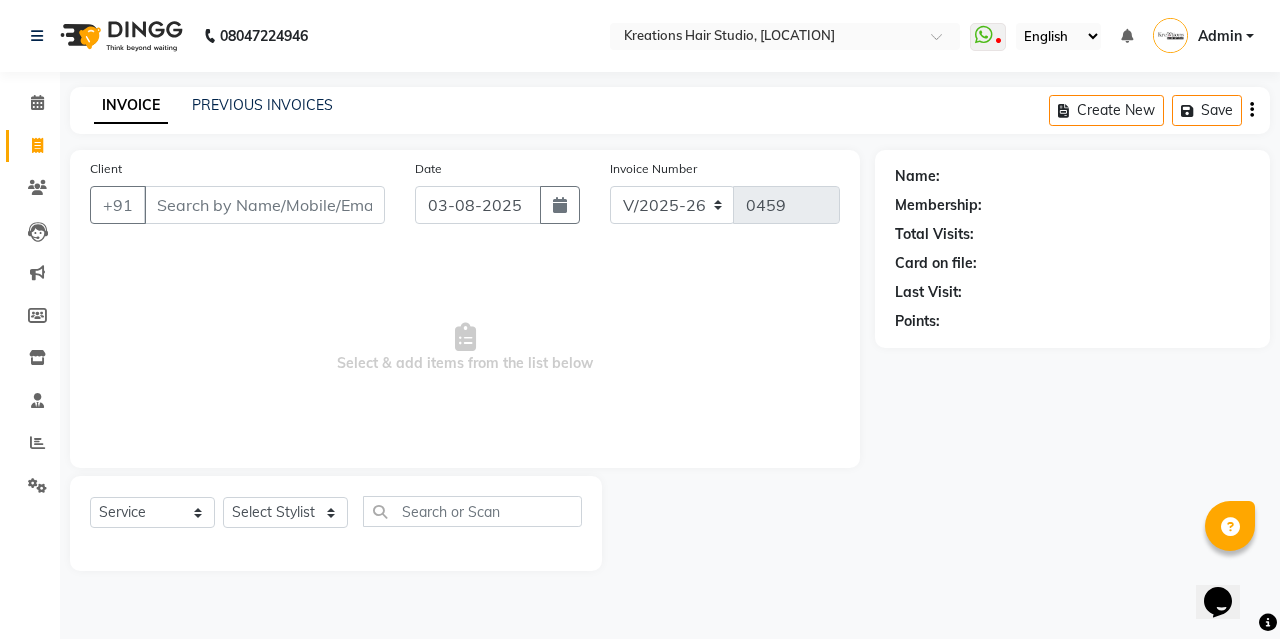 click on "Client" at bounding box center [264, 205] 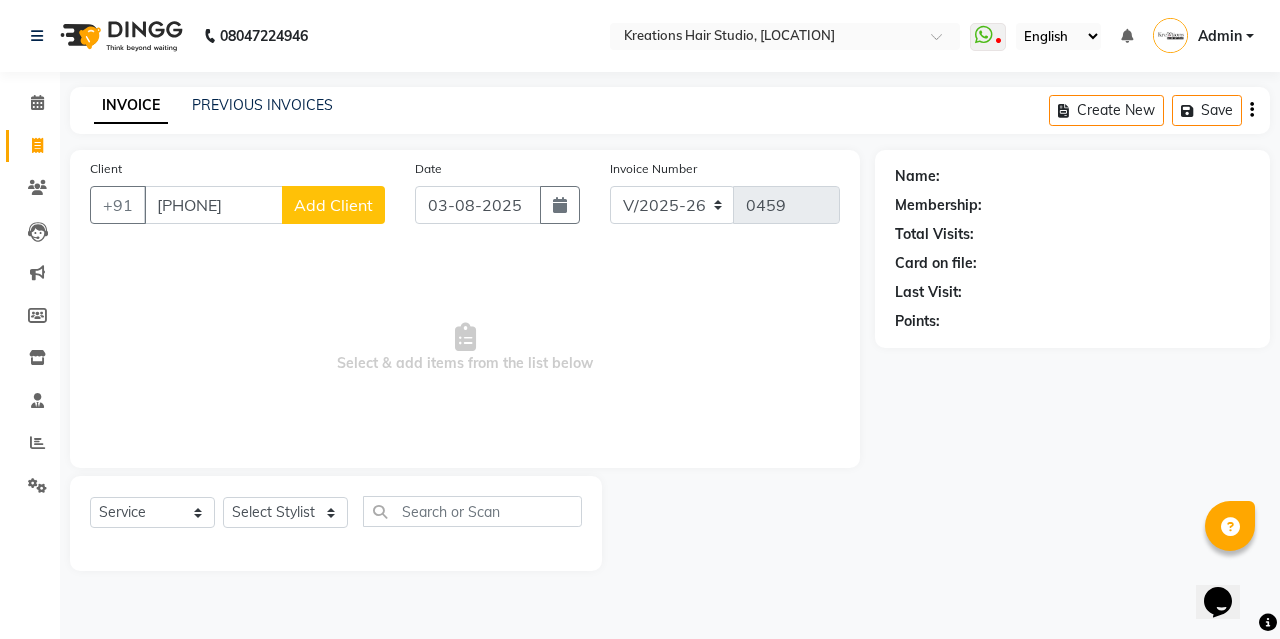 type on "[PHONE]" 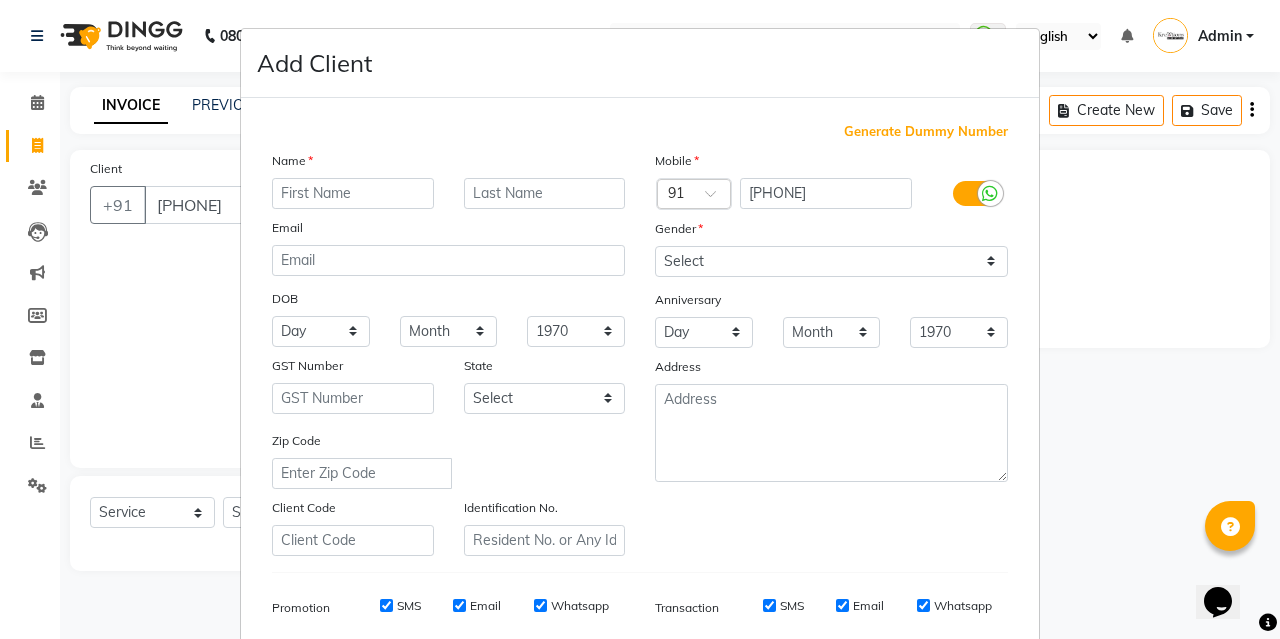 click at bounding box center (353, 193) 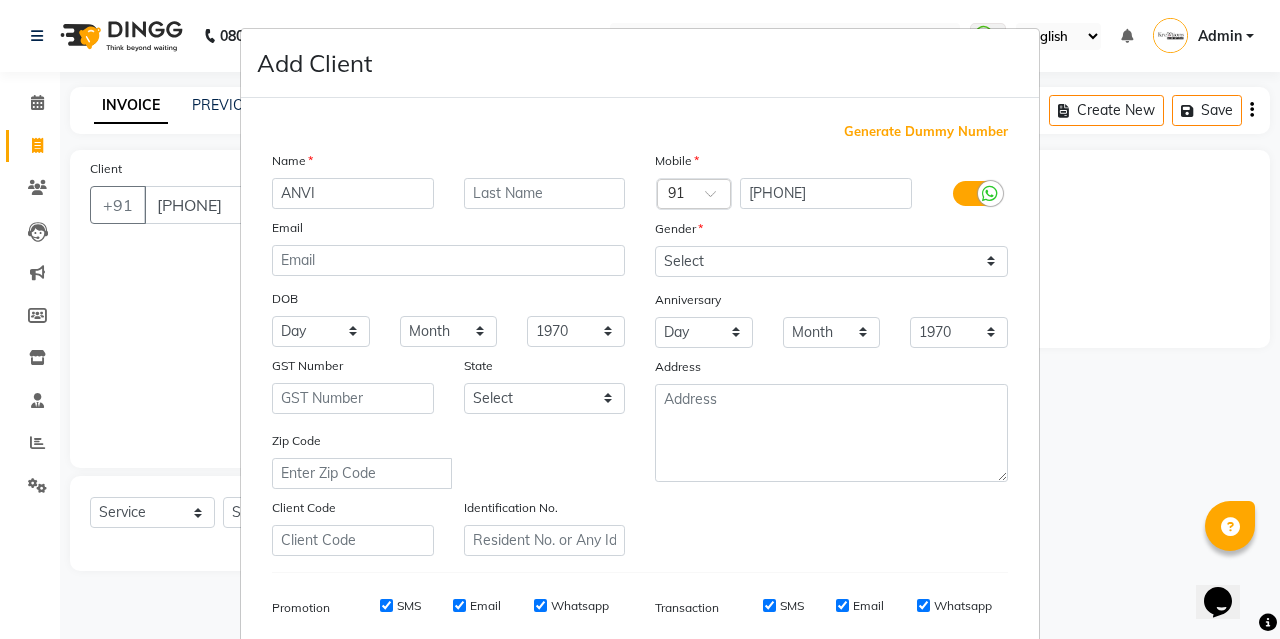 type on "ANVI" 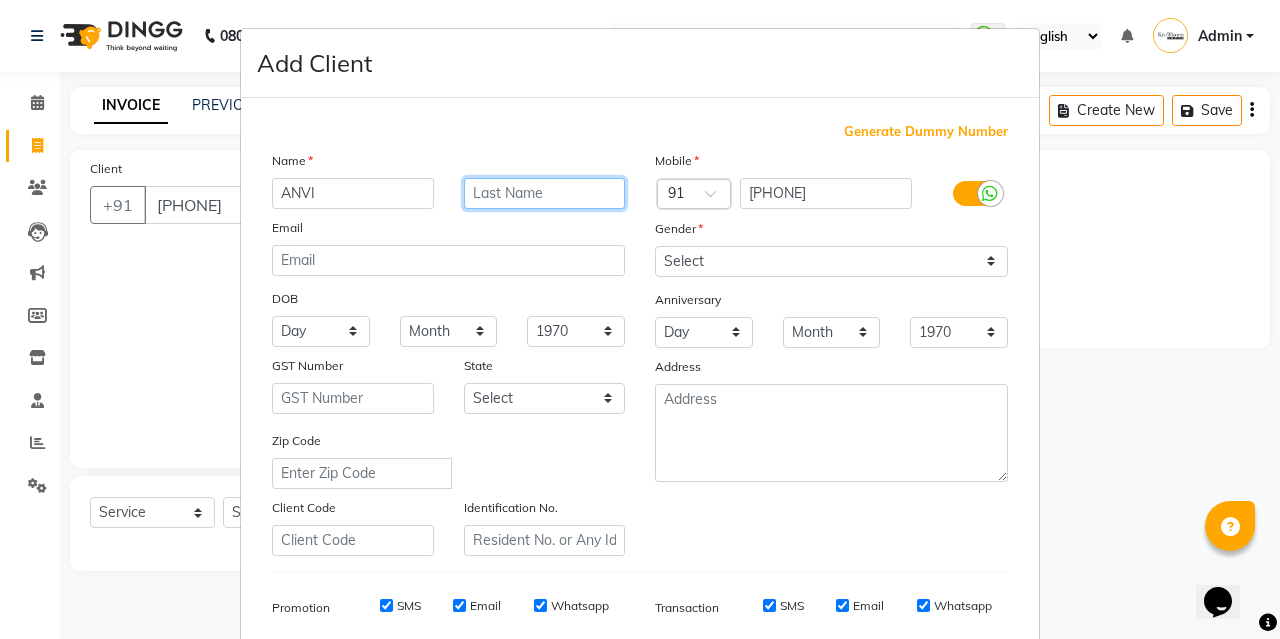 click at bounding box center [545, 193] 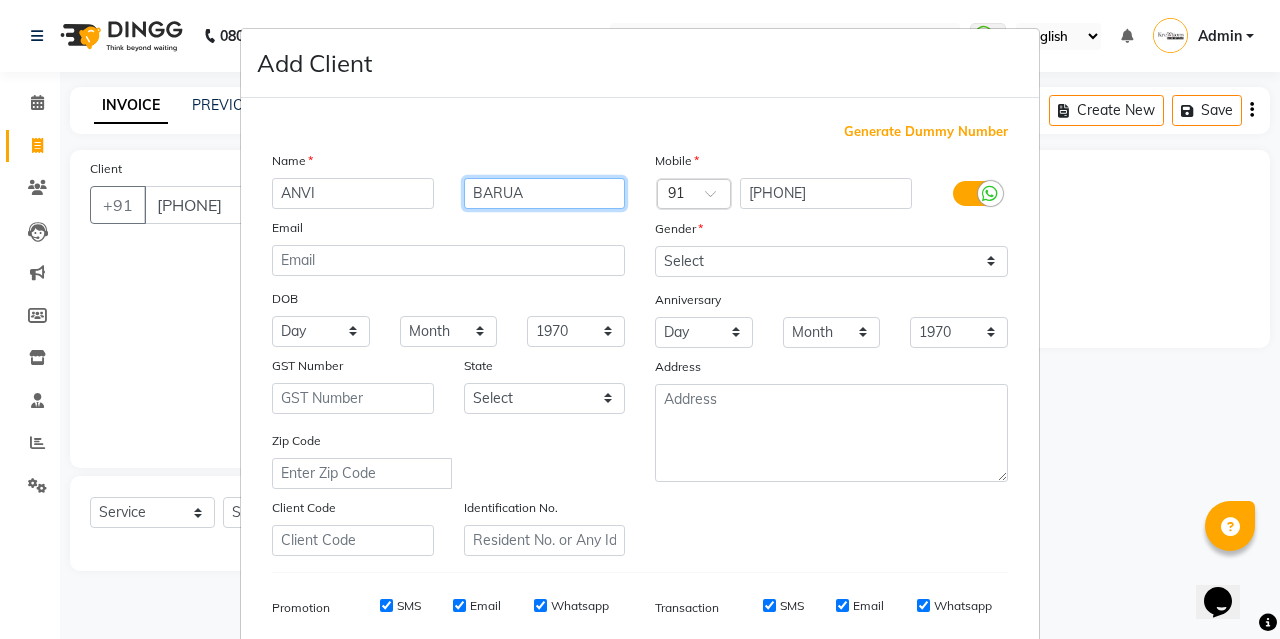 type on "BARUA" 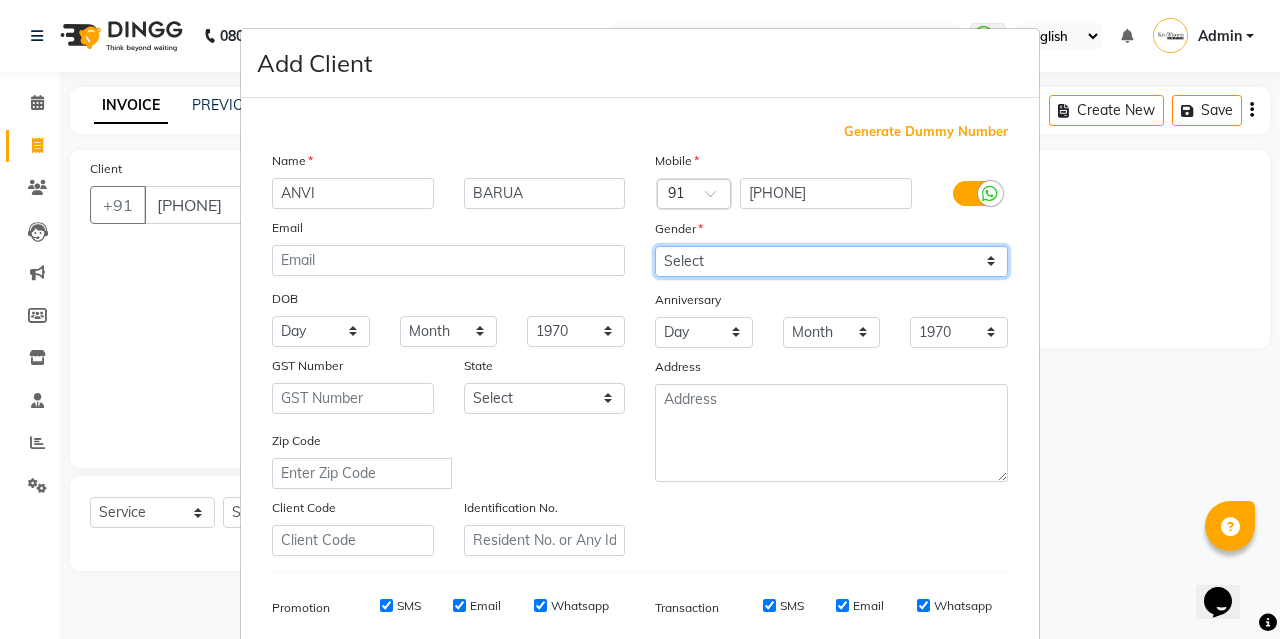 click on "Select Male Female Other Prefer Not To Say" at bounding box center [831, 261] 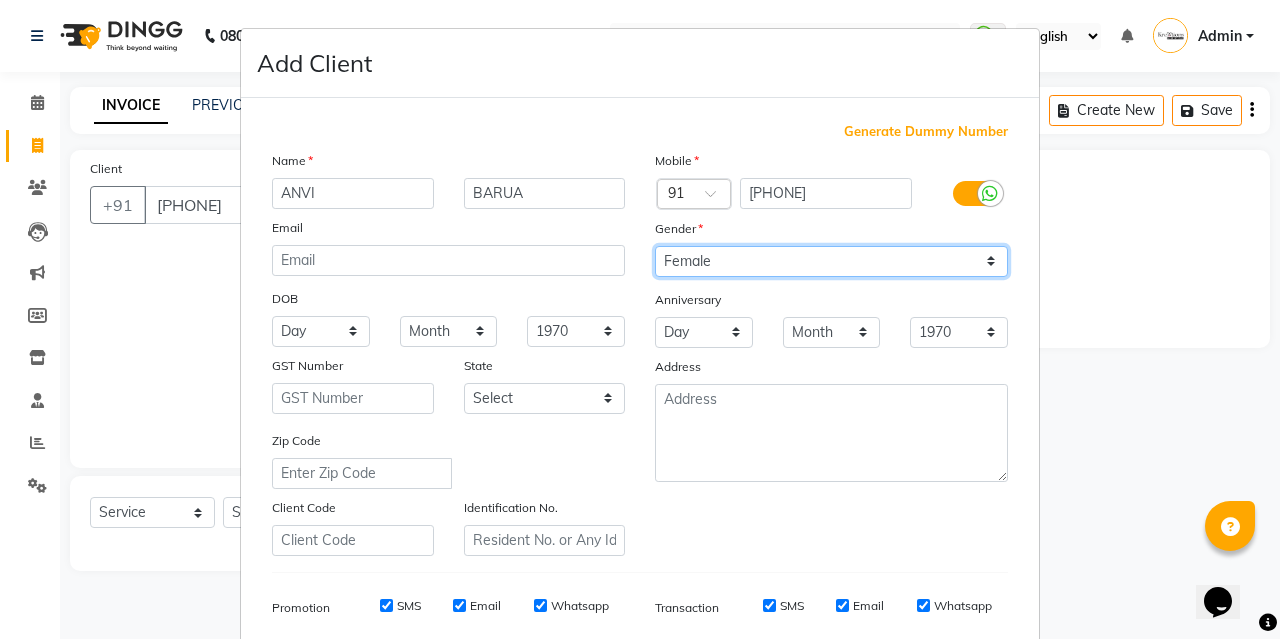 click on "Select Male Female Other Prefer Not To Say" at bounding box center [831, 261] 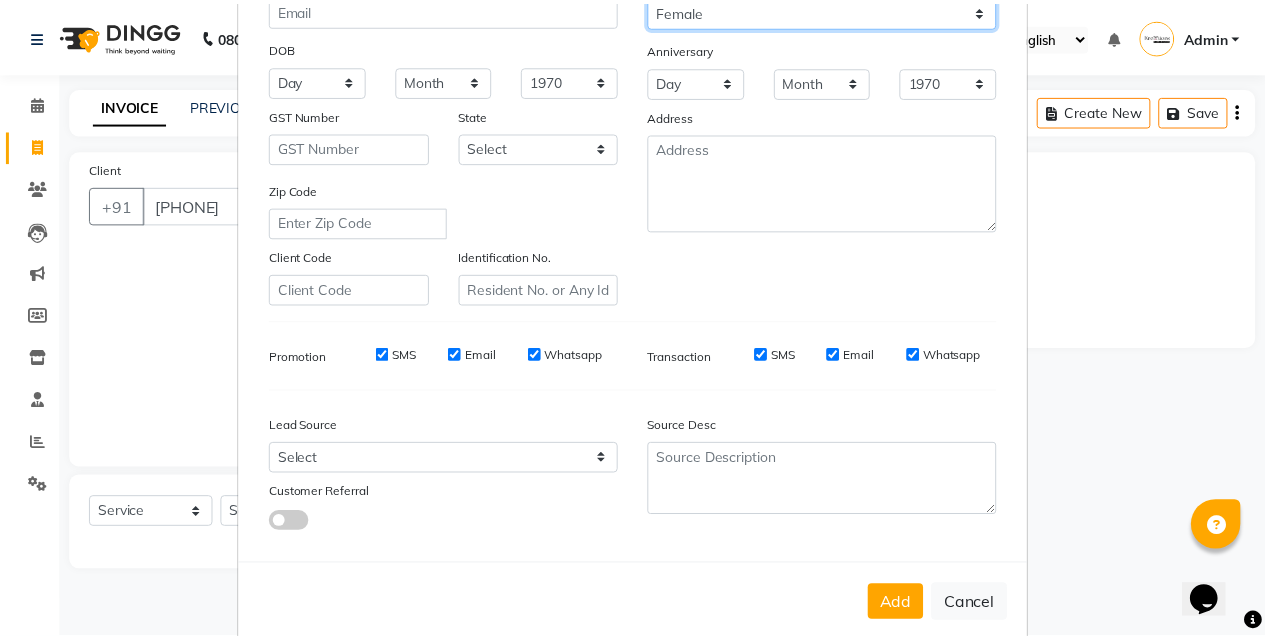 scroll, scrollTop: 284, scrollLeft: 0, axis: vertical 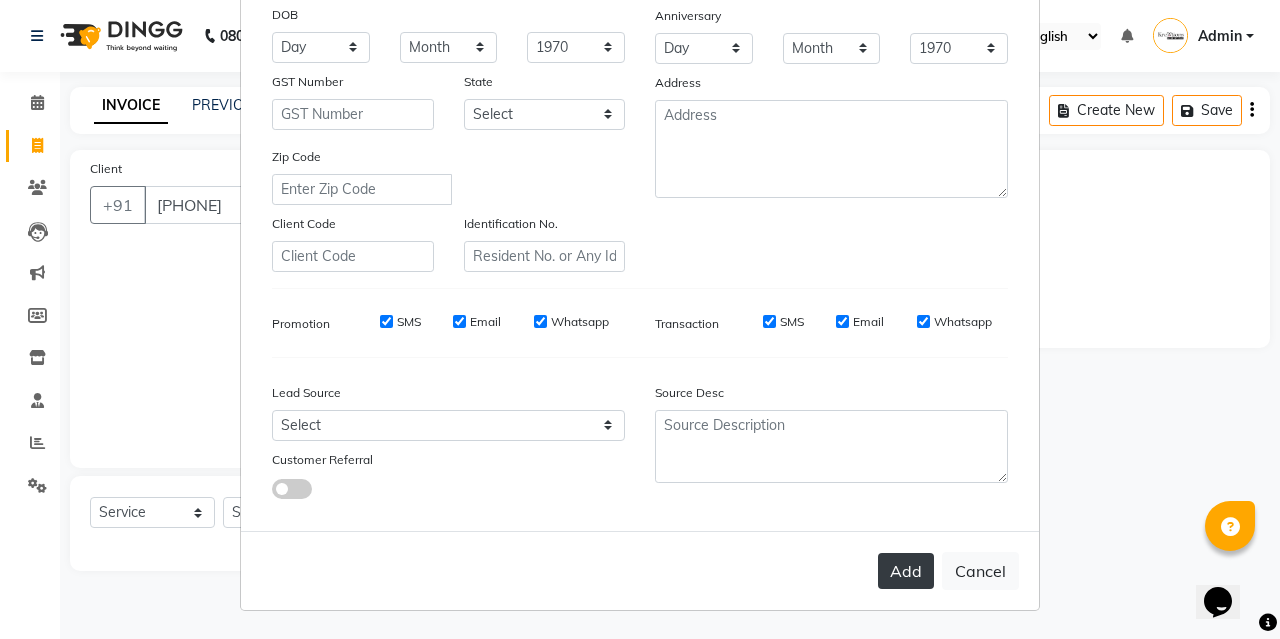 click on "Add" at bounding box center (906, 571) 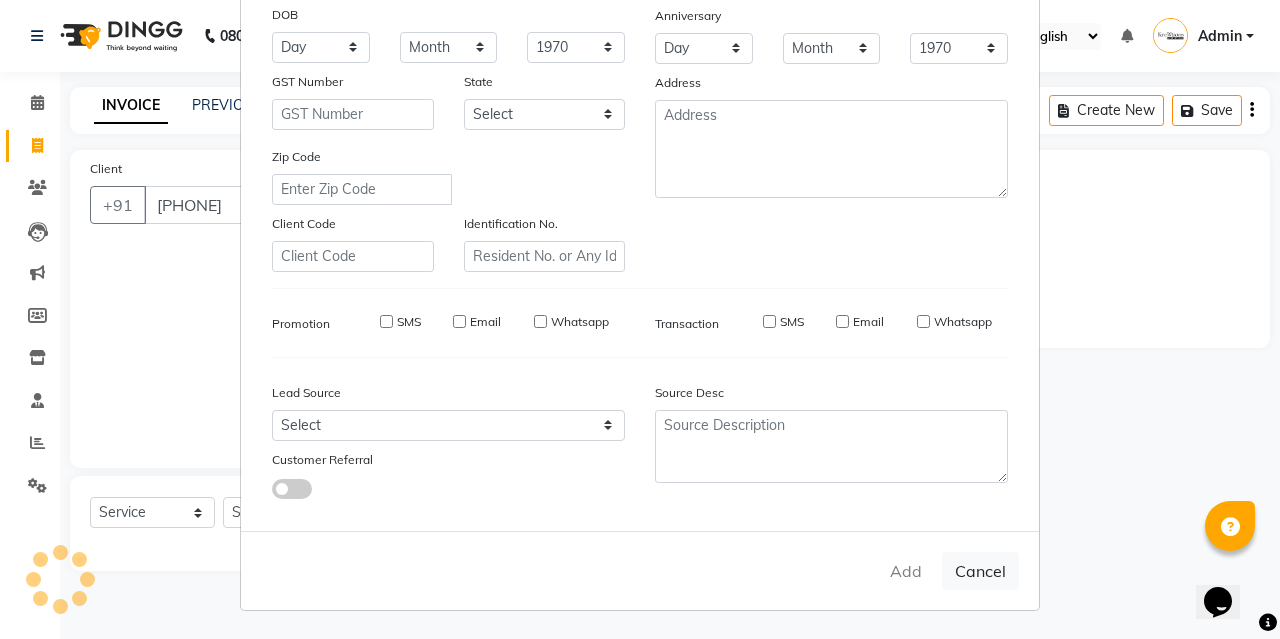 type 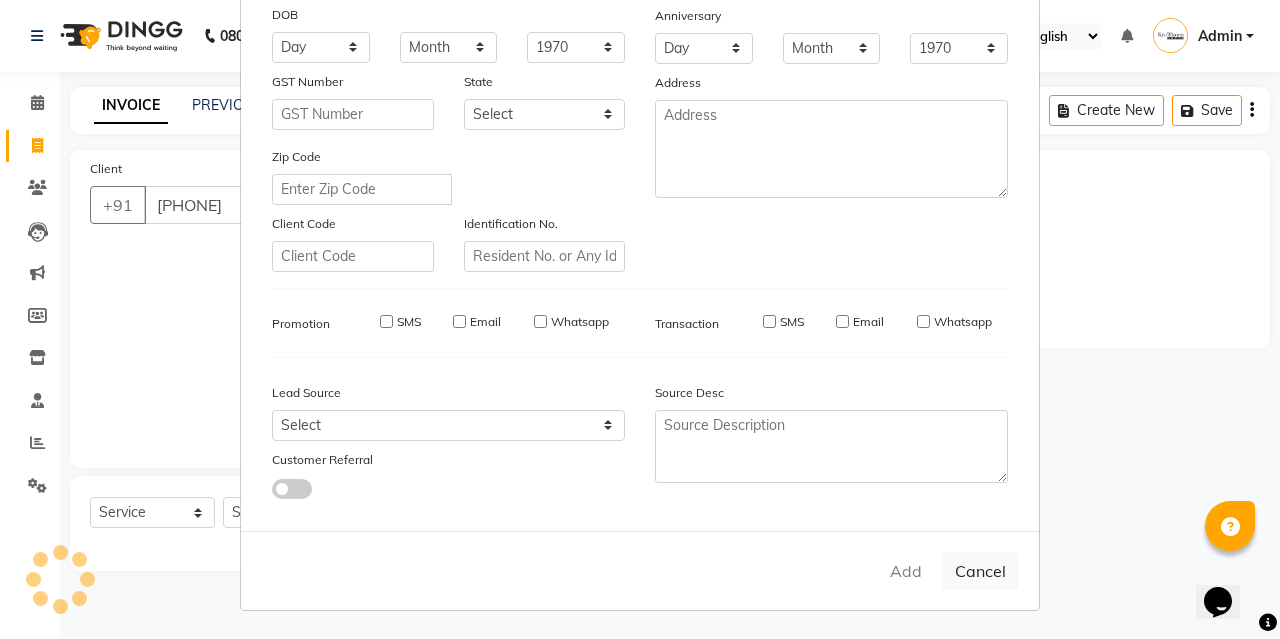 type 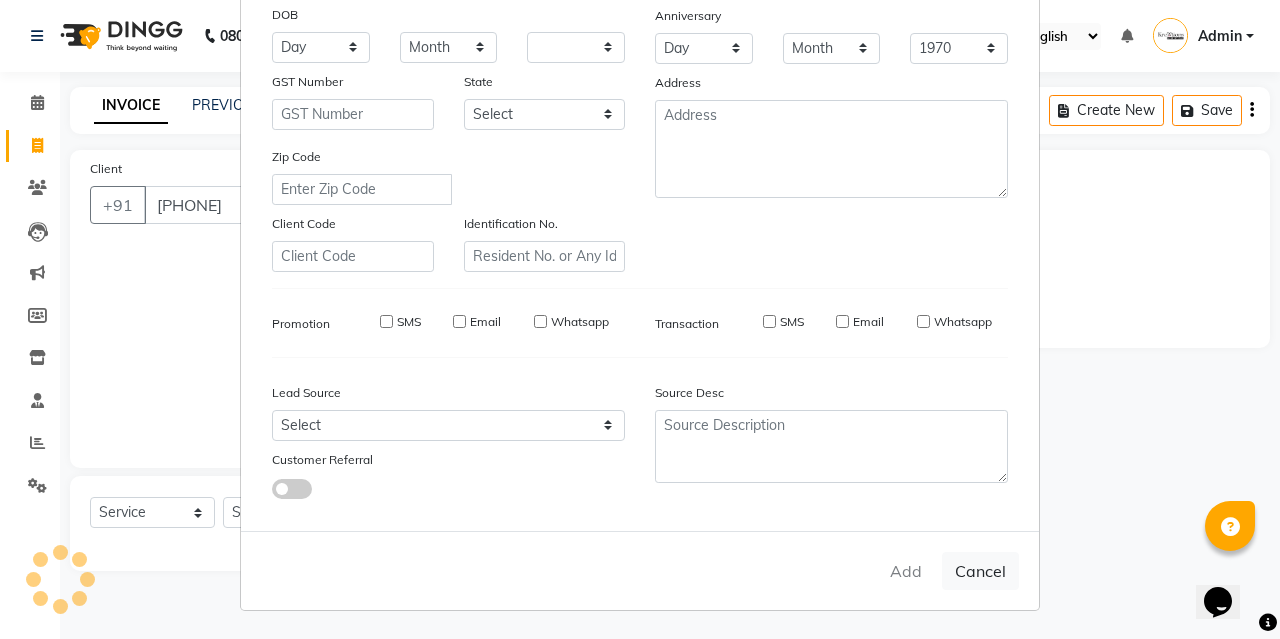 select 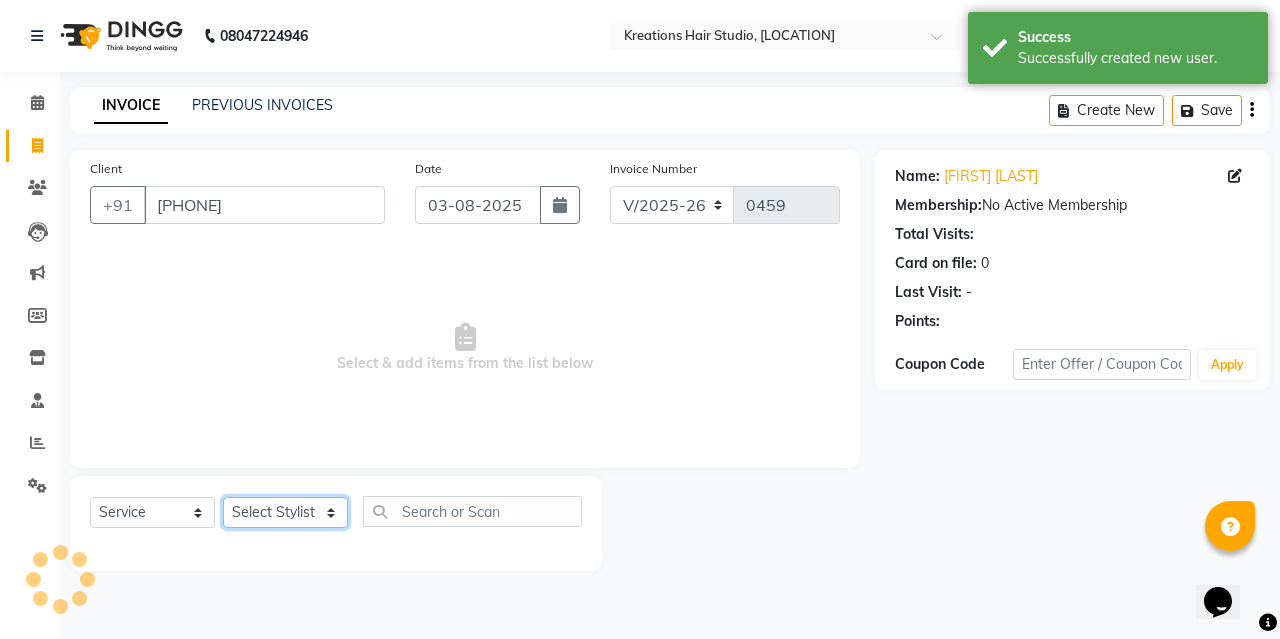 click on "Select Stylist [FIRST] [LAST] [FIRST] [LAST] [FIRST] [LAST] [FIRST] [LAST] [FIRST] [LAST] [FIRST] [LAST] [FIRST] [LAST] [FIRST] [LAST]" 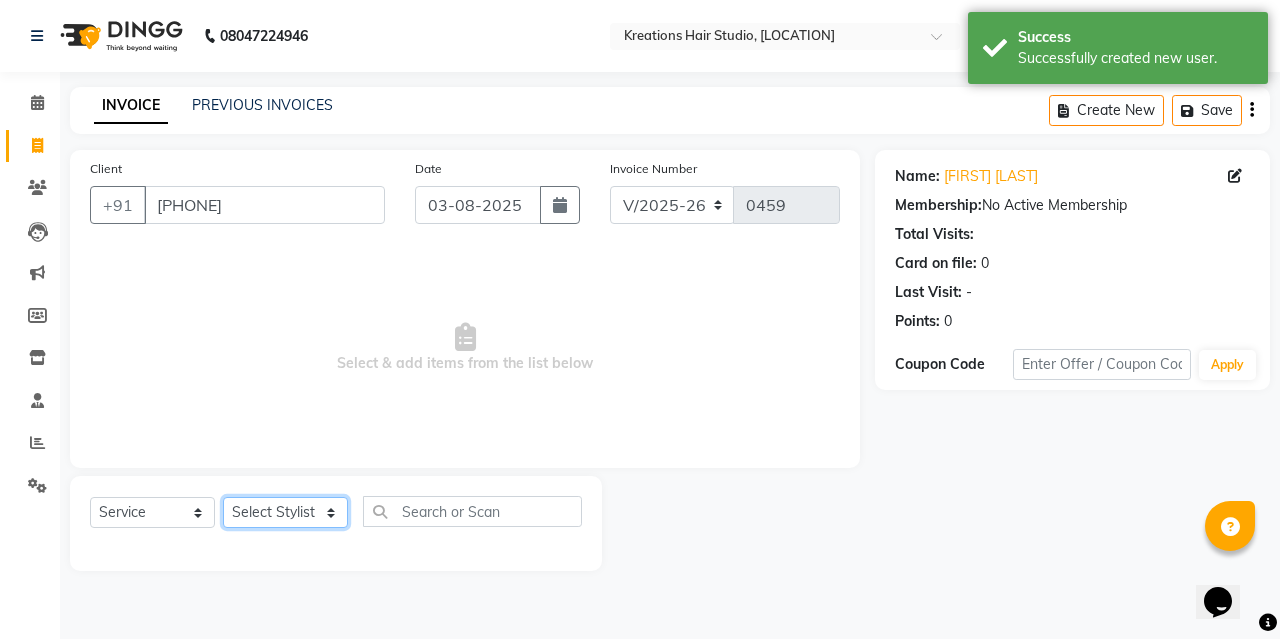 select on "27283" 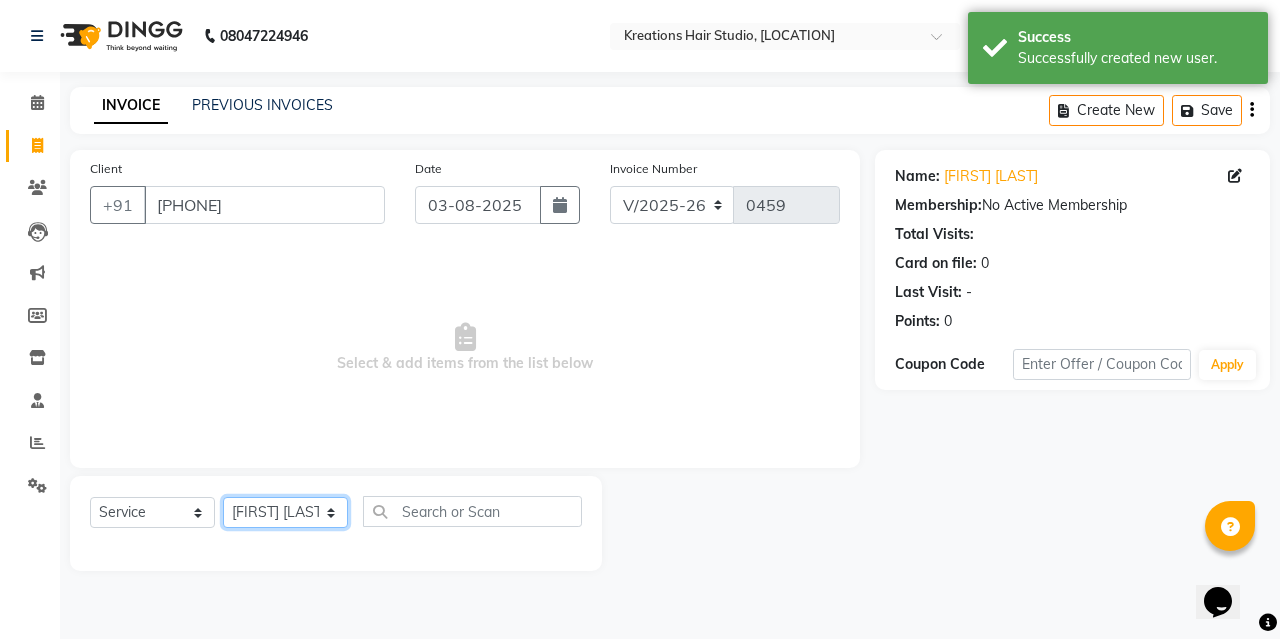 click on "Select Stylist [FIRST] [LAST] [FIRST] [LAST] [FIRST] [LAST] [FIRST] [LAST] [FIRST] [LAST] [FIRST] [LAST] [FIRST] [LAST] [FIRST] [LAST]" 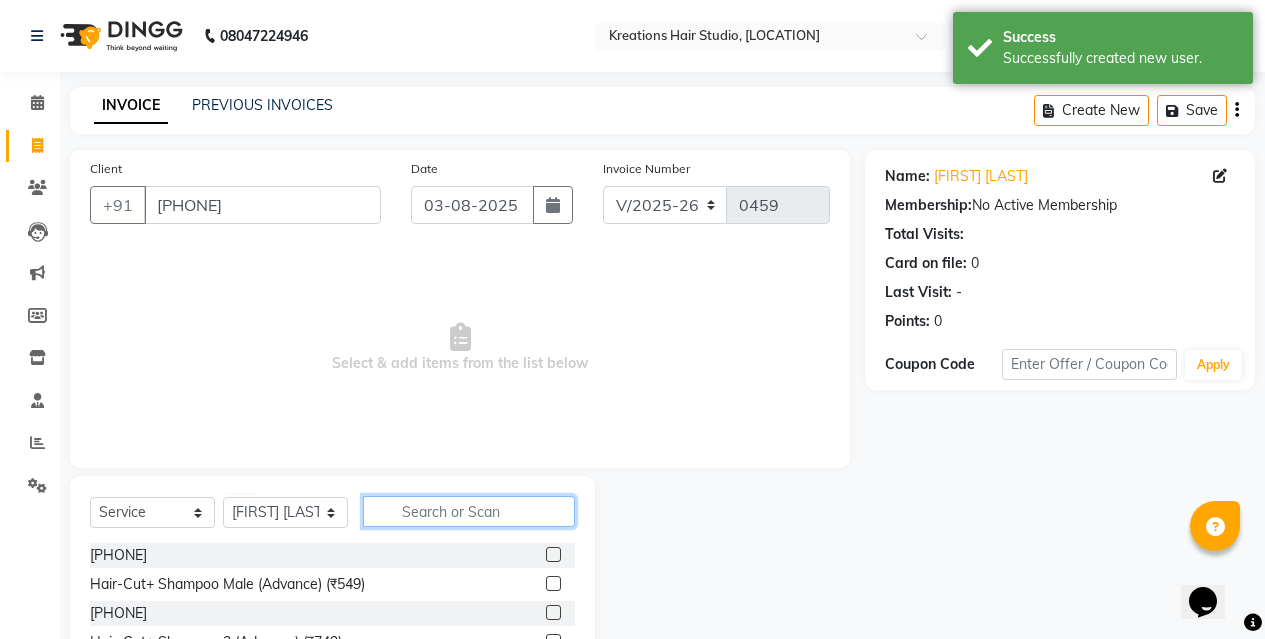 click 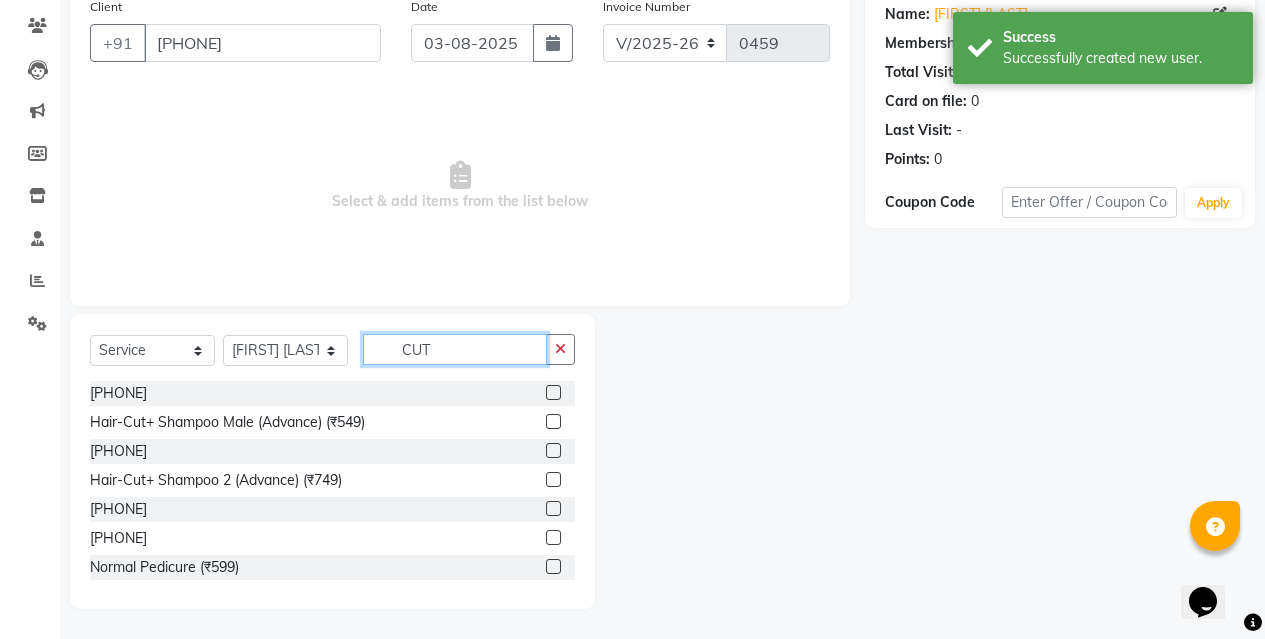 scroll, scrollTop: 136, scrollLeft: 0, axis: vertical 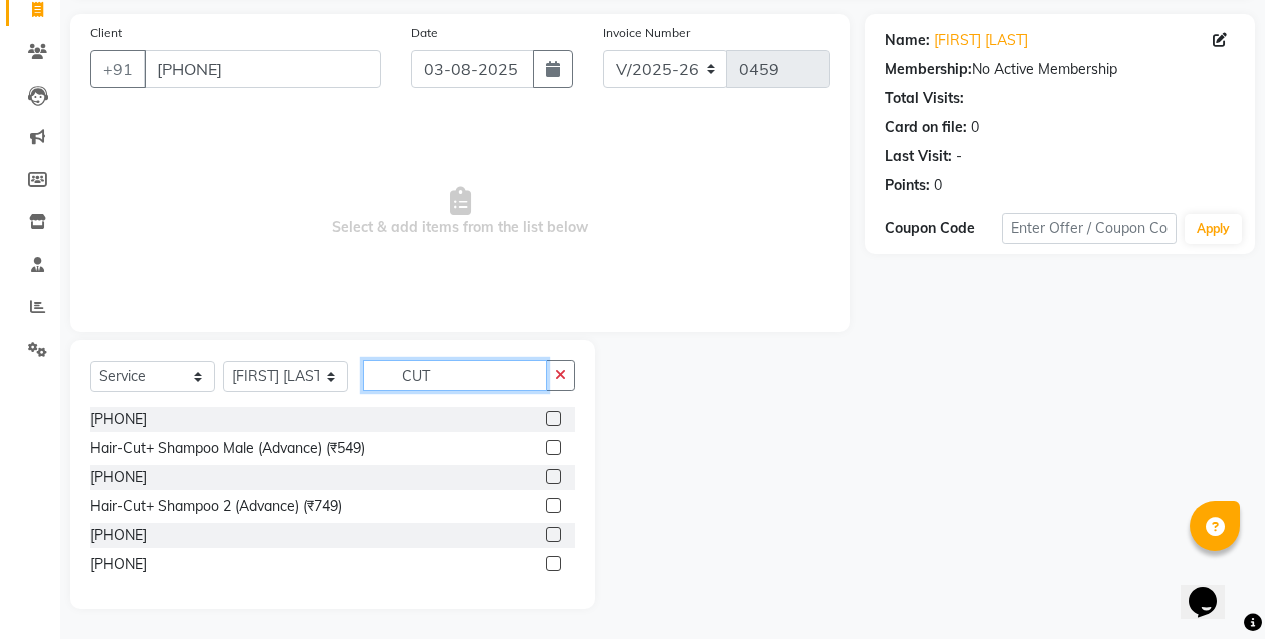 type on "CUT" 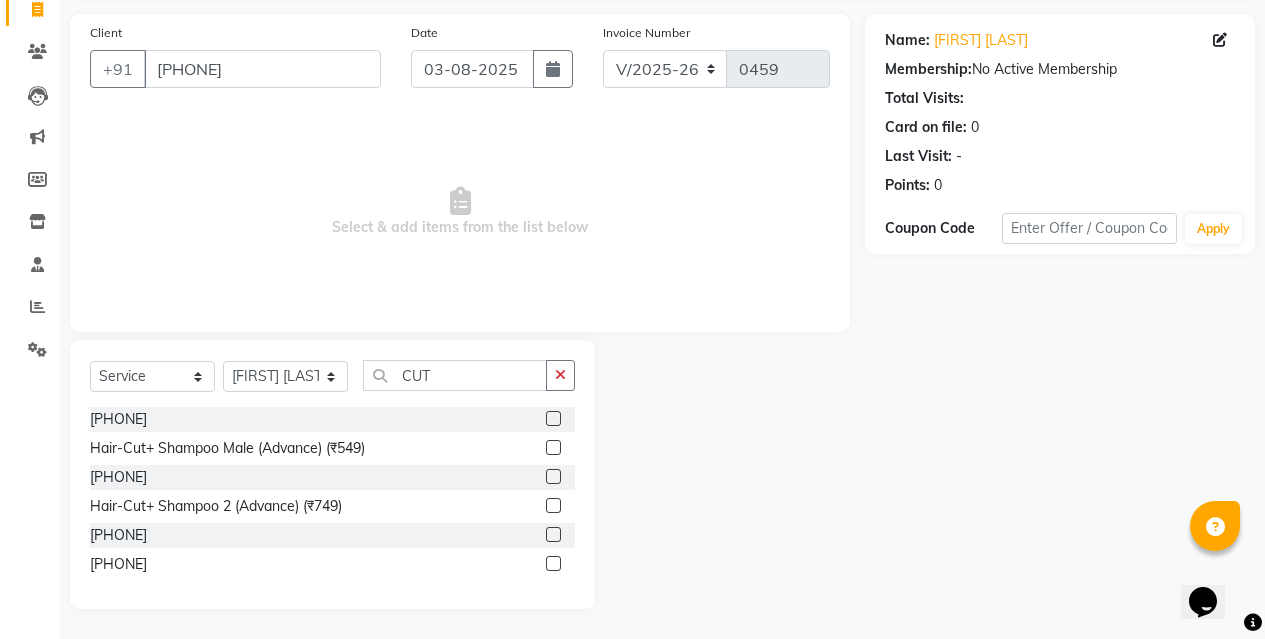 click 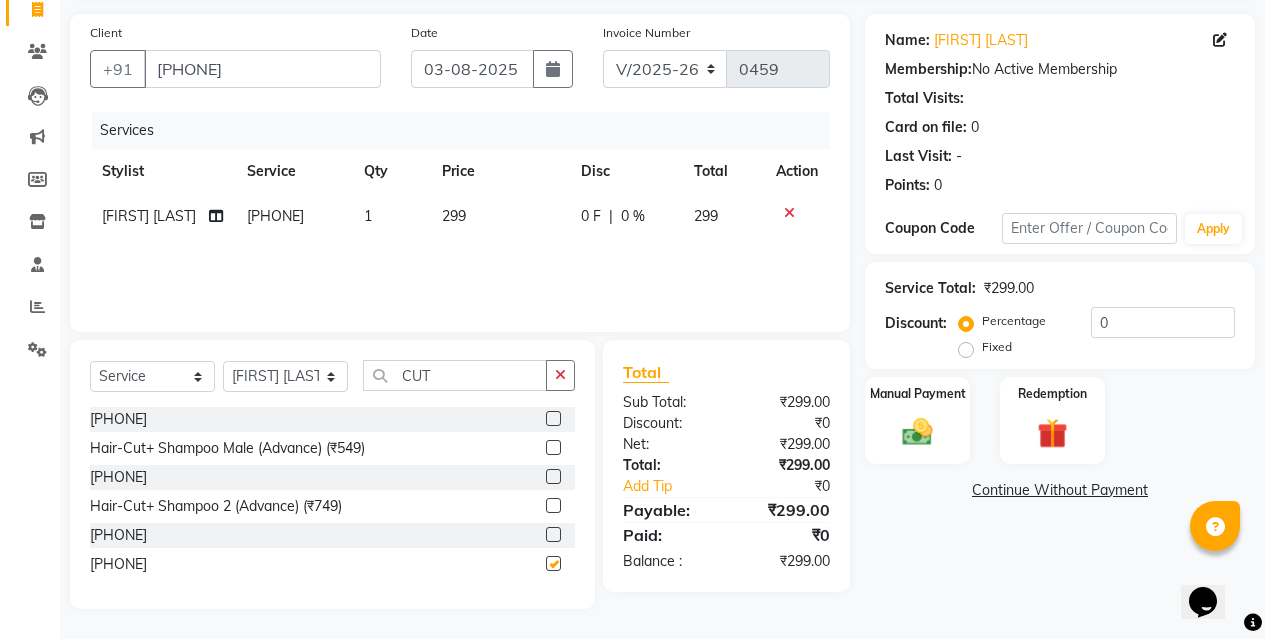checkbox on "false" 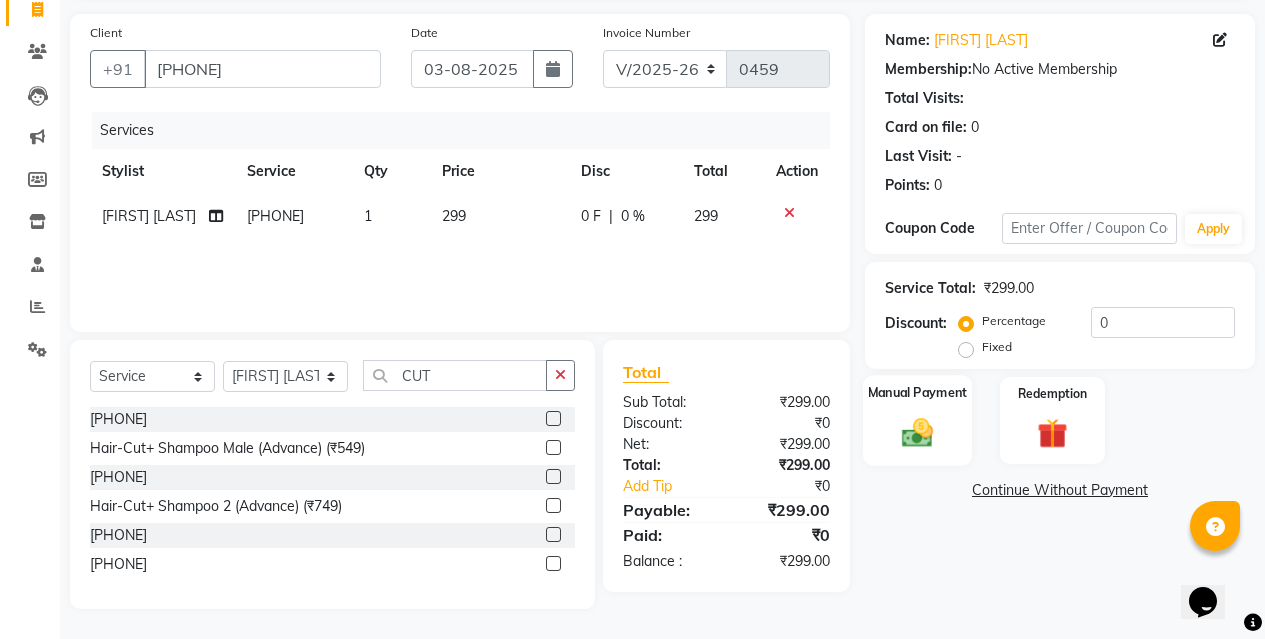 click 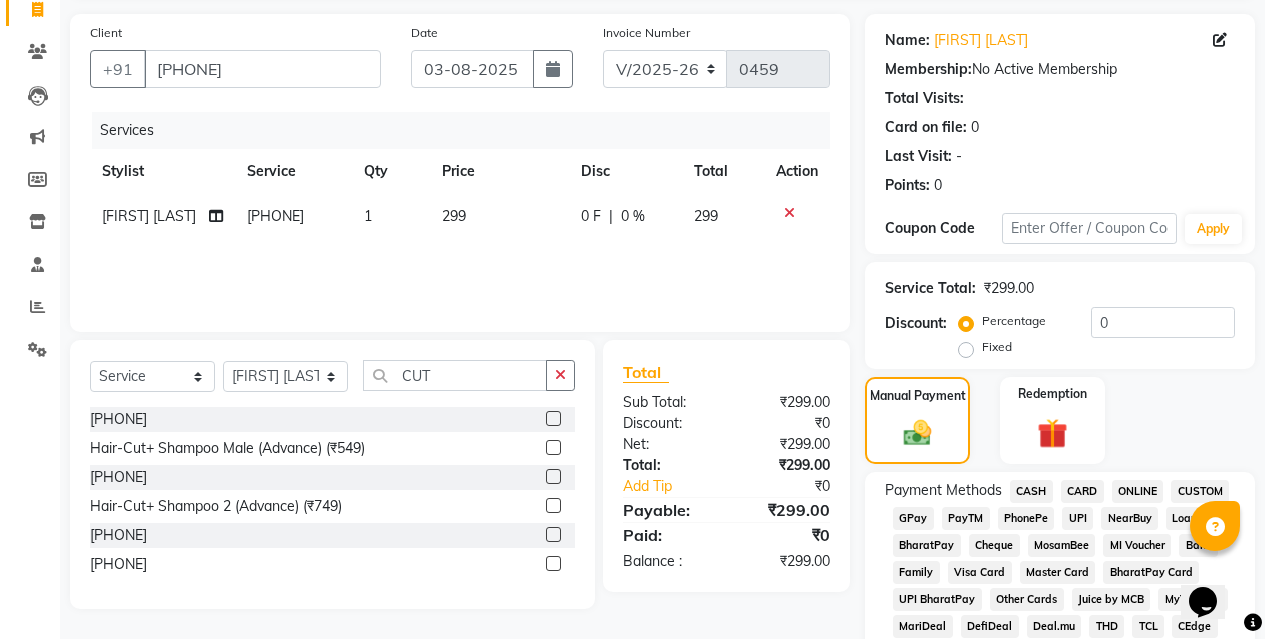 click on "NearBuy" 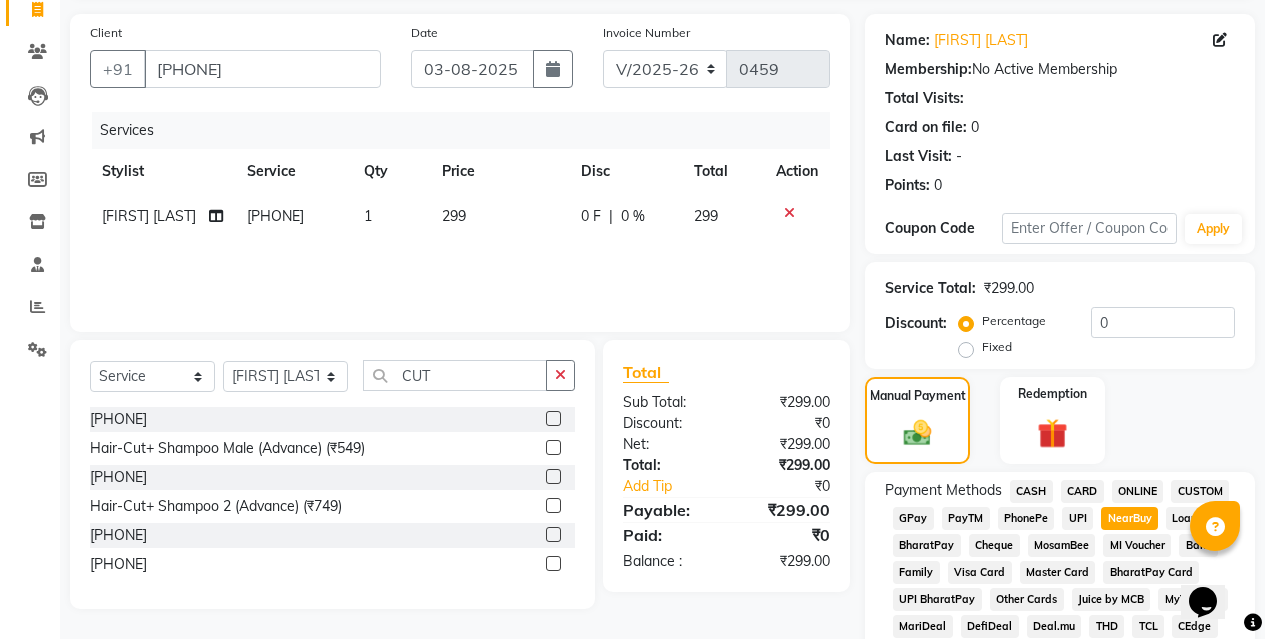click on "ONLINE" 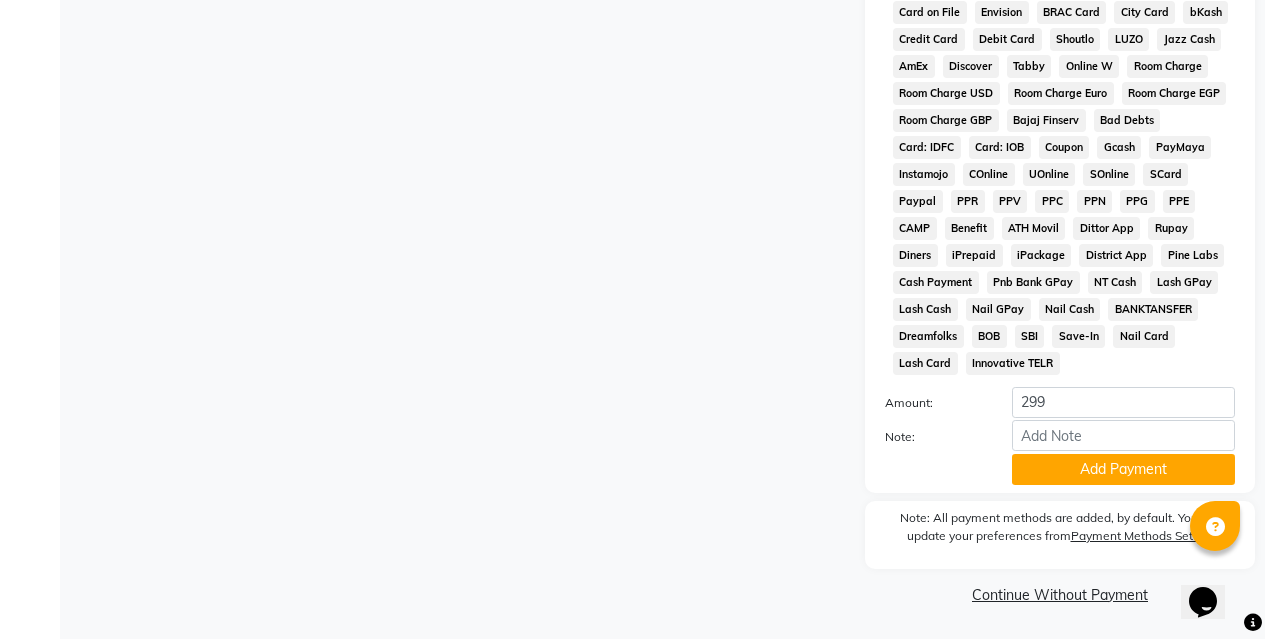 scroll, scrollTop: 940, scrollLeft: 0, axis: vertical 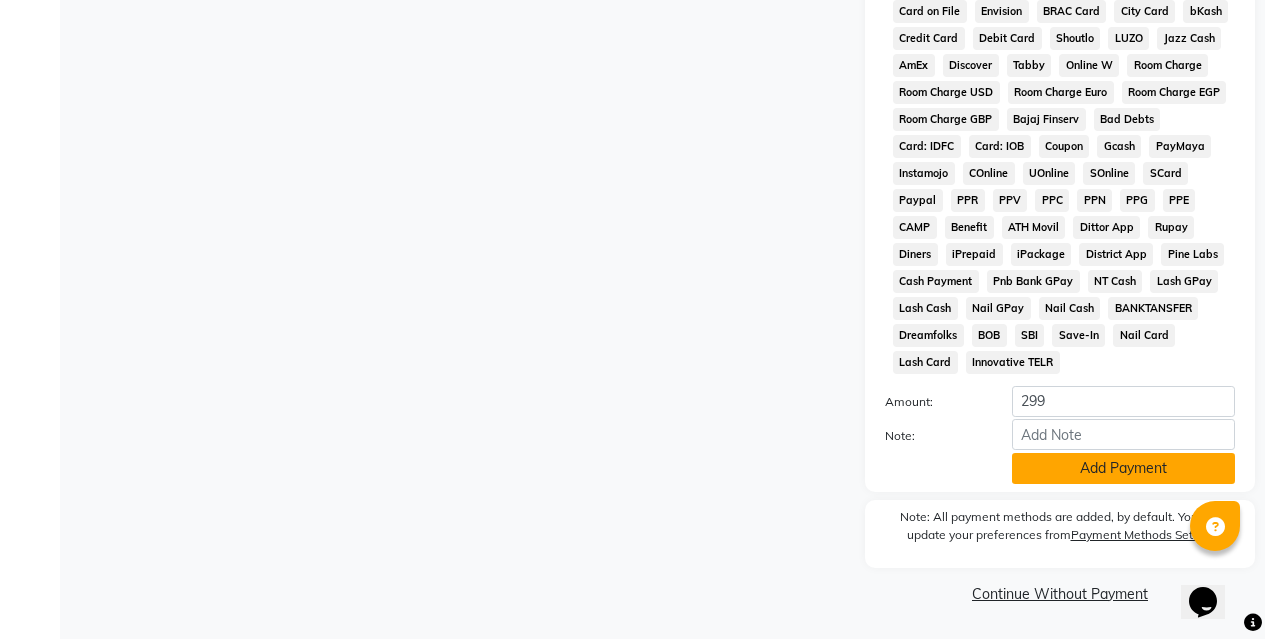 click on "Add Payment" 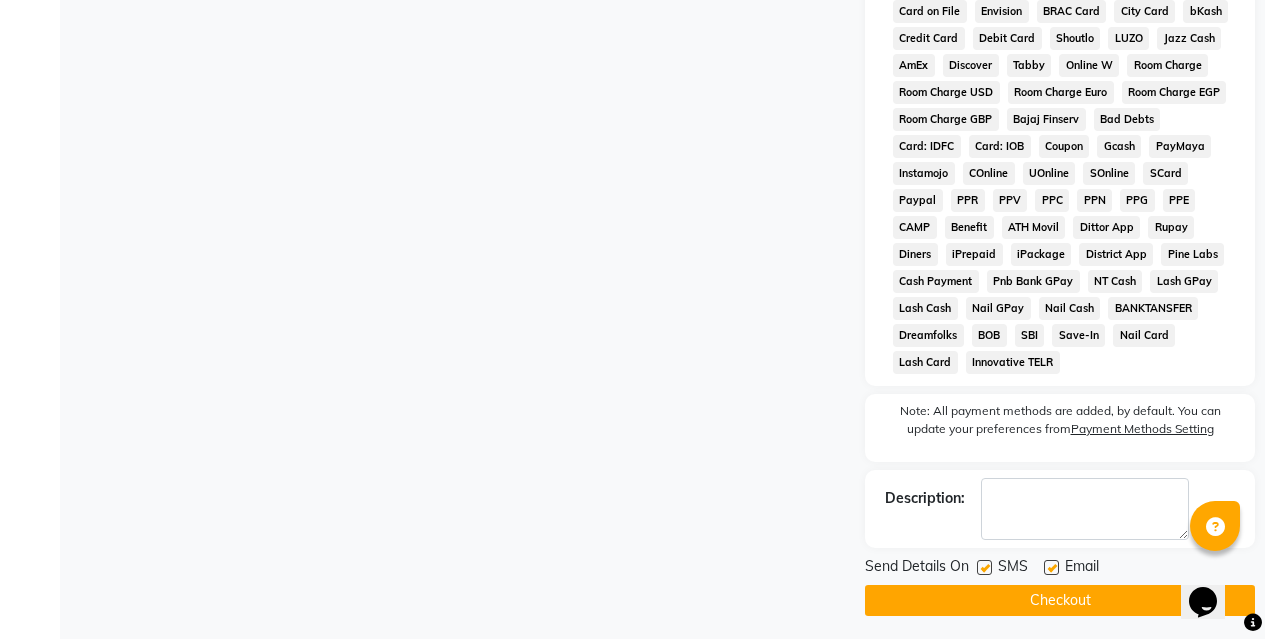 click on "Checkout" 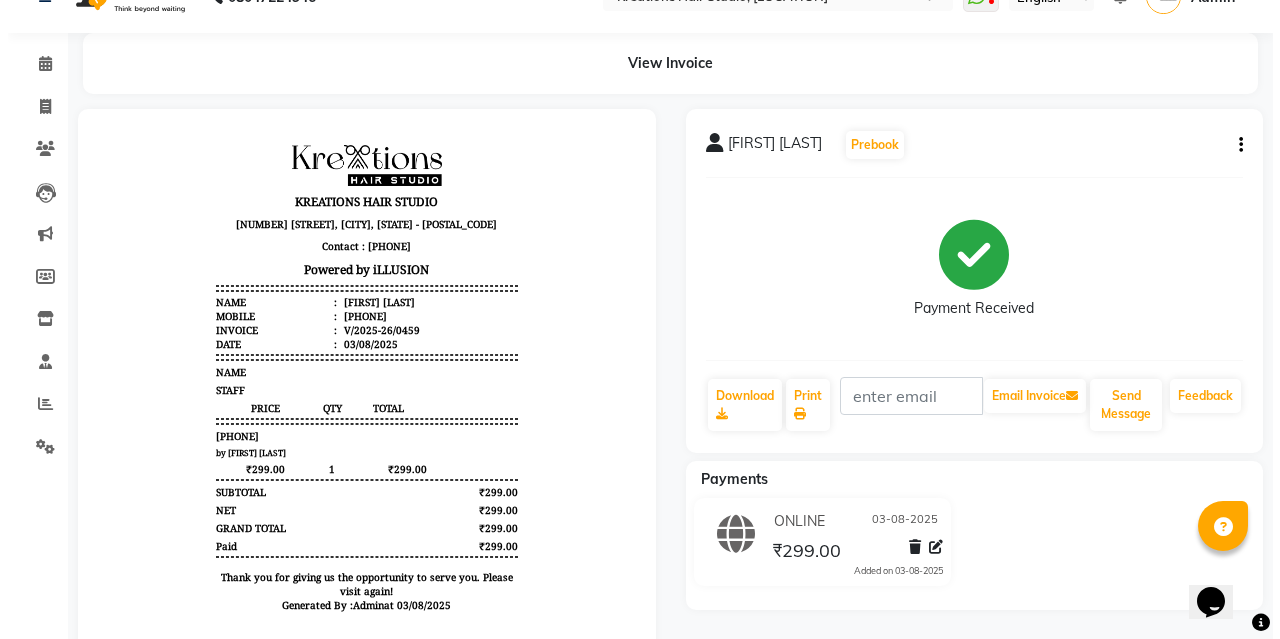 scroll, scrollTop: 0, scrollLeft: 0, axis: both 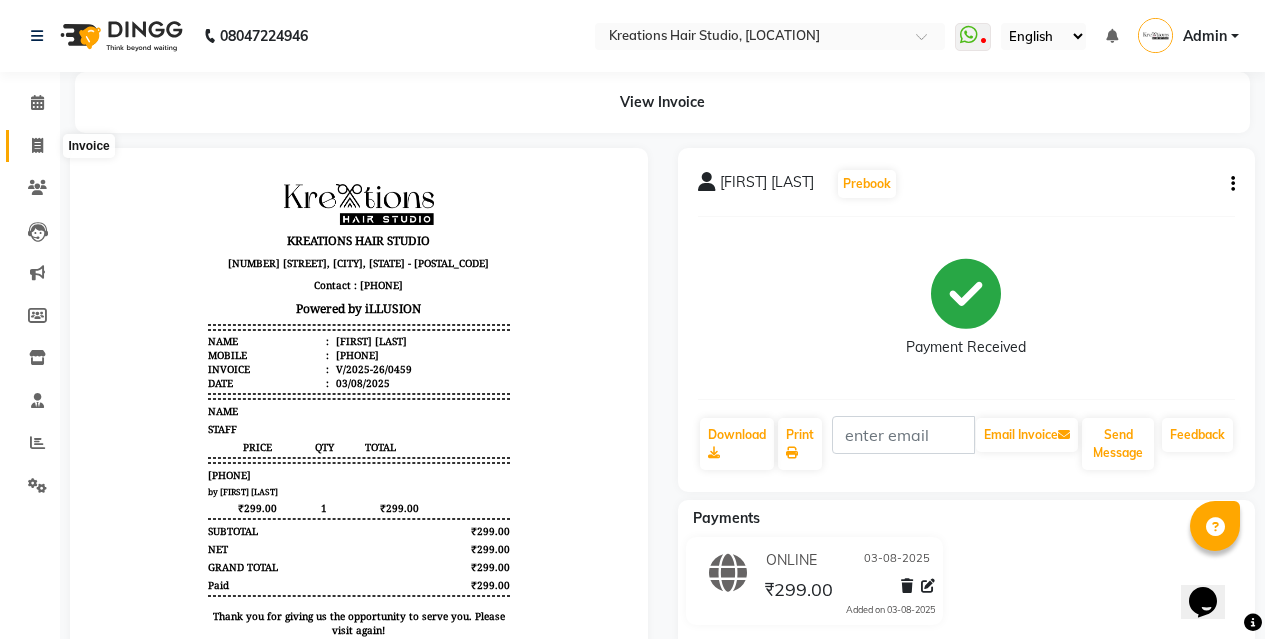 click 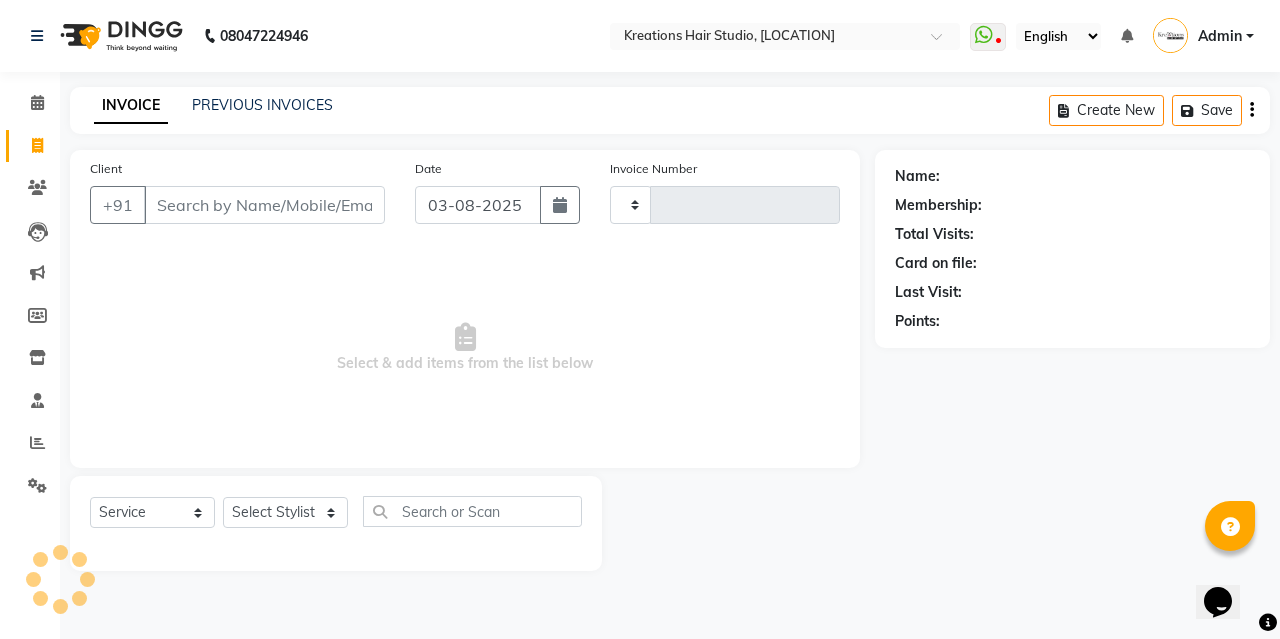 click on "Client" at bounding box center [264, 205] 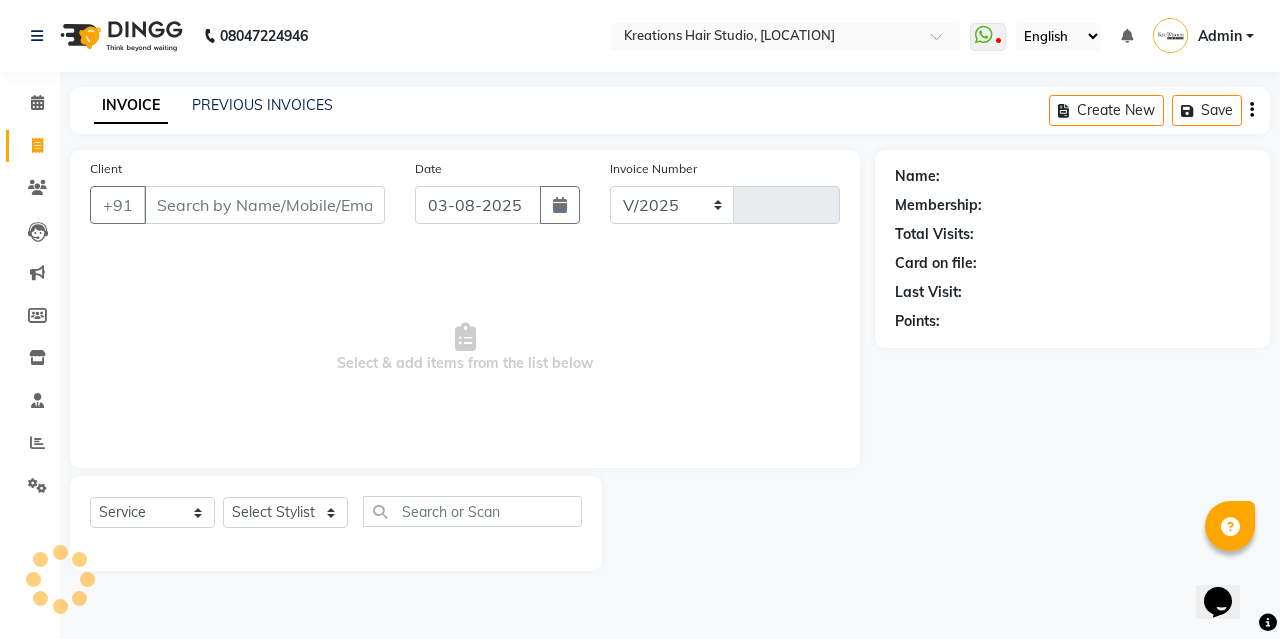 select on "4656" 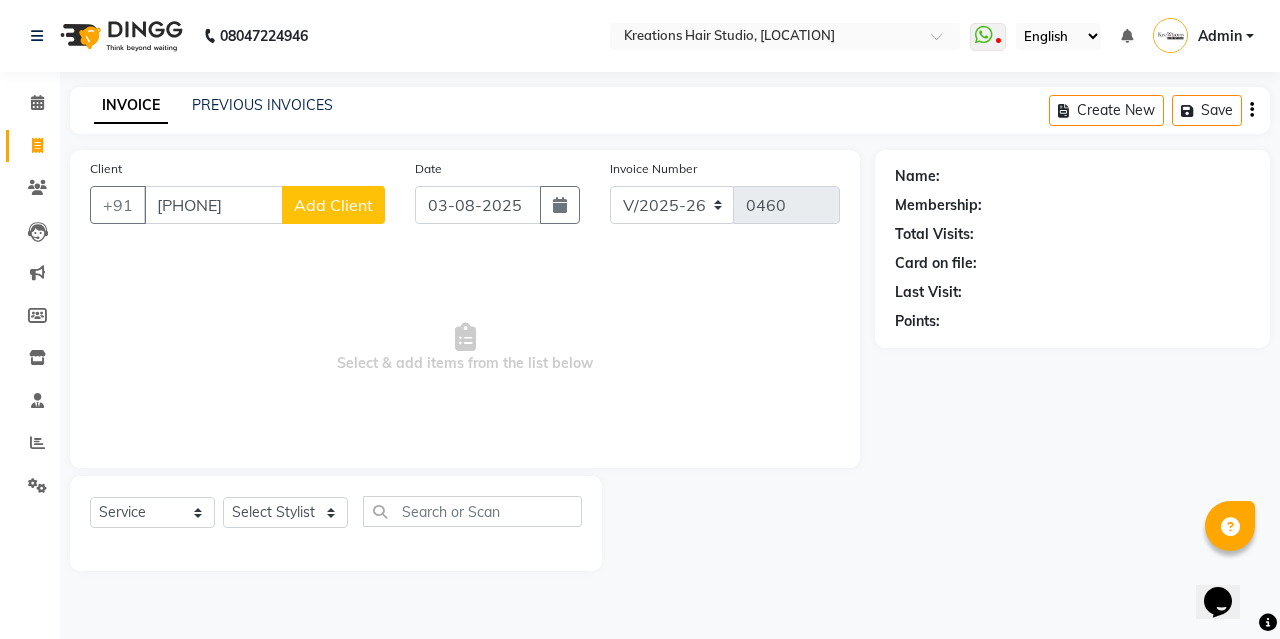 type on "[PHONE]" 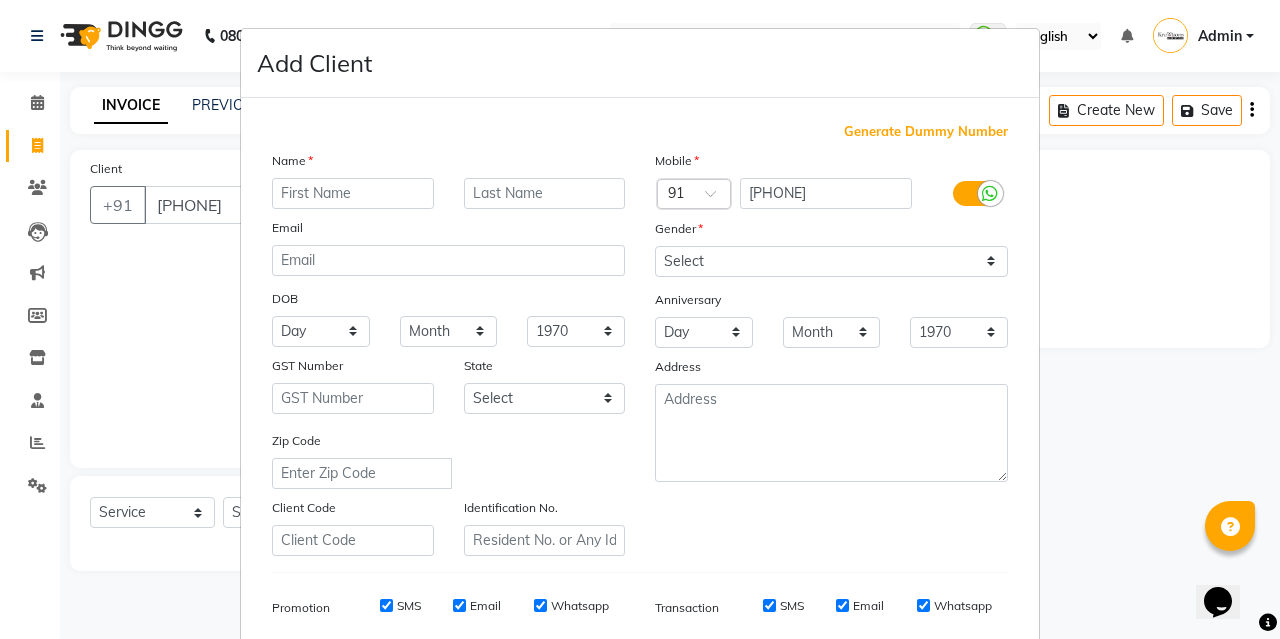 click at bounding box center [353, 193] 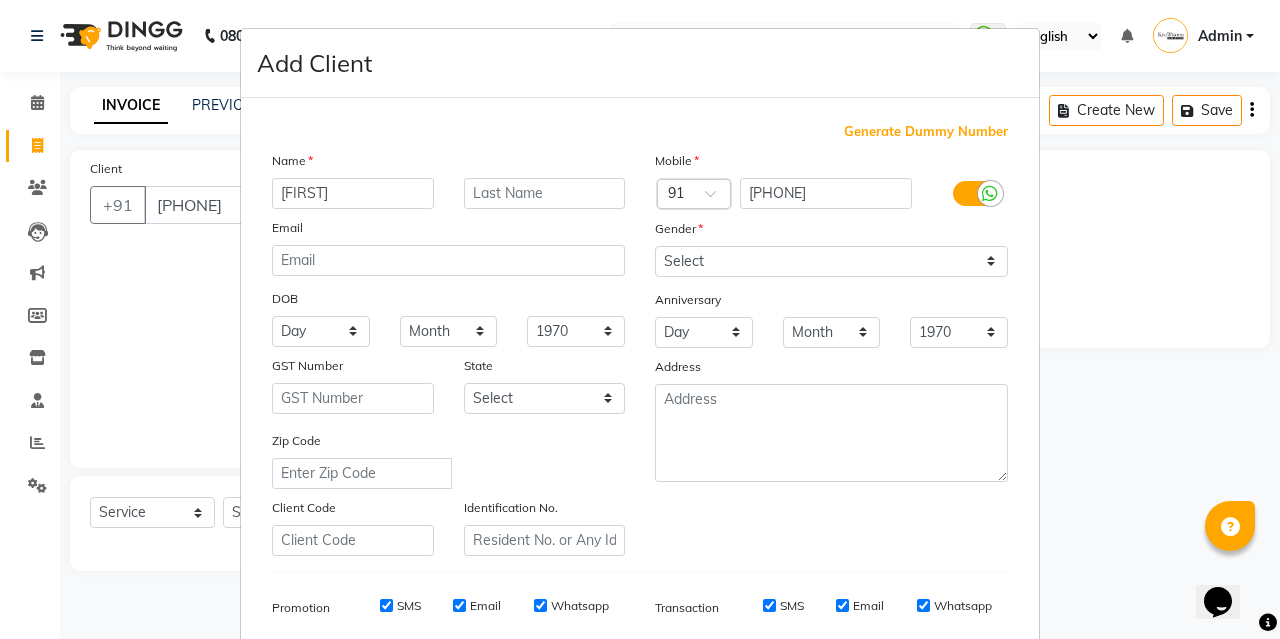 type on "[FIRST]" 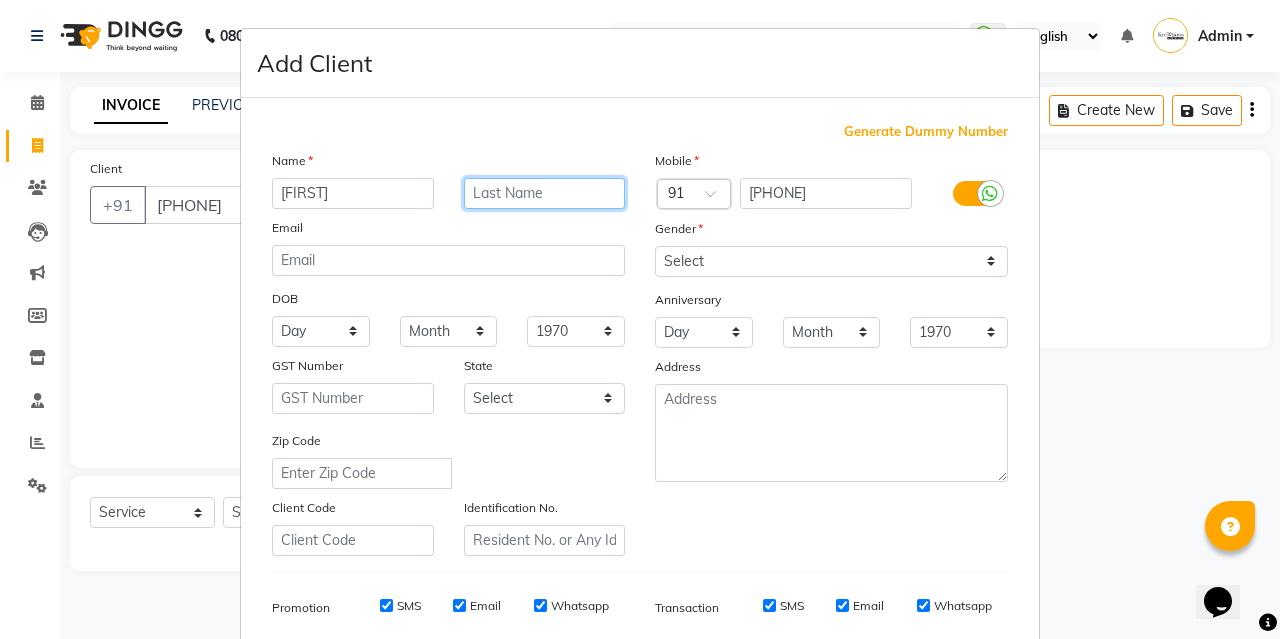 click at bounding box center (545, 193) 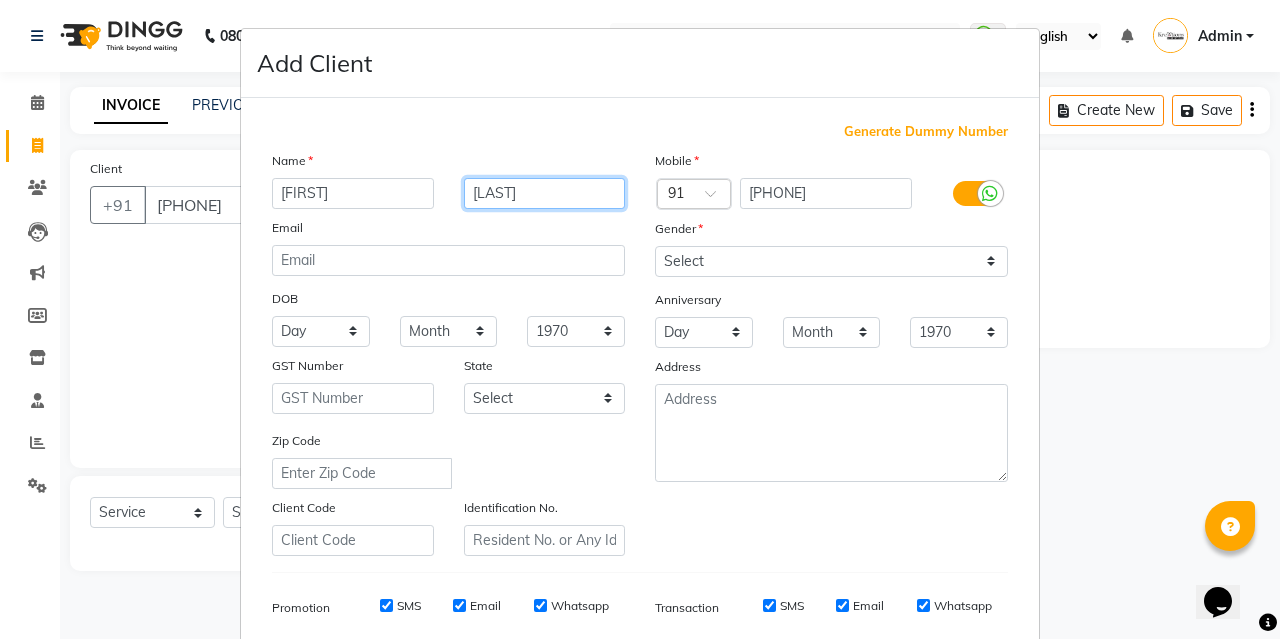type on "[LAST]" 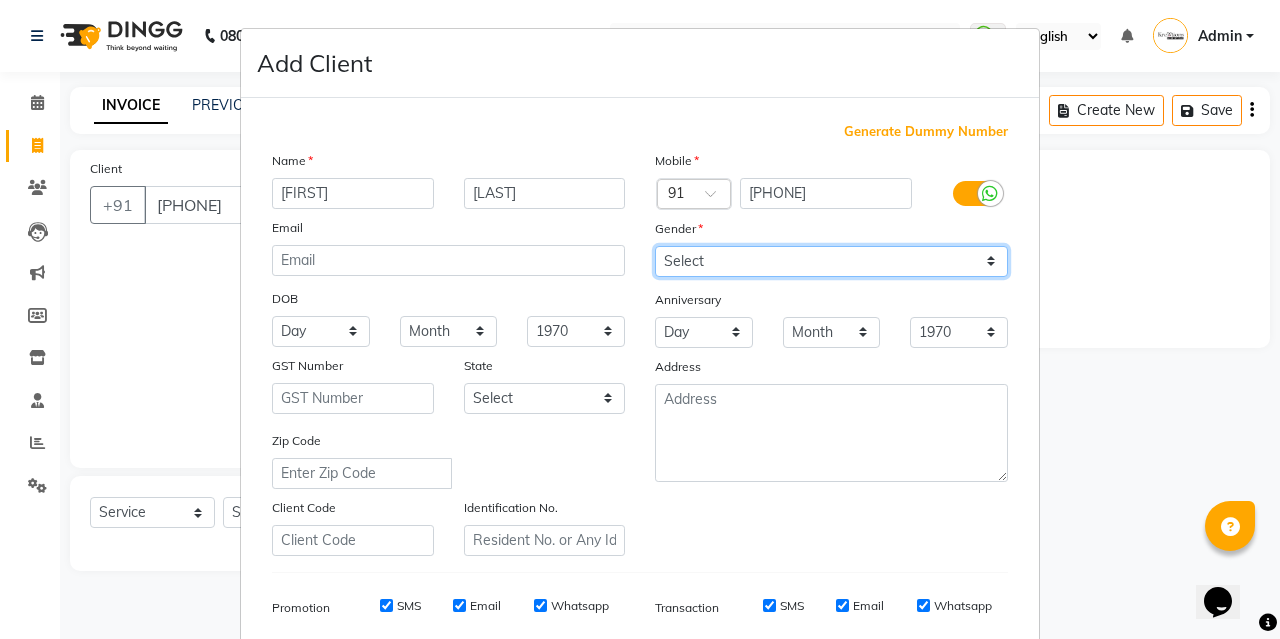 click on "Select Male Female Other Prefer Not To Say" at bounding box center [831, 261] 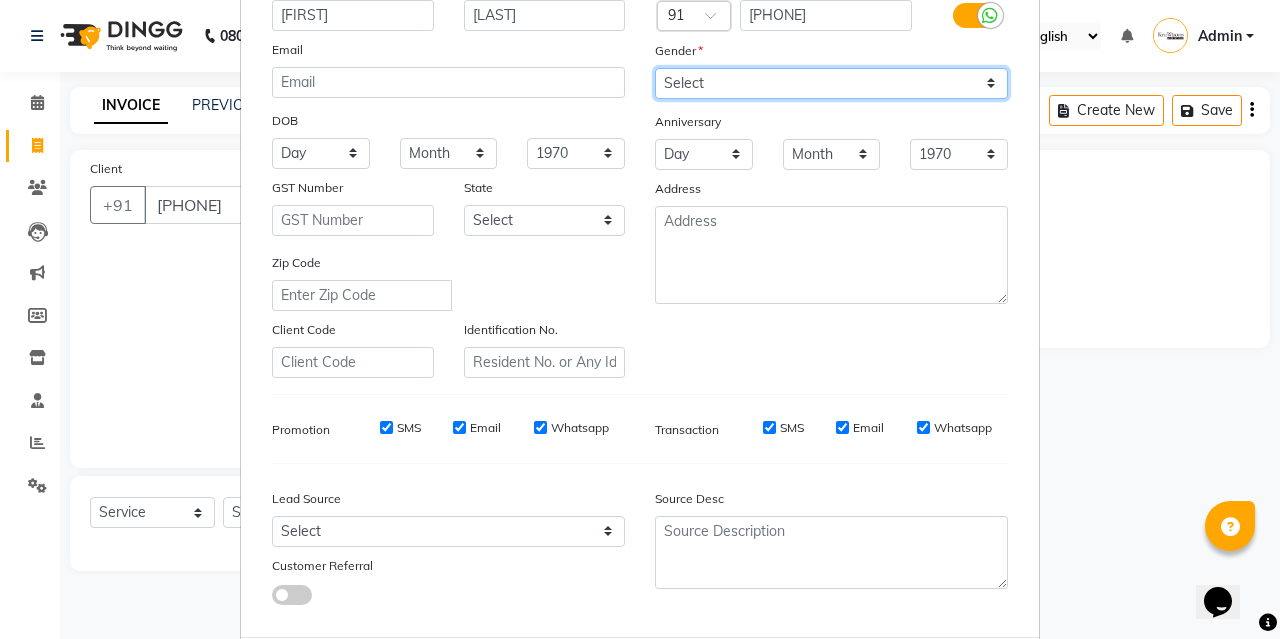 scroll, scrollTop: 84, scrollLeft: 0, axis: vertical 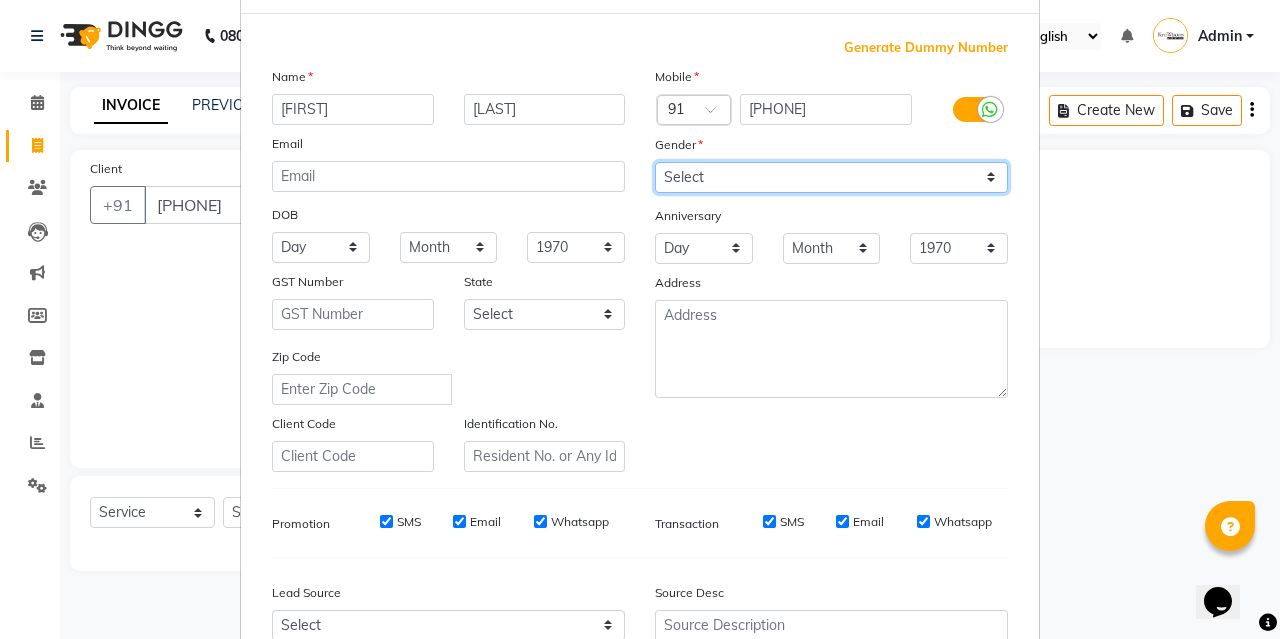 click on "Select Male Female Other Prefer Not To Say" at bounding box center (831, 177) 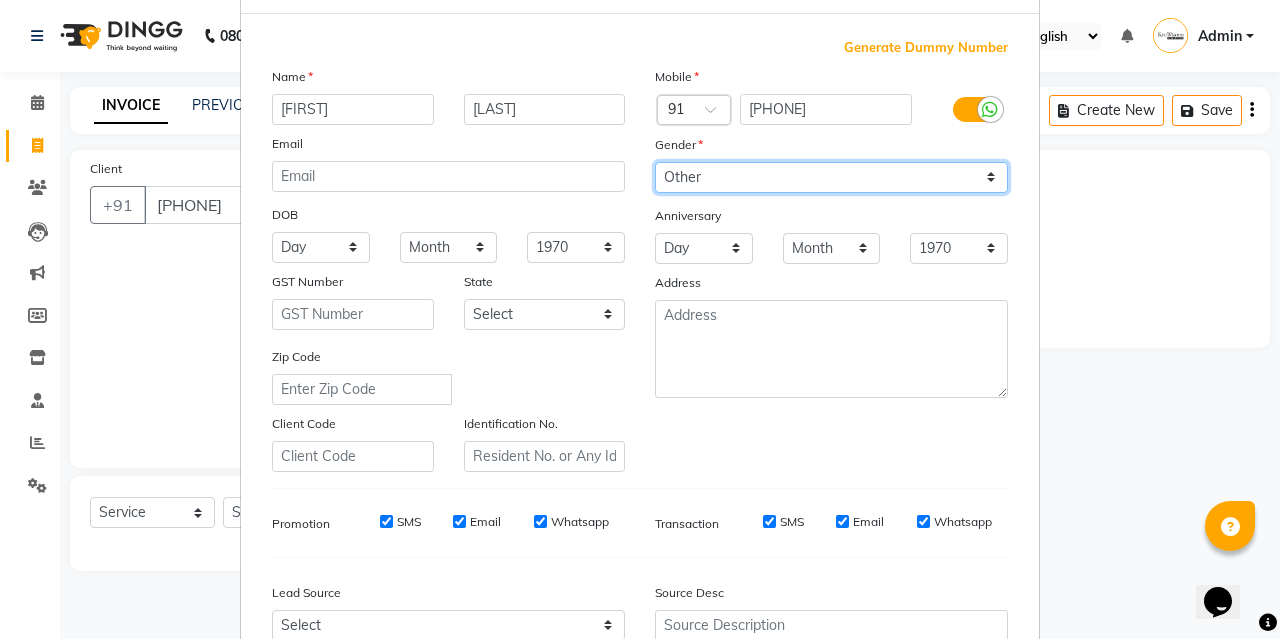 click on "Select Male Female Other Prefer Not To Say" at bounding box center [831, 177] 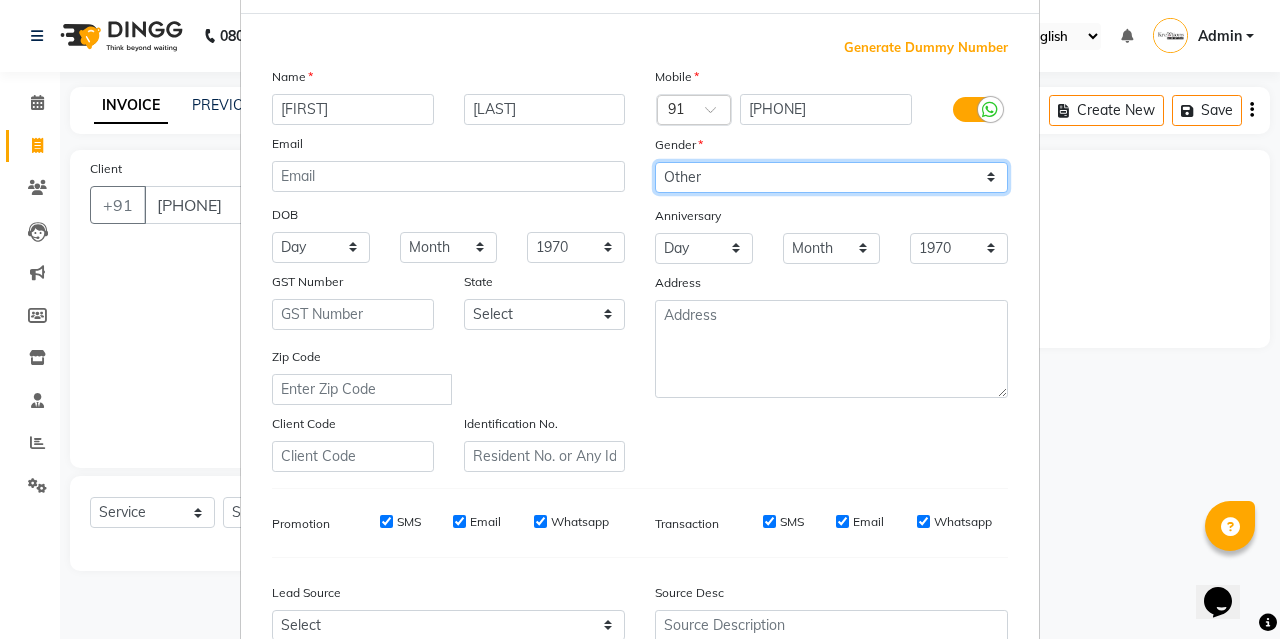 select on "female" 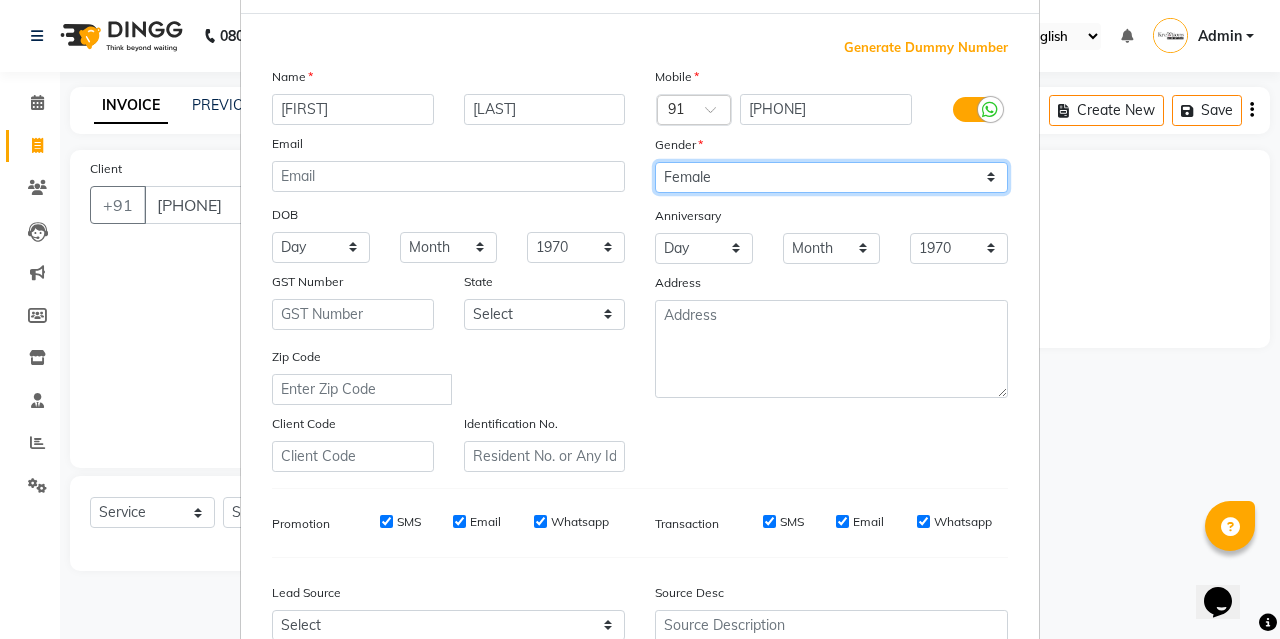 click on "Select Male Female Other Prefer Not To Say" at bounding box center (831, 177) 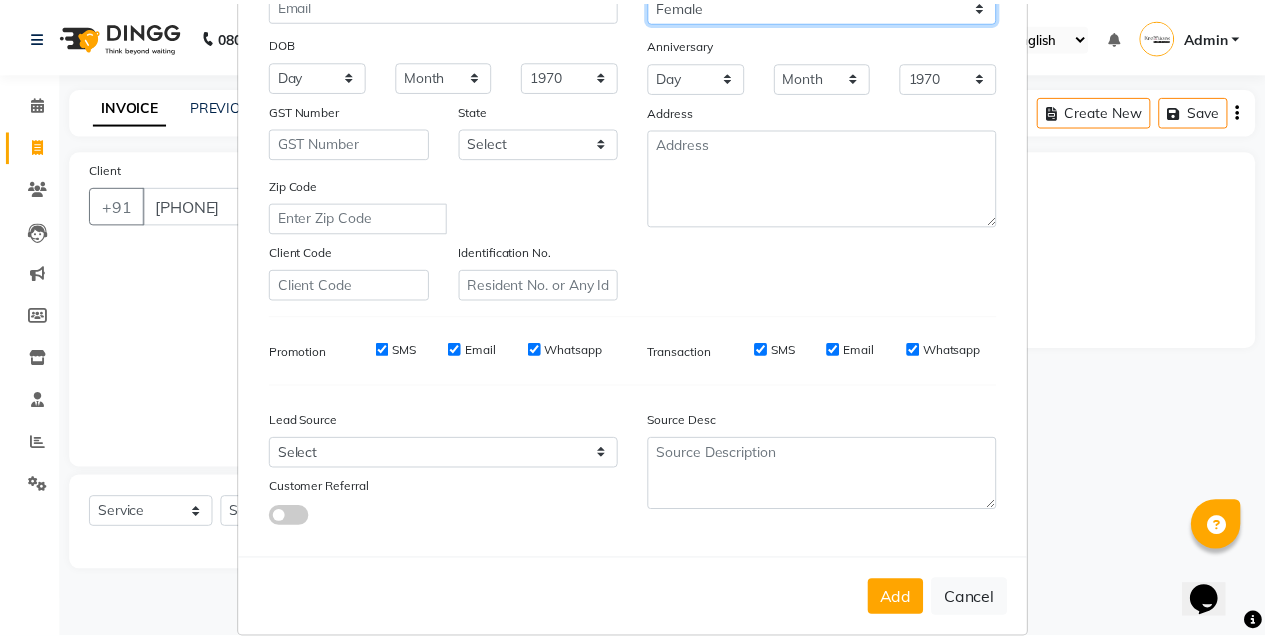 scroll, scrollTop: 284, scrollLeft: 0, axis: vertical 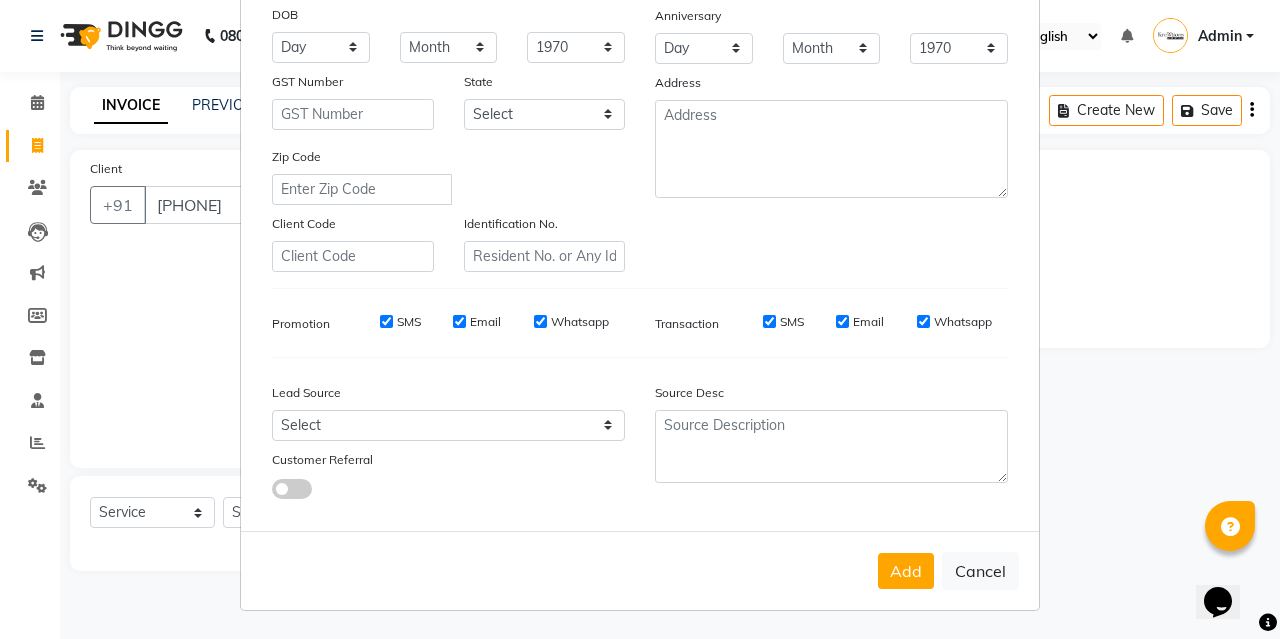 click on "Add Client Generate Dummy Number Name [FIRST] [LAST] Email DOB Day 01 02 03 04 05 06 07 08 09 10 11 12 13 14 15 16 17 18 19 20 21 22 23 24 25 26 27 28 29 30 31 Month January February March April May June July August September October November December 1940 1941 1942 1943 1944 1945 1946 1947 1948 1949 1950 1951 1952 1953 1954 1955 1956 1957 1958 1959 1960 1961 1962 1963 1964 1965 1966 1967 1968 1969 1970 1971 1972 1973 1974 1975 1976 1977 1978 1979 1980 1981 1982 1983 1984 1985 1986 1987 1988 1989 1990 1991 1992 1993 1994 1995 1996 1997 1998 1999 2000 2001 2002 2003 2004 2005 2006 2007 2008 2009 2010 2011 2012 2013 2014 2015 2016 2017 2018 2019 2020 2021 2022 2023 2024 GST Number State Select Andaman and Nicobar Islands Andhra Pradesh Arunachal Pradesh Assam Bihar Chandigarh Chhattisgarh Dadra and Nagar Haveli Daman and Diu Delhi Goa Gujarat Haryana Himachal Pradesh Jammu and Kashmir Jharkhand Karnataka Kerala Lakshadweep Madhya Pradesh Maharashtra Manipur Meghalaya Mizoram Nagaland Odisha Pondicherry Punjab Rajasthan" at bounding box center (640, 319) 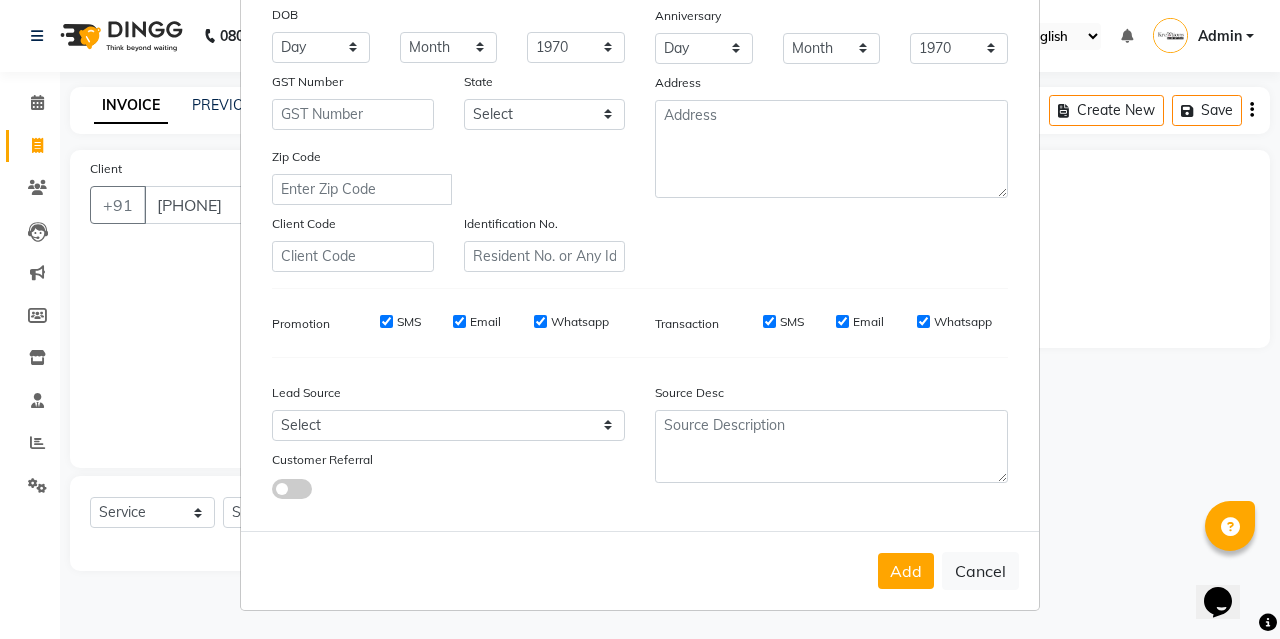 drag, startPoint x: 905, startPoint y: 515, endPoint x: 904, endPoint y: 497, distance: 18.027756 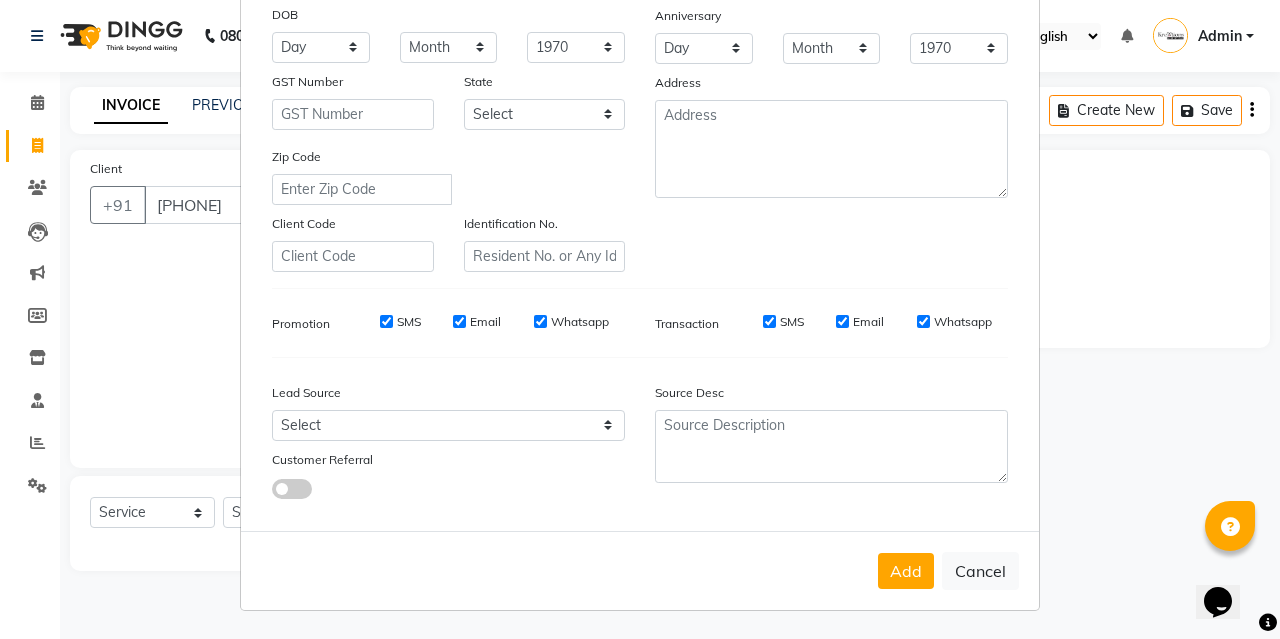 click on "Generate Dummy Number Name [FIRST] [LAST] Email DOB Day 01 02 03 04 05 06 07 08 09 10 11 12 13 14 15 16 17 18 19 20 21 22 23 24 25 26 27 28 29 30 31 Month January February March April May June July August September October November December 1940 1941 1942 1943 1944 1945 1946 1947 1948 1949 1950 1951 1952 1953 1954 1955 1956 1957 1958 1959 1960 1961 1962 1963 1964 1965 1966 1967 1968 1969 1970 1971 1972 1973 1974 1975 1976 1977 1978 1979 1980 1981 1982 1983 1984 1985 1986 1987 1988 1989 1990 1991 1992 1993 1994 1995 1996 1997 1998 1999 2000 2001 2002 2003 2004 2005 2006 2007 2008 2009 2010 2011 2012 2013 2014 2015 2016 2017 2018 2019 2020 2021 2022 2023 2024 GST Number State Select Andaman and Nicobar Islands Andhra Pradesh Arunachal Pradesh Assam Bihar Chandigarh Chhattisgarh Dadra and Nagar Haveli Daman and Diu Delhi Goa Gujarat Haryana Himachal Pradesh Jammu and Kashmir Jharkhand Karnataka Kerala Lakshadweep Madhya Pradesh Maharashtra Manipur Meghalaya Mizoram Nagaland Odisha Pondicherry Punjab Rajasthan" at bounding box center [640, 172] 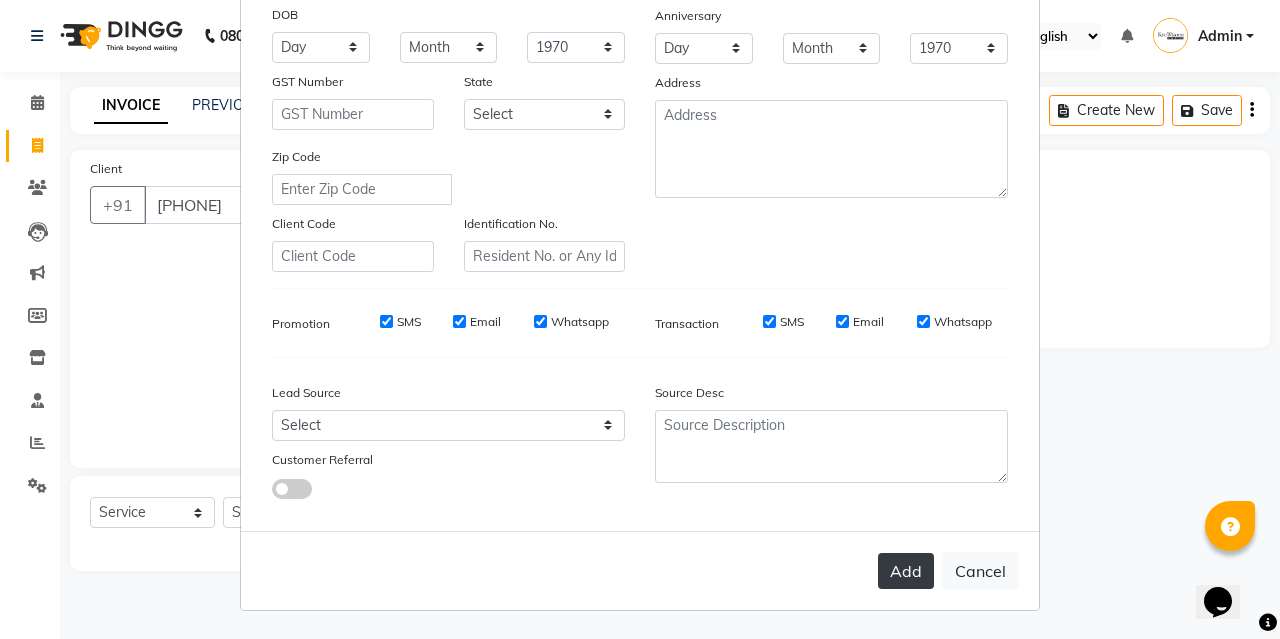 click on "Add" at bounding box center [906, 571] 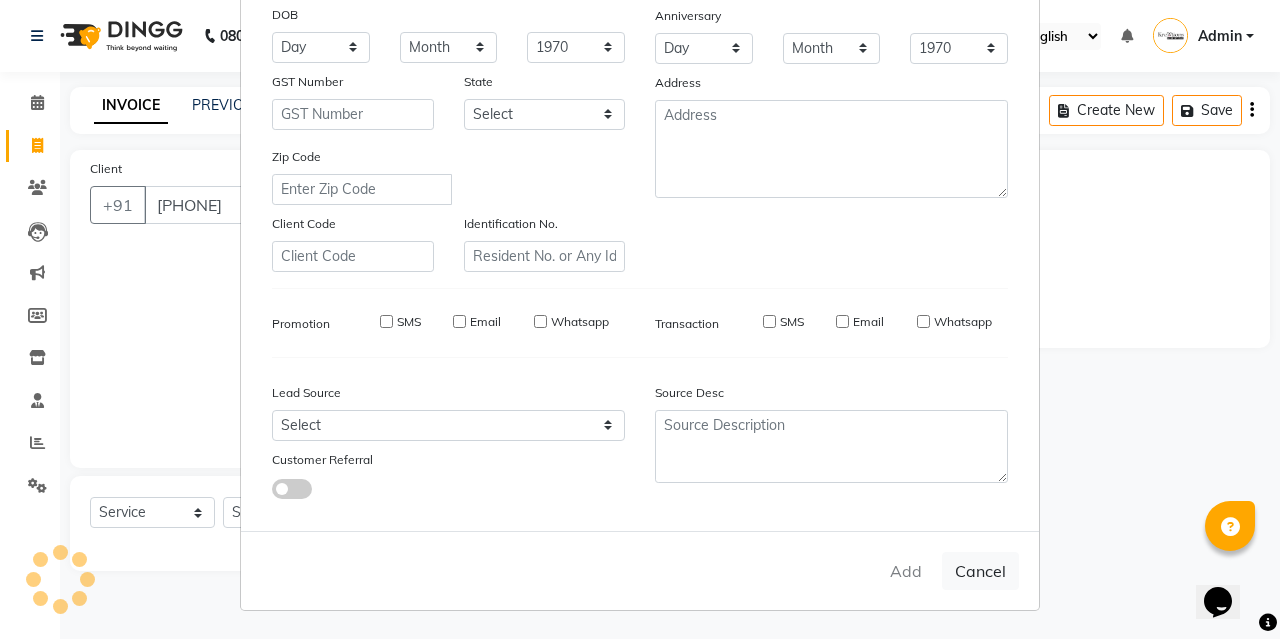 type 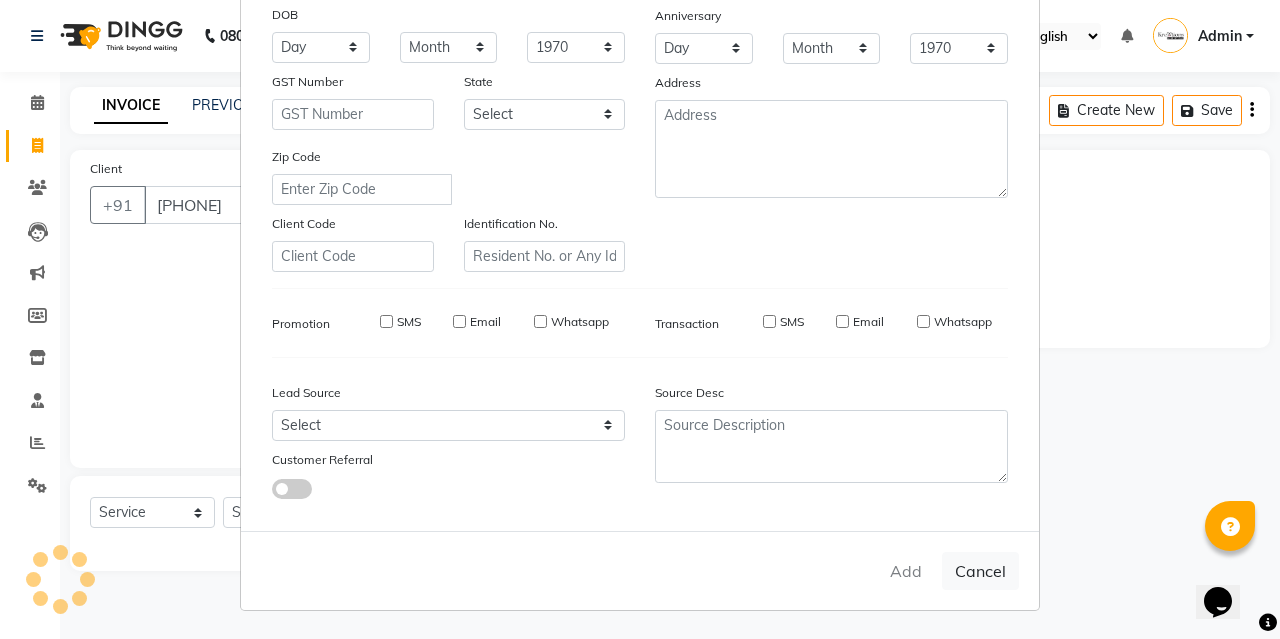 type 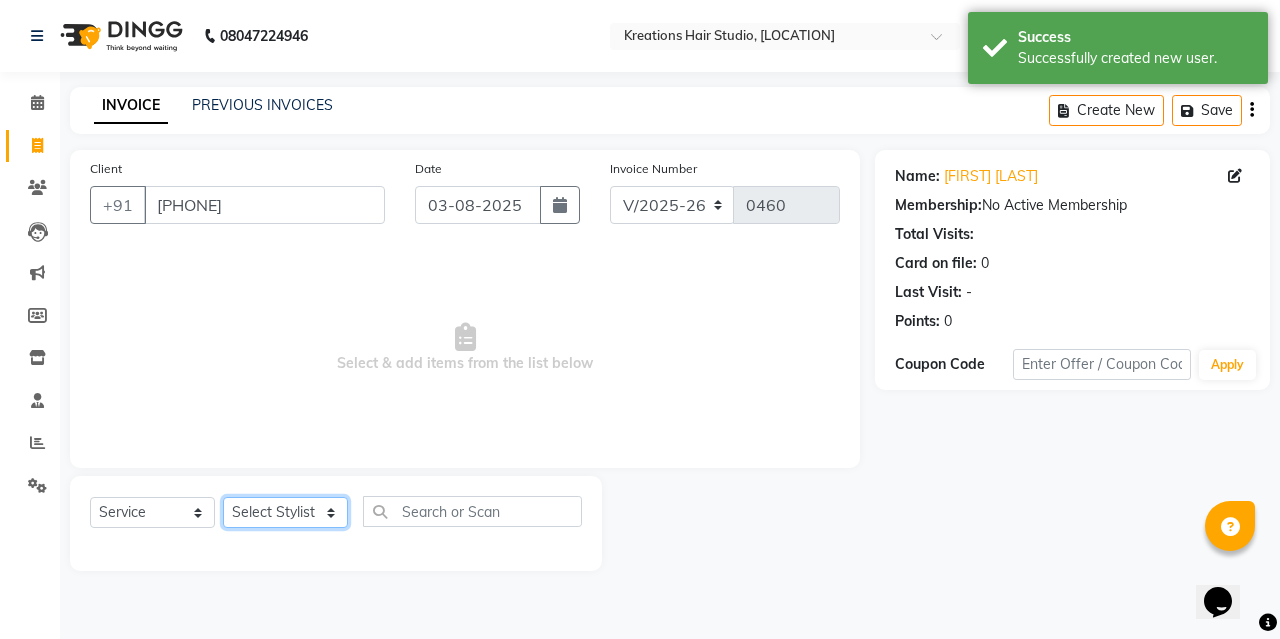 click on "Select Stylist [FIRST] [LAST] [FIRST] [LAST] [FIRST] [LAST] [FIRST] [LAST] [FIRST] [LAST] [FIRST] [LAST] [FIRST] [LAST] [FIRST] [LAST]" 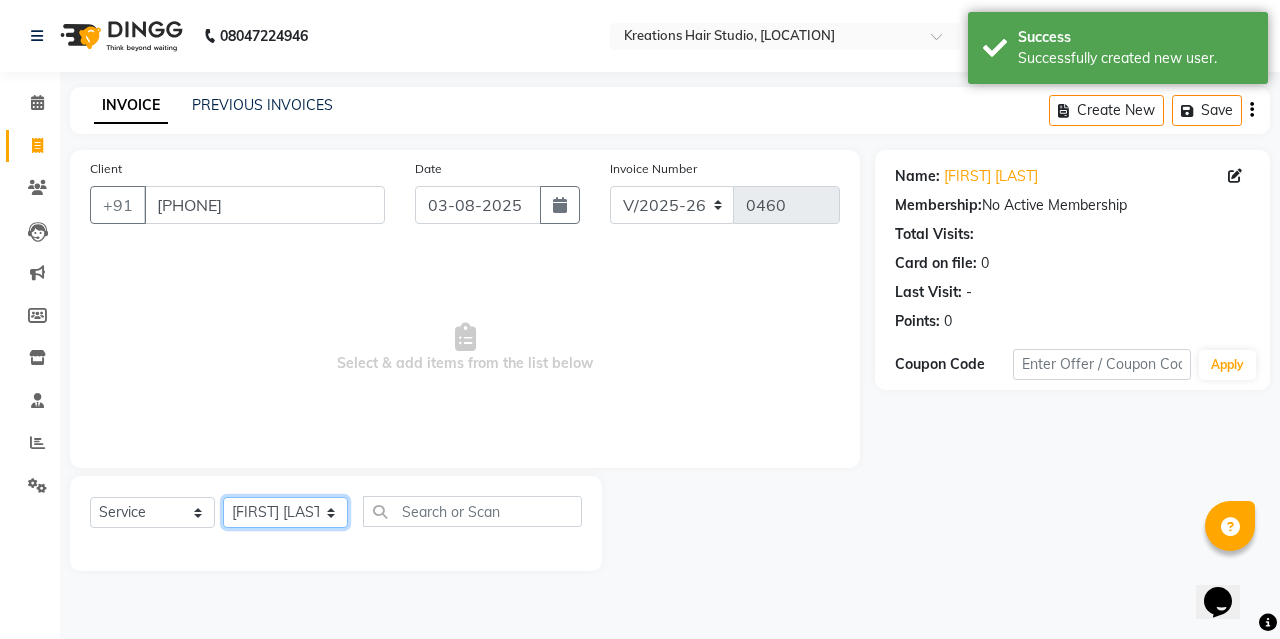 click on "Select Stylist [FIRST] [LAST] [FIRST] [LAST] [FIRST] [LAST] [FIRST] [LAST] [FIRST] [LAST] [FIRST] [LAST] [FIRST] [LAST] [FIRST] [LAST]" 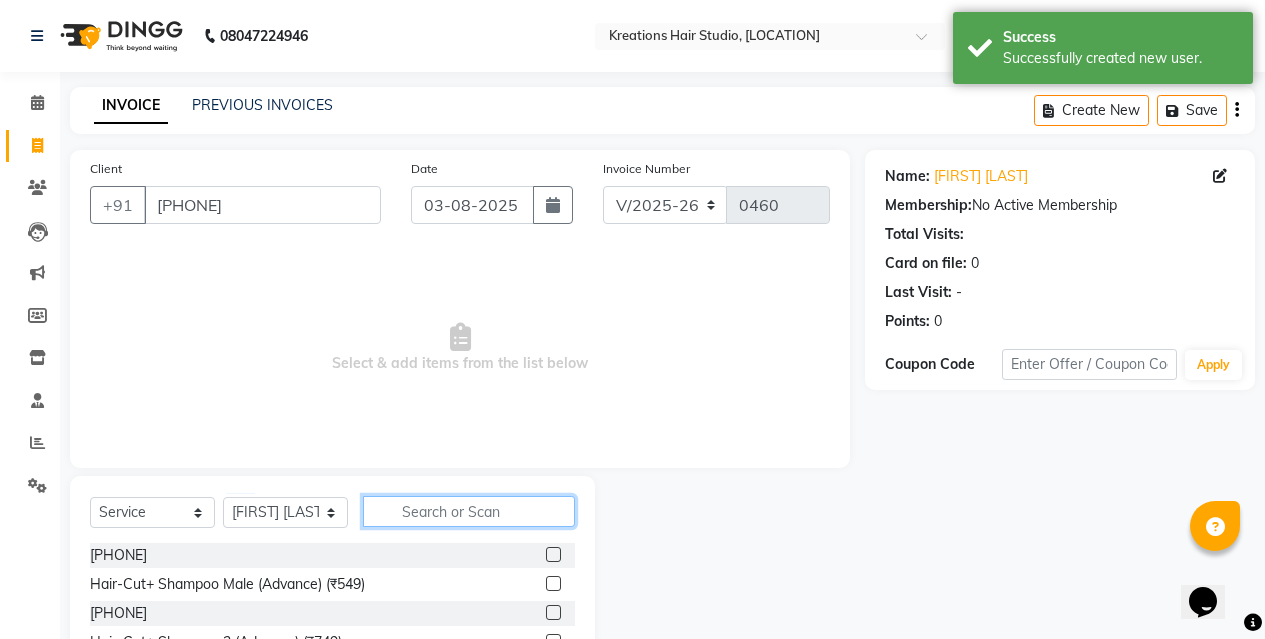click 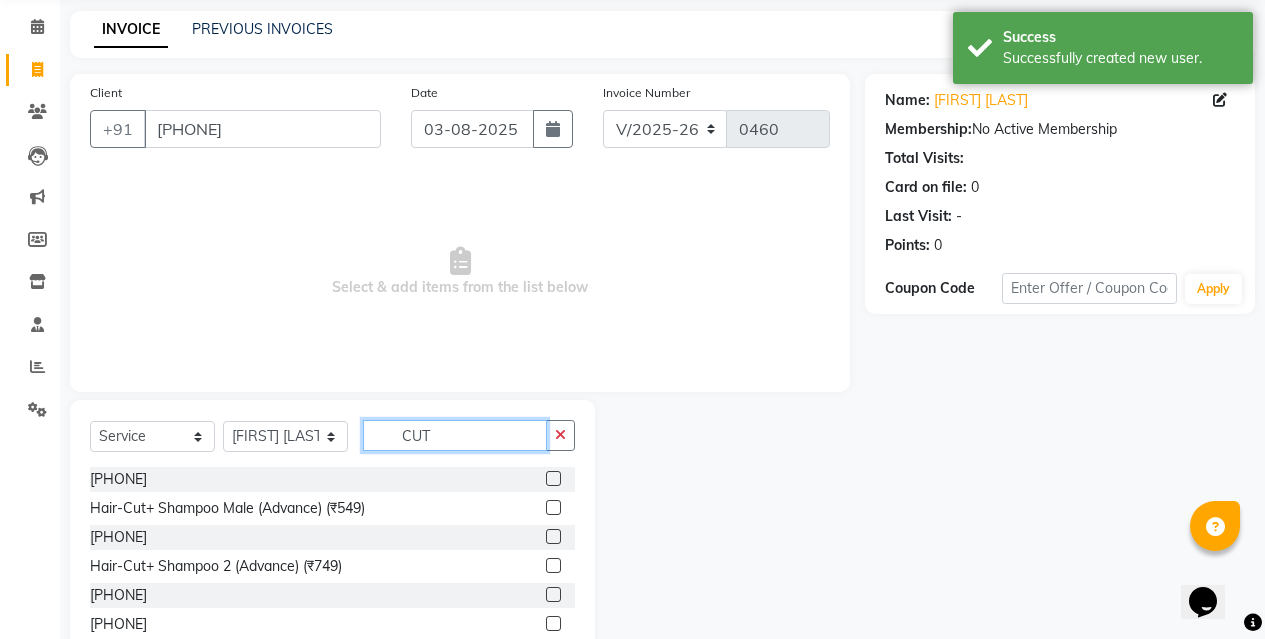 scroll, scrollTop: 136, scrollLeft: 0, axis: vertical 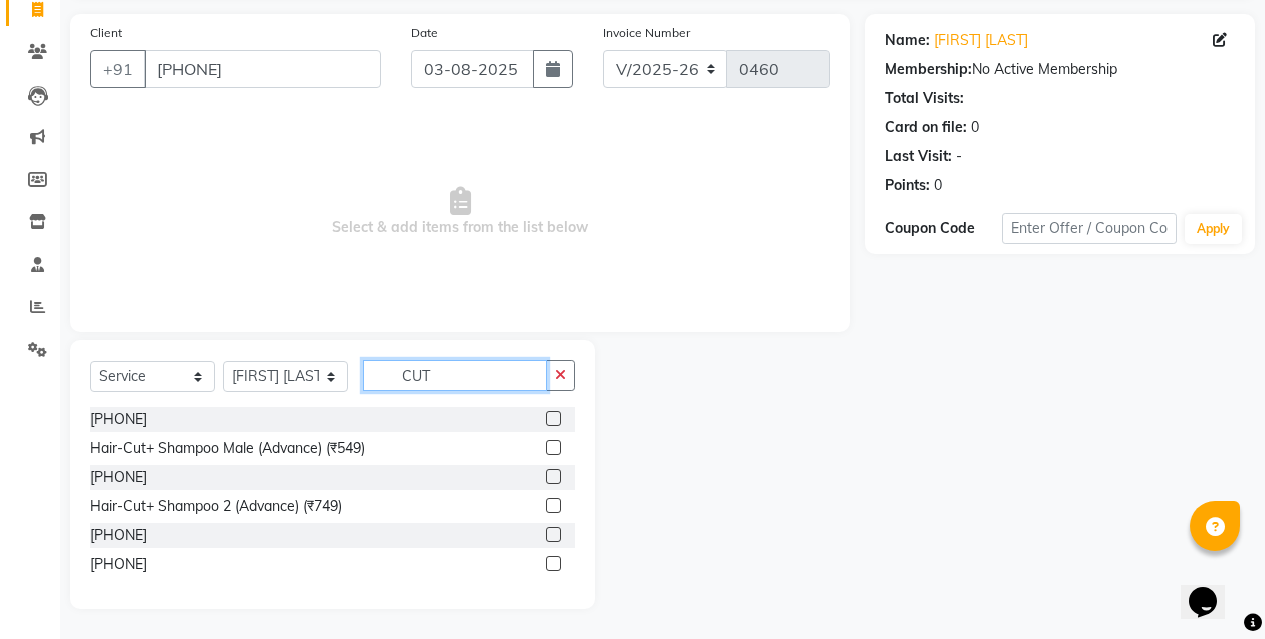 type on "CUT" 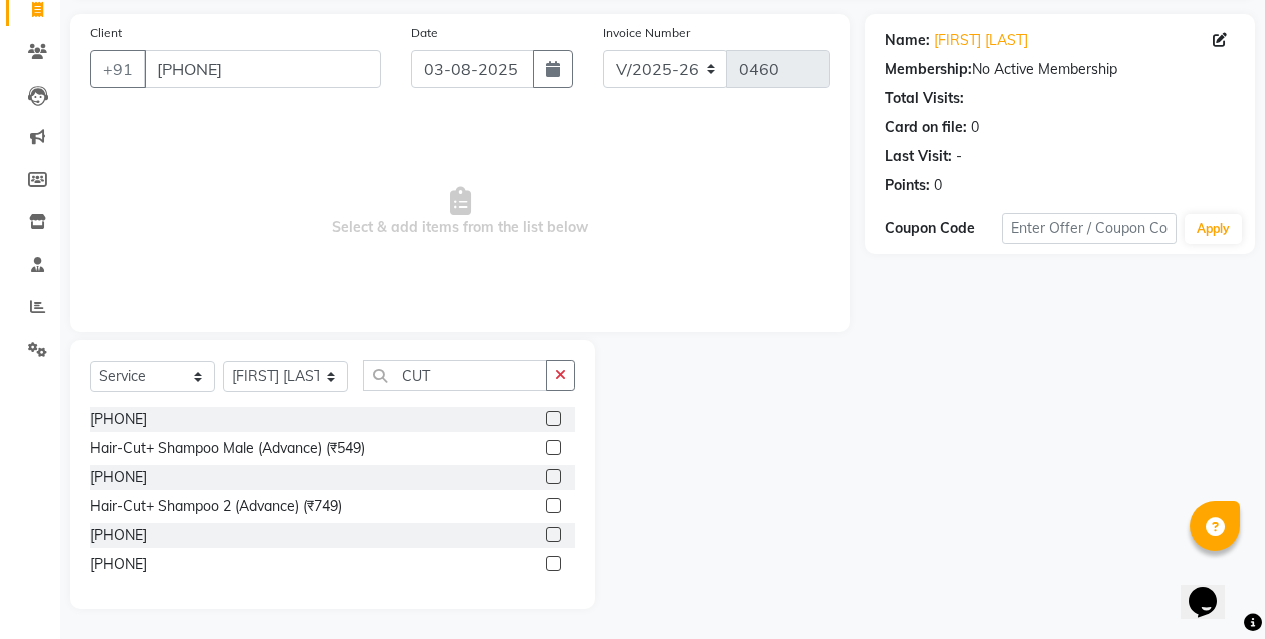 click 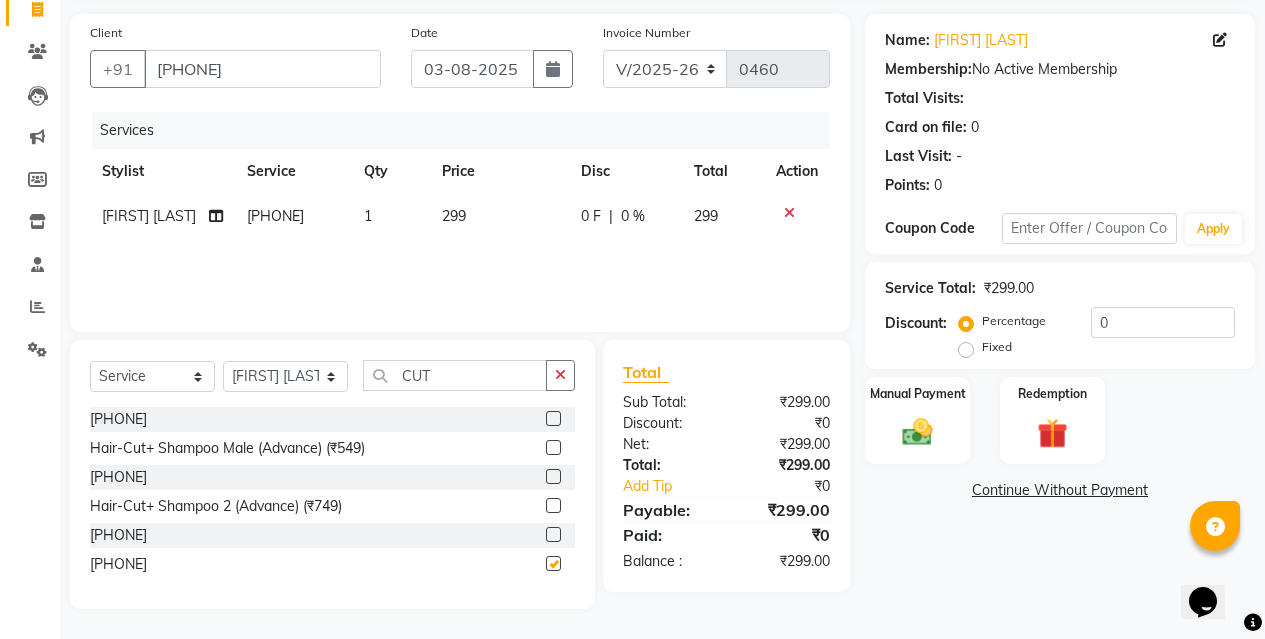 checkbox on "false" 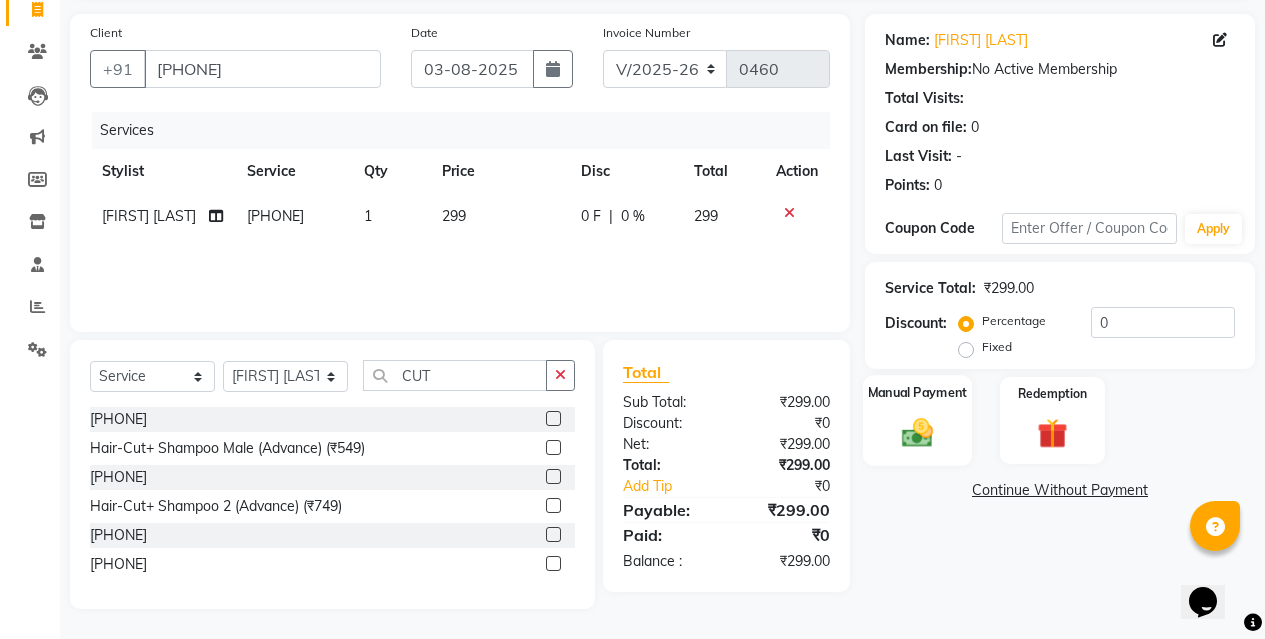 click 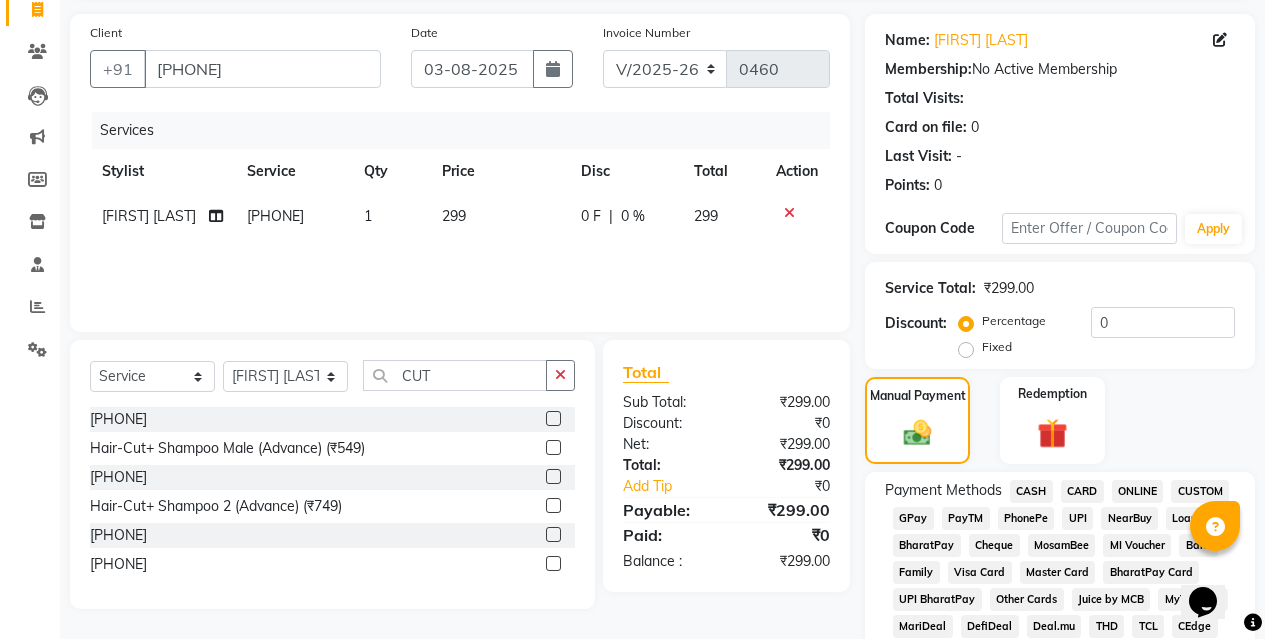 click on "CASH" 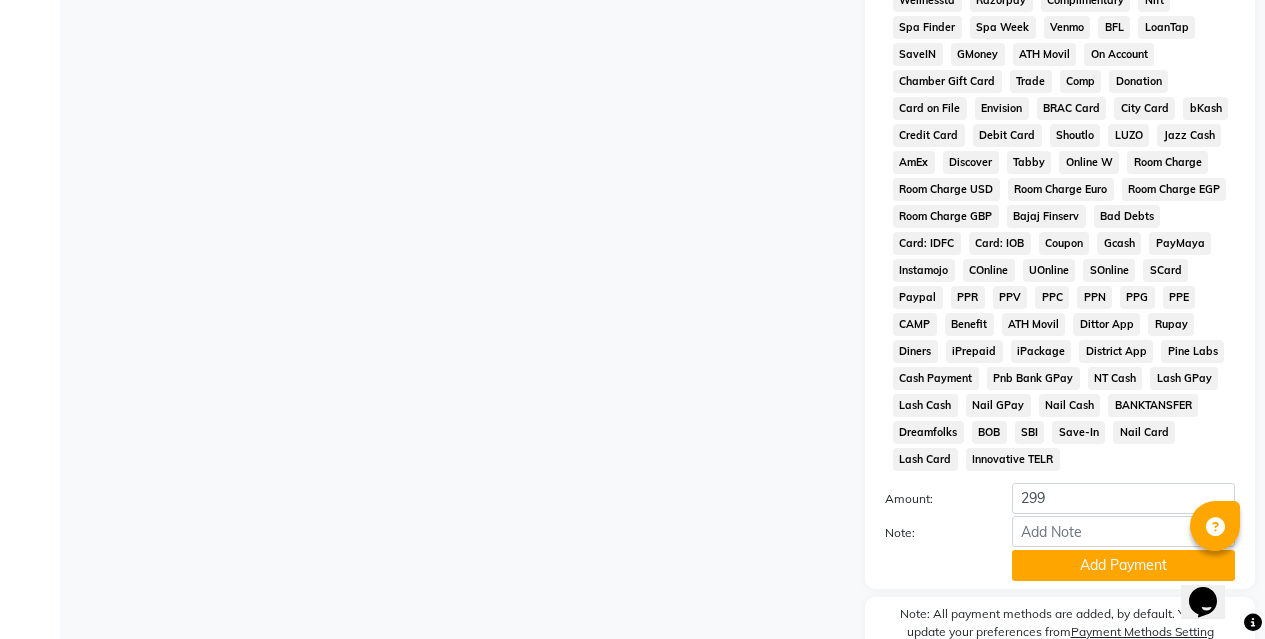 scroll, scrollTop: 940, scrollLeft: 0, axis: vertical 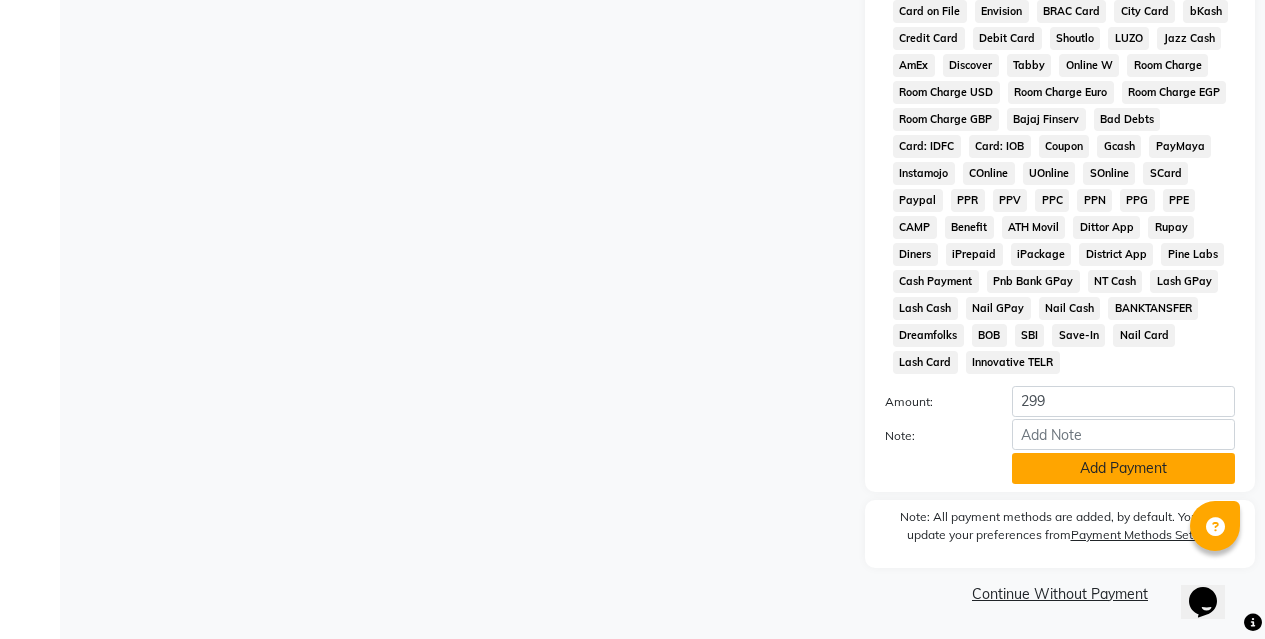 click on "Add Payment" 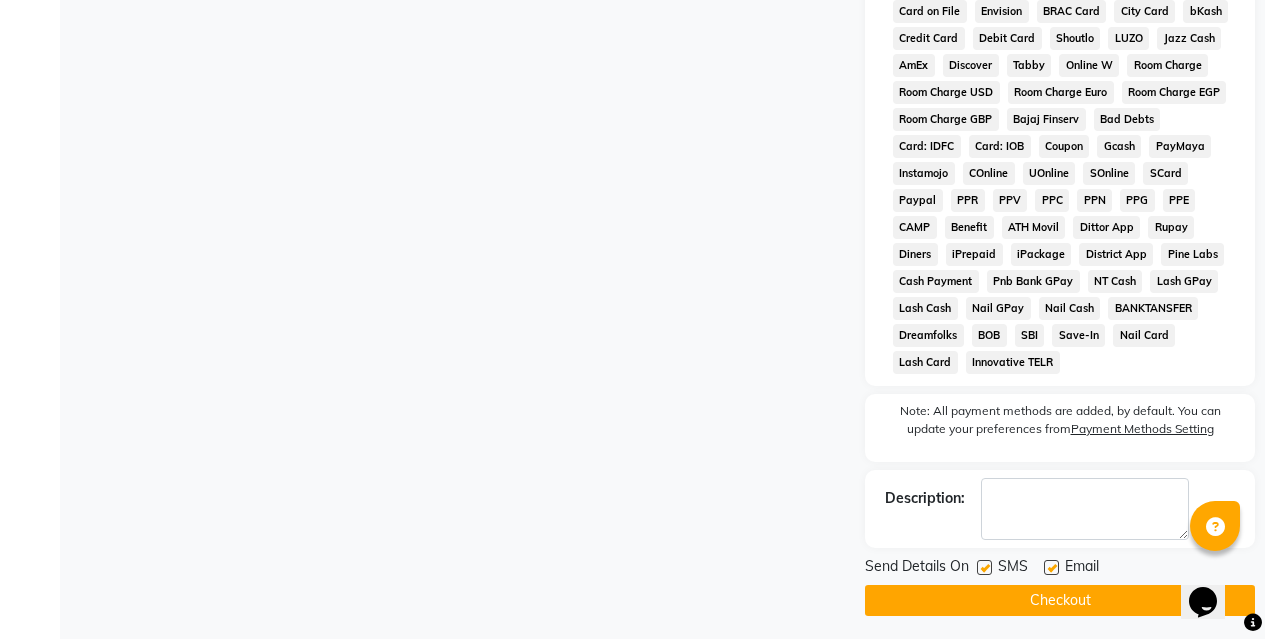 click on "Checkout" 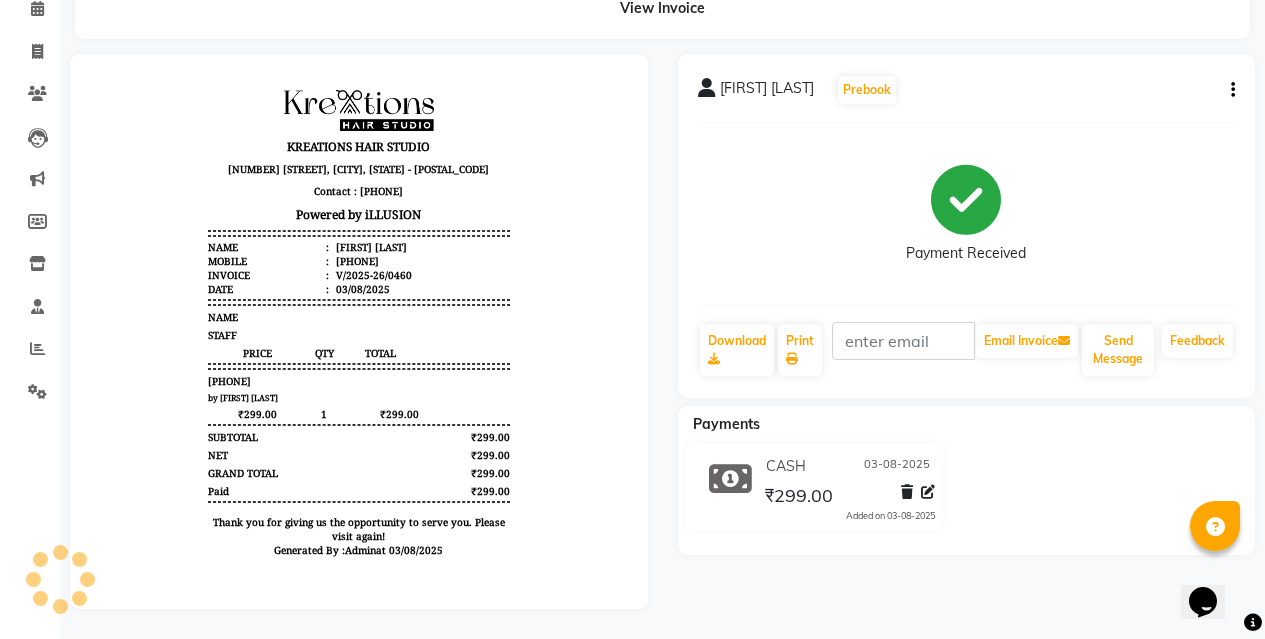 scroll, scrollTop: 0, scrollLeft: 0, axis: both 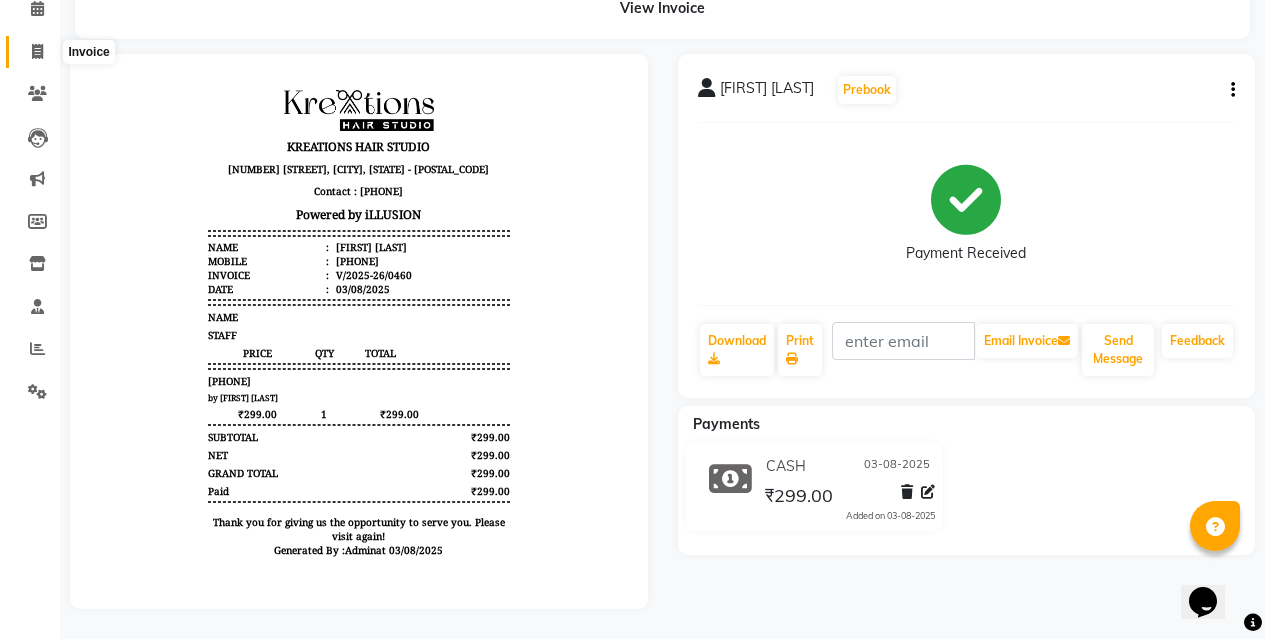 click 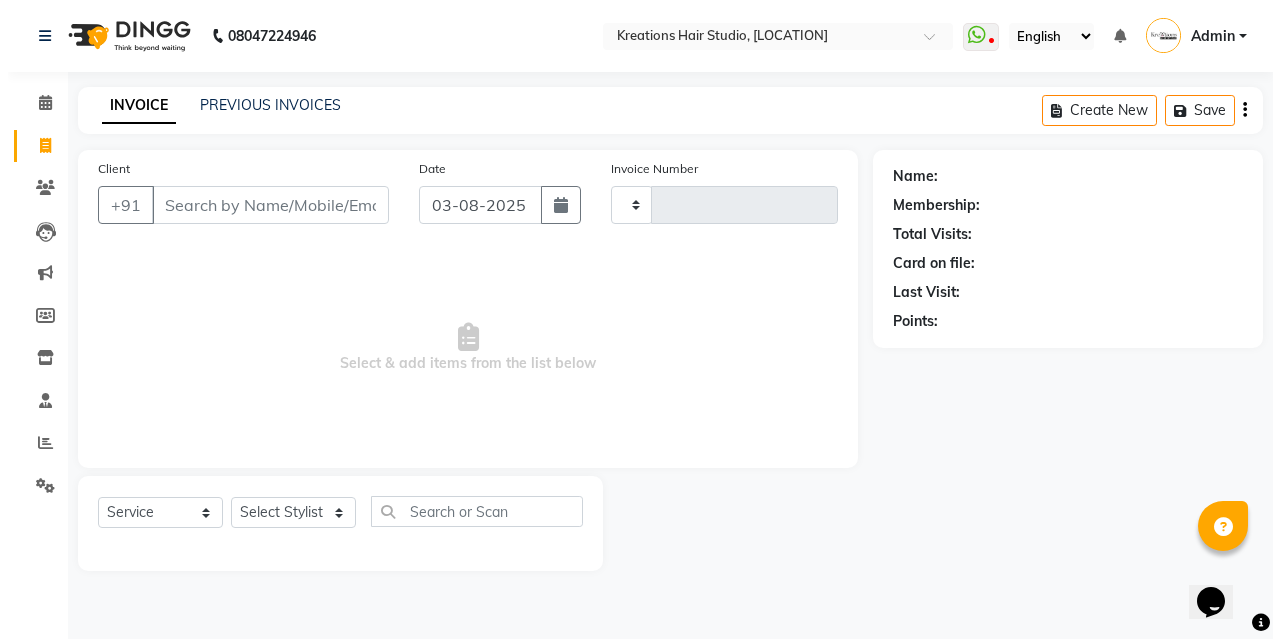scroll, scrollTop: 0, scrollLeft: 0, axis: both 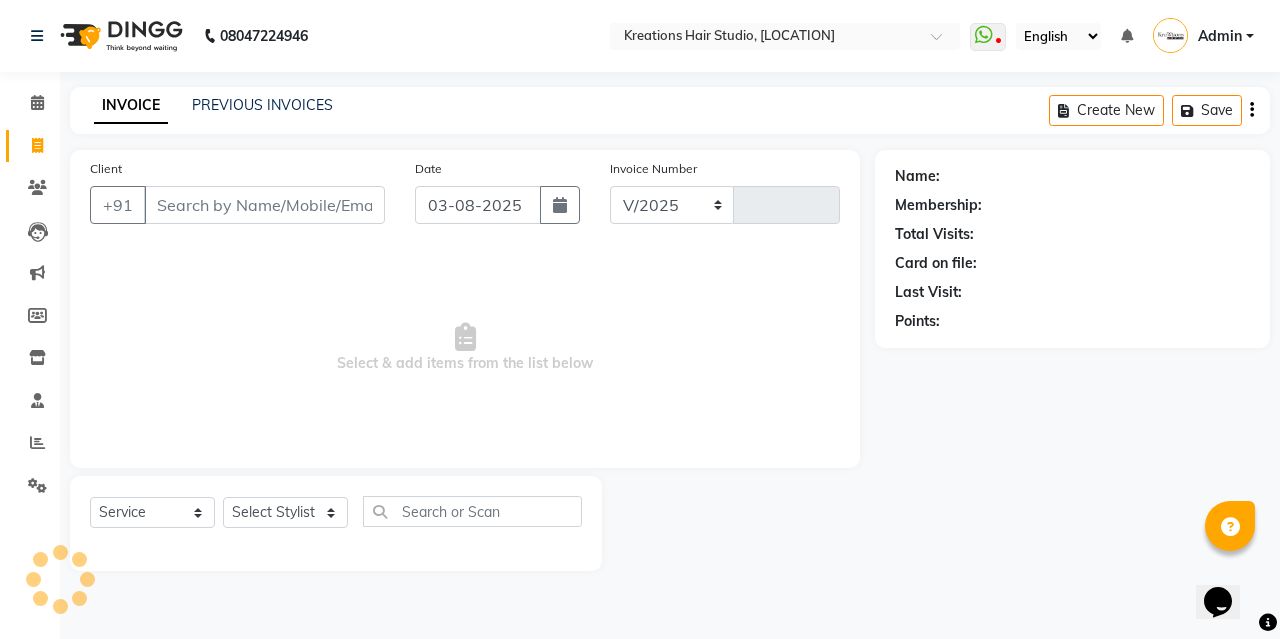 select on "4656" 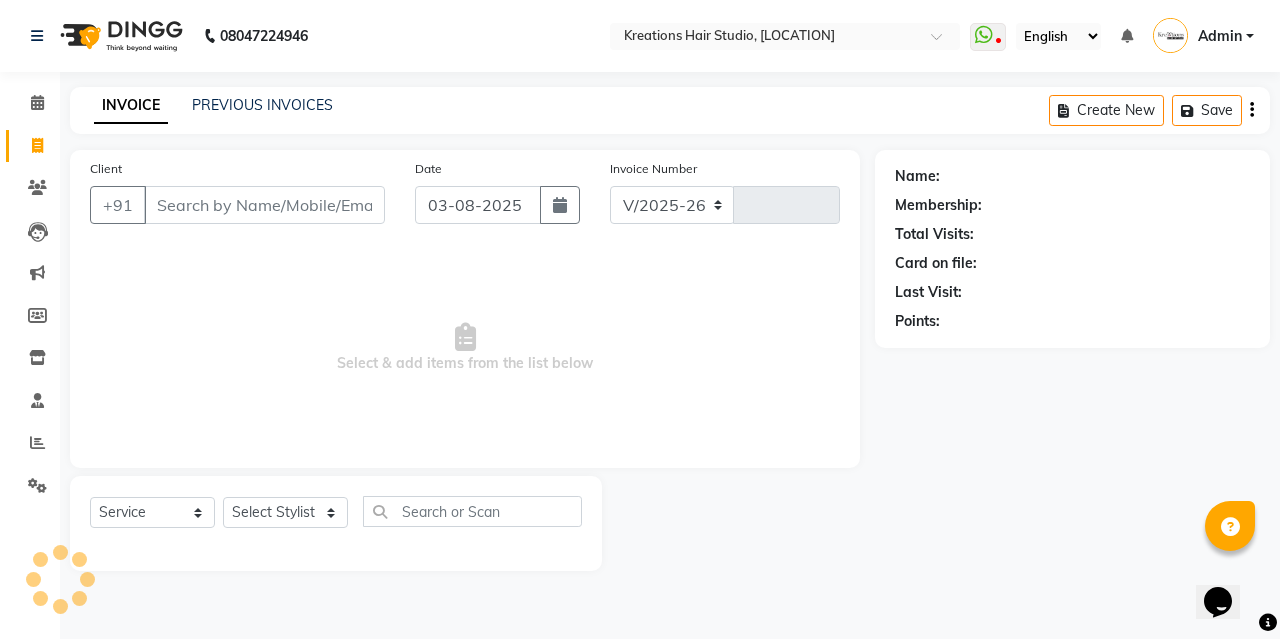 type on "0461" 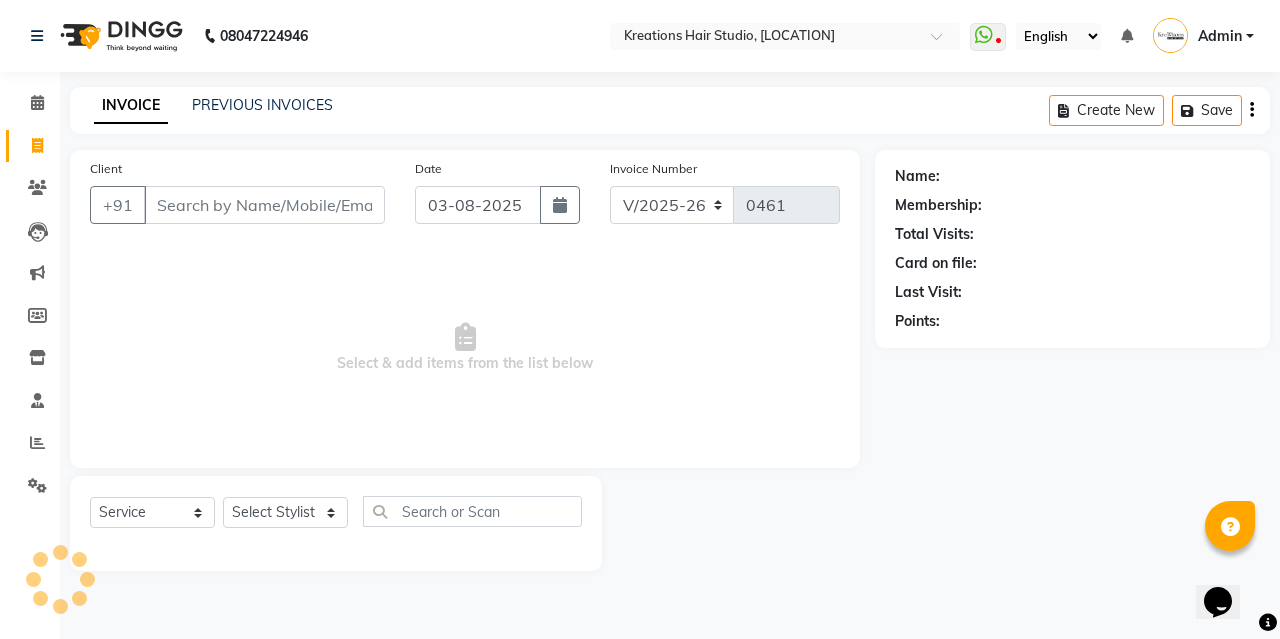 click on "Client" at bounding box center (264, 205) 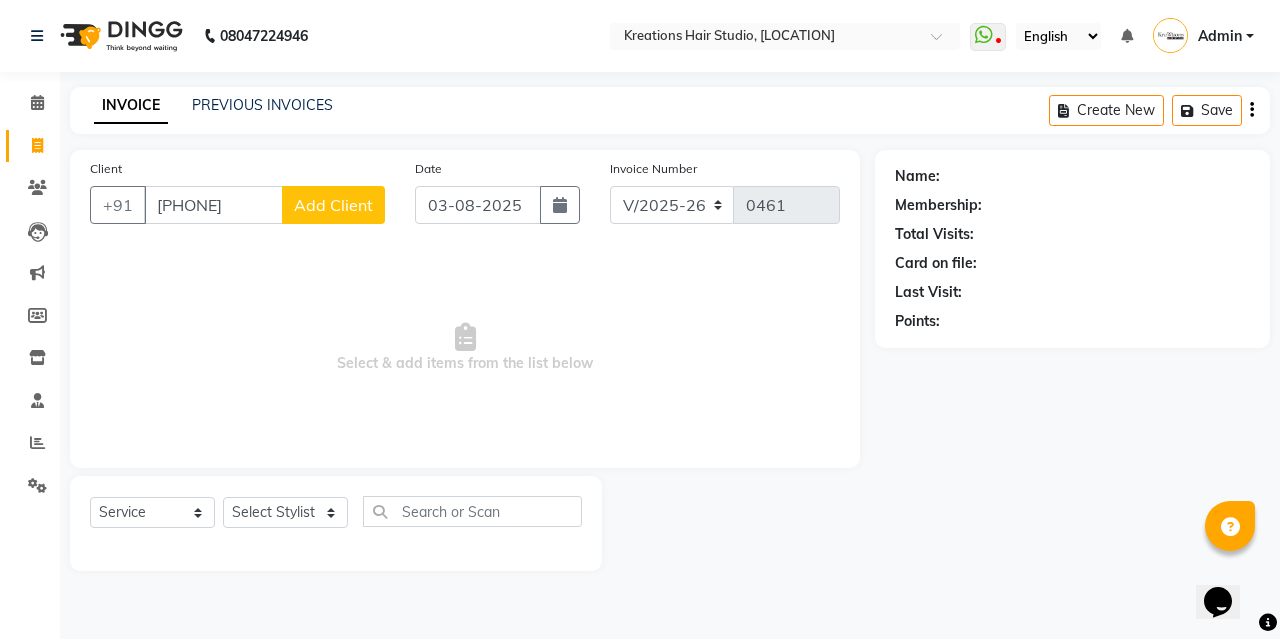 click on "[PHONE]" at bounding box center (213, 205) 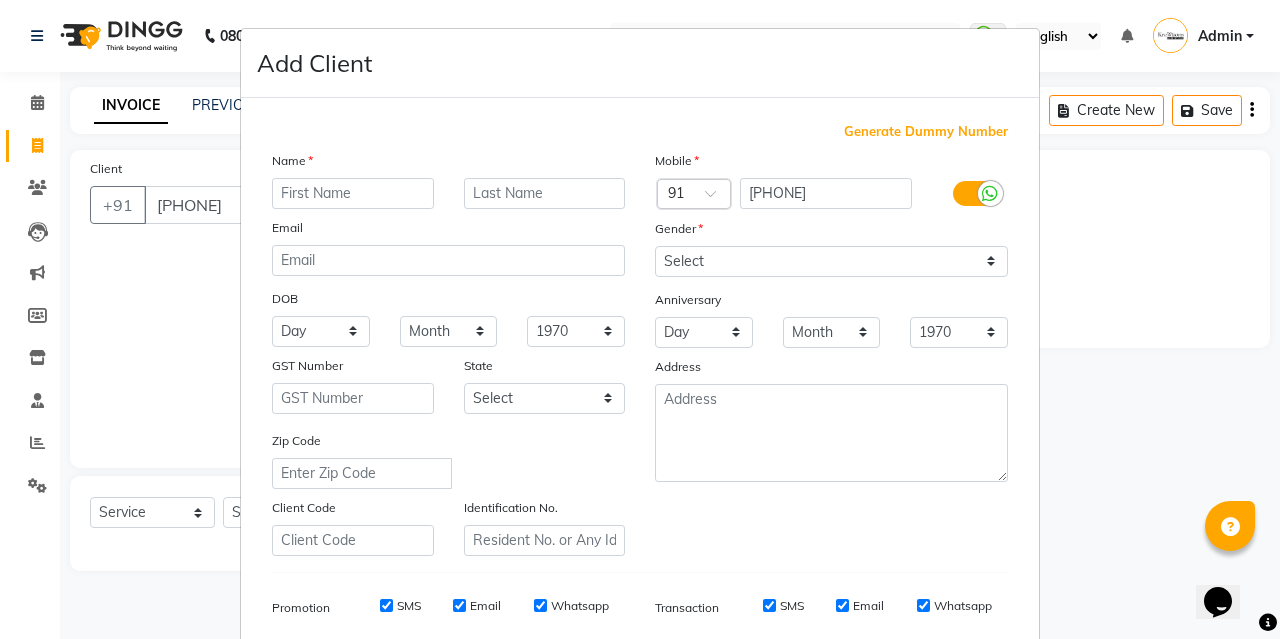 drag, startPoint x: 336, startPoint y: 195, endPoint x: 348, endPoint y: 190, distance: 13 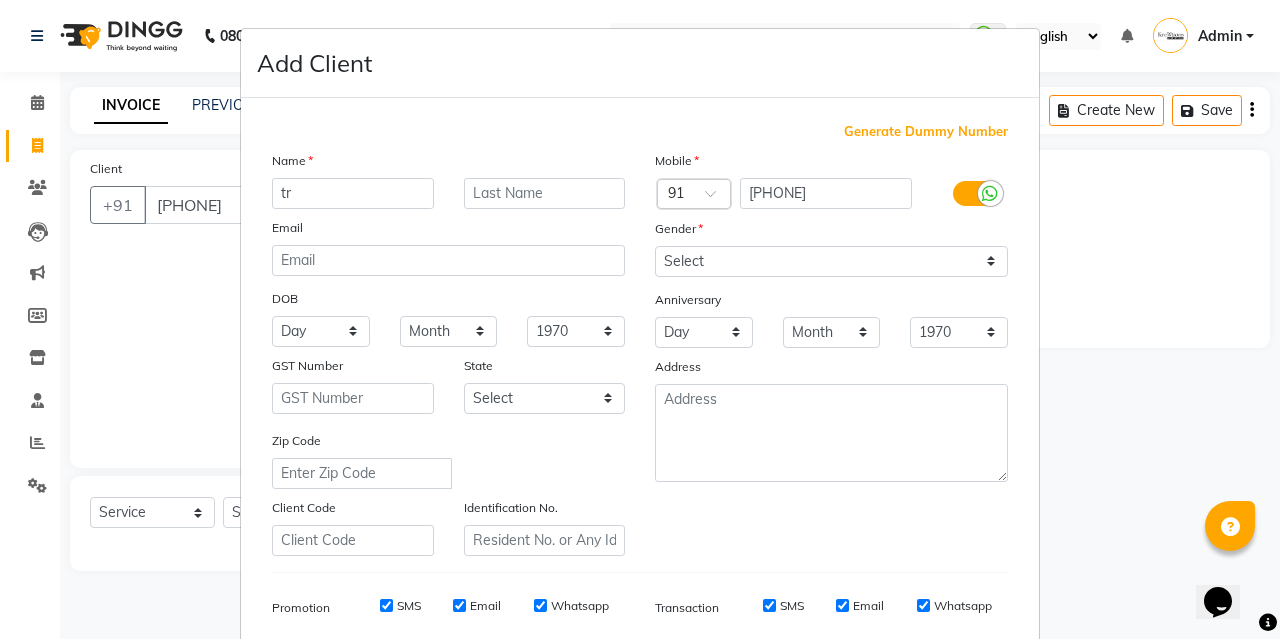 type on "t" 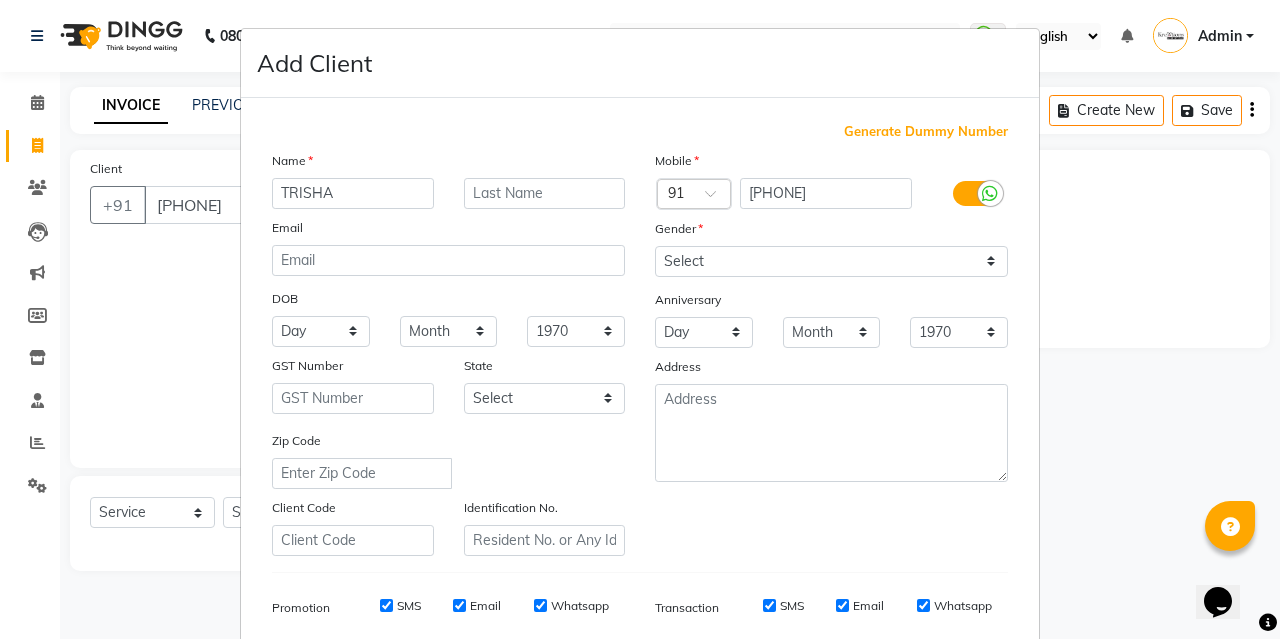 type on "TRISHA" 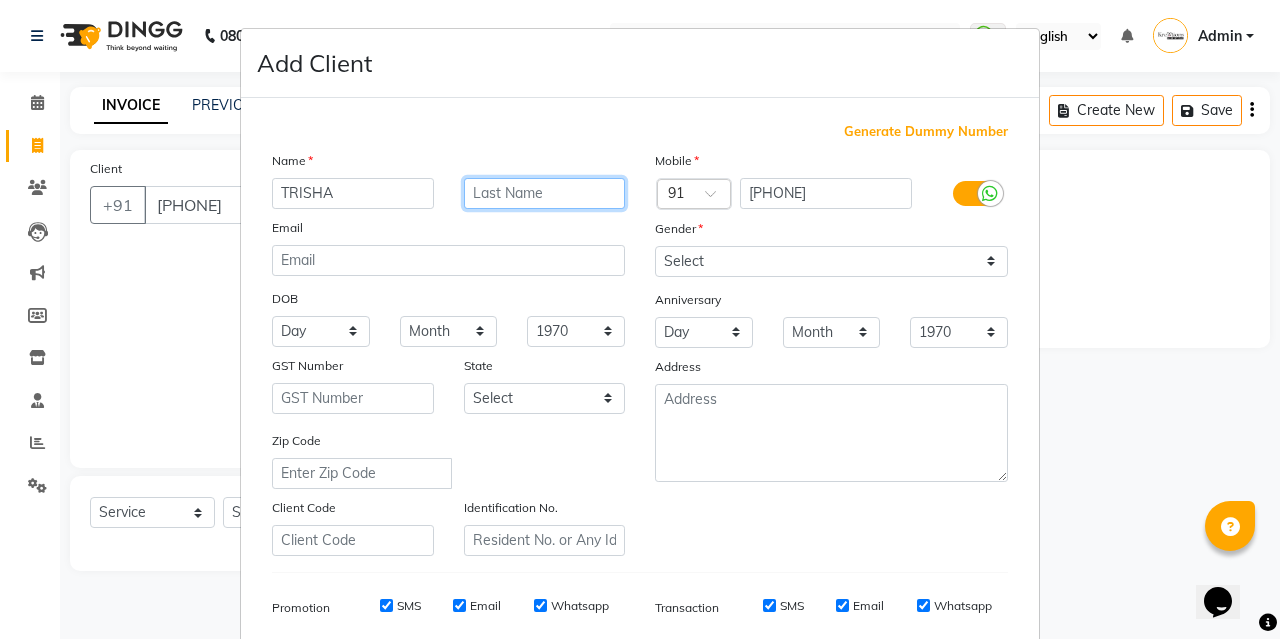 click at bounding box center (545, 193) 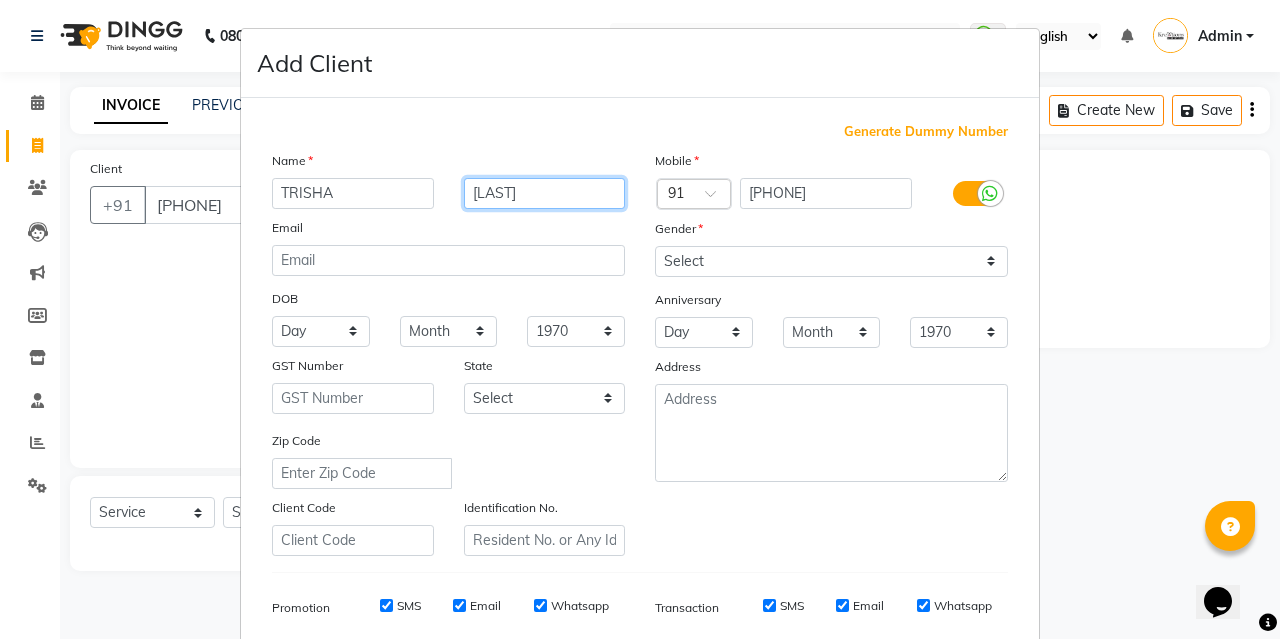 type on "[LAST]" 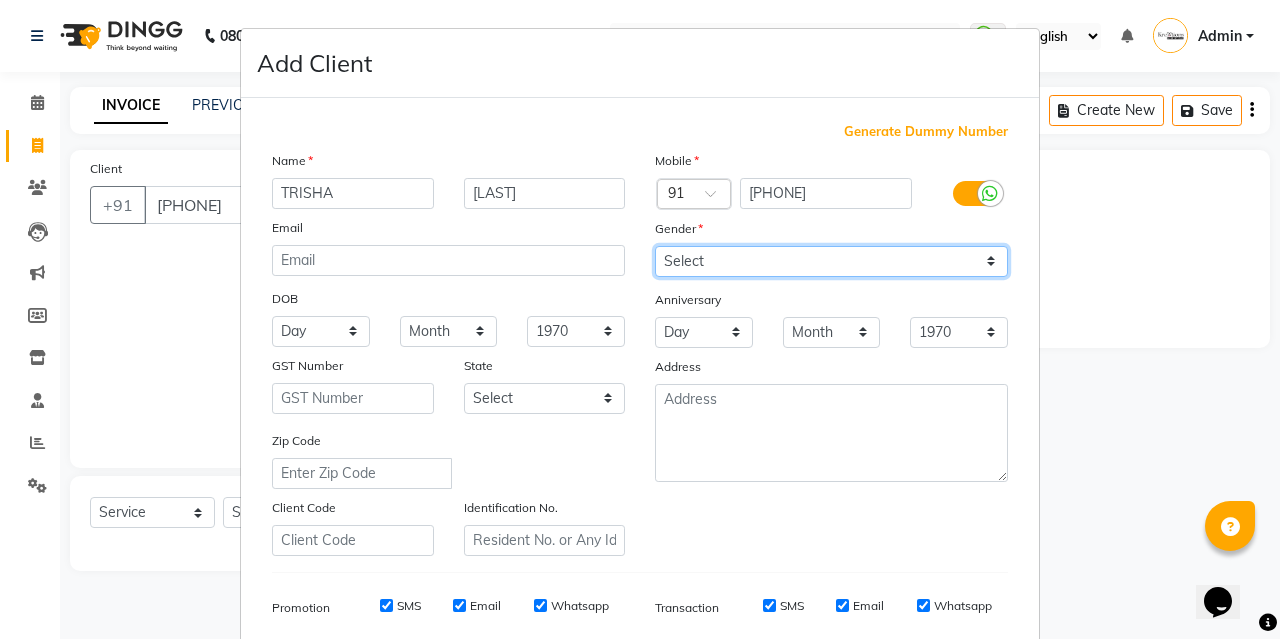 click on "Select Male Female Other Prefer Not To Say" at bounding box center [831, 261] 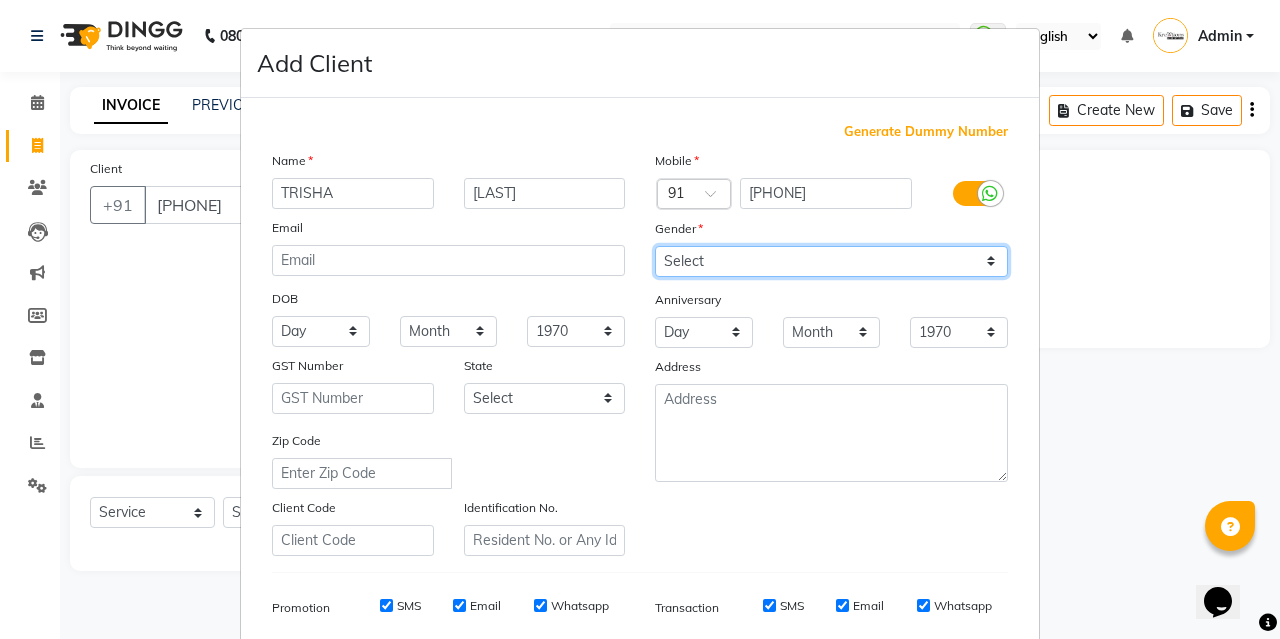 select on "female" 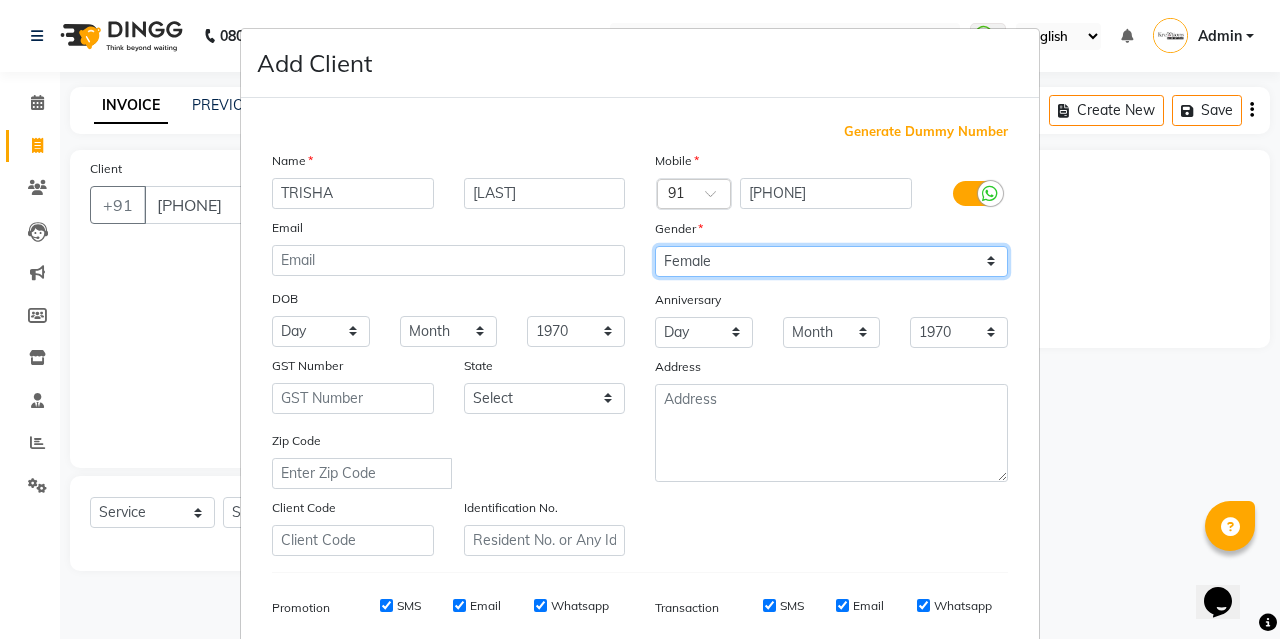 click on "Select Male Female Other Prefer Not To Say" at bounding box center (831, 261) 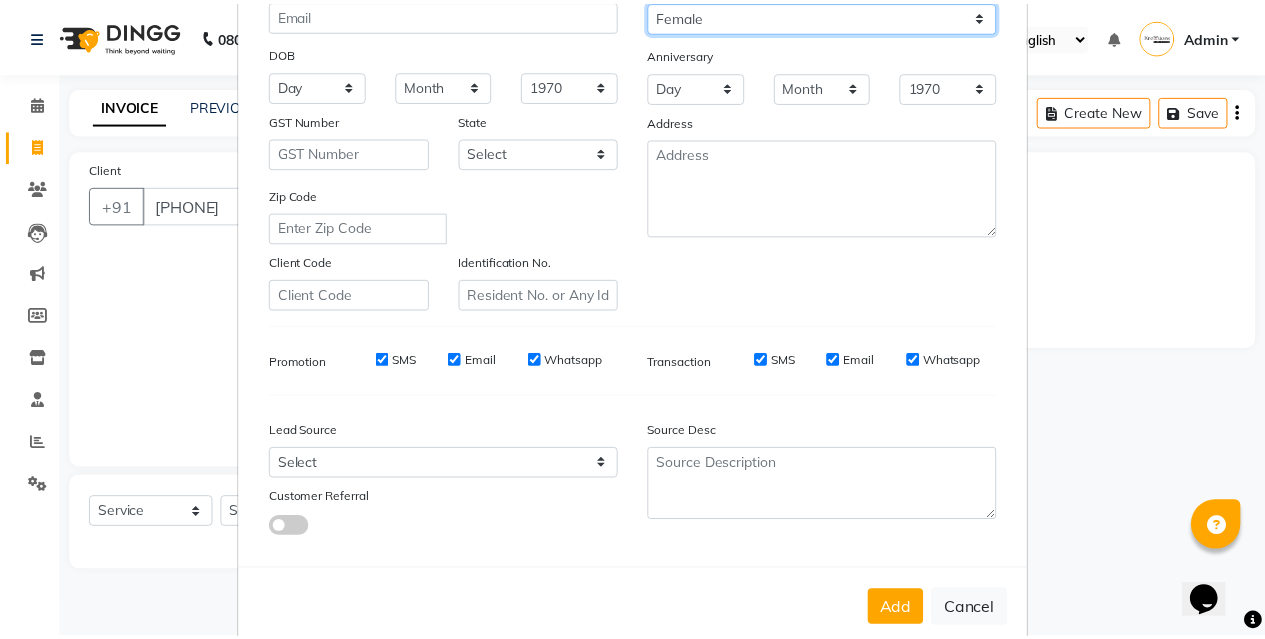 scroll, scrollTop: 284, scrollLeft: 0, axis: vertical 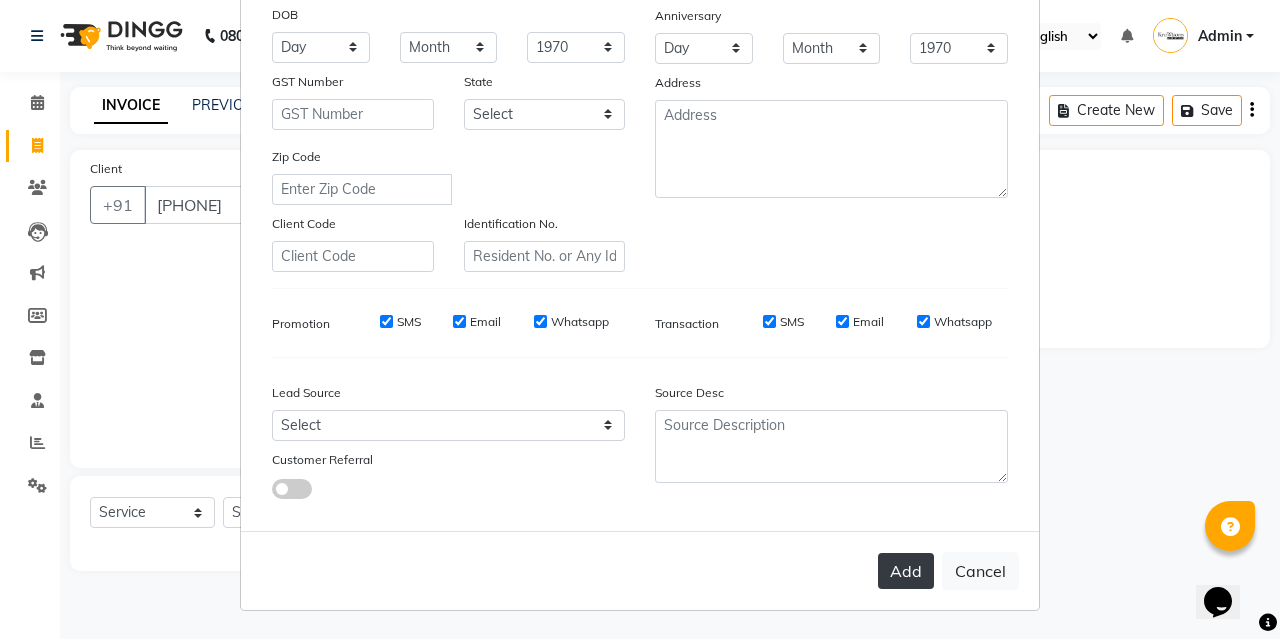 click on "Add" at bounding box center [906, 571] 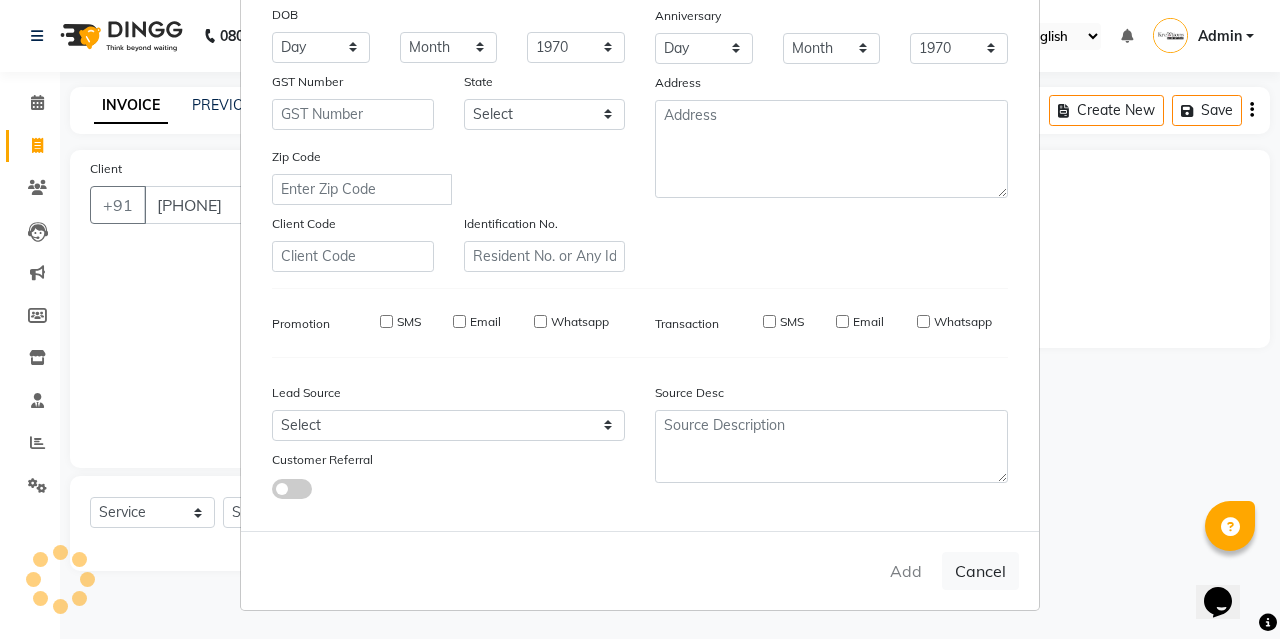 type 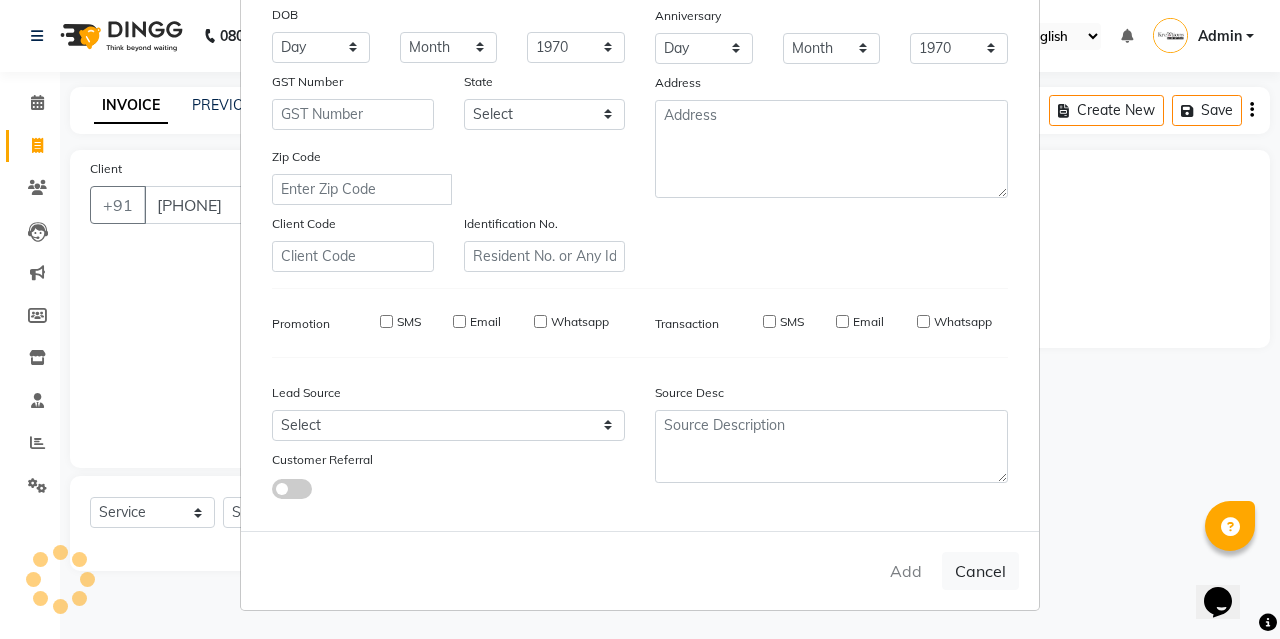 type 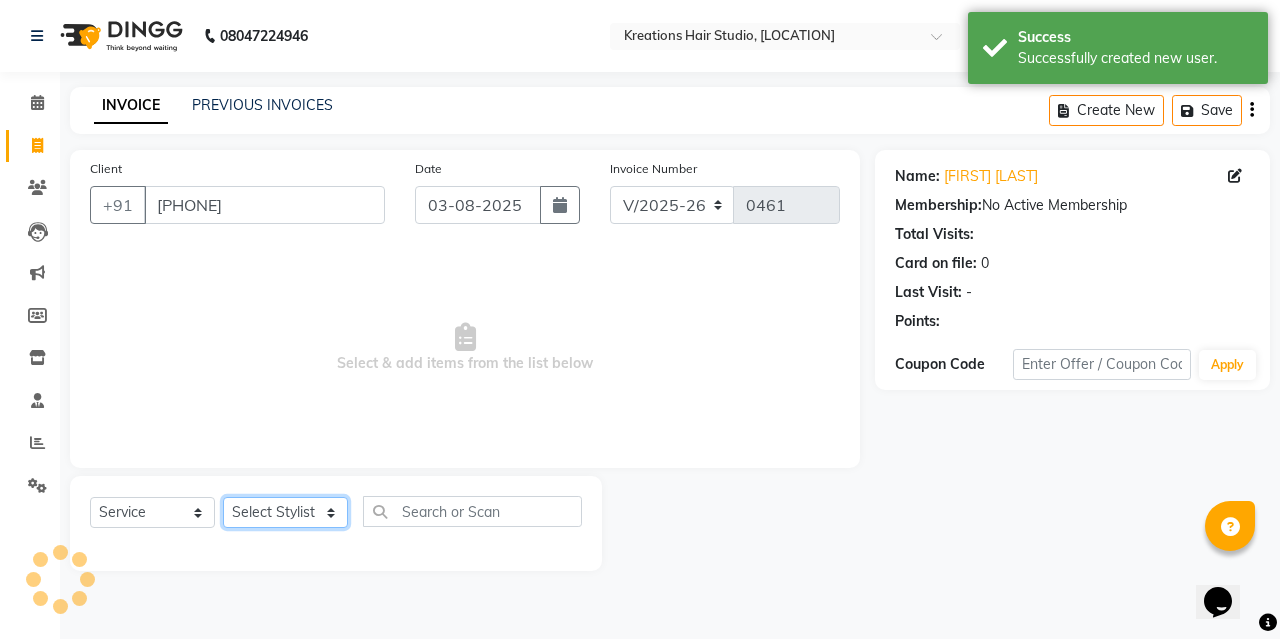 click on "Select Stylist [FIRST] [LAST] [FIRST] [LAST] [FIRST] [LAST] [FIRST] [LAST] [FIRST] [LAST] [FIRST] [LAST] [FIRST] [LAST] [FIRST] [LAST]" 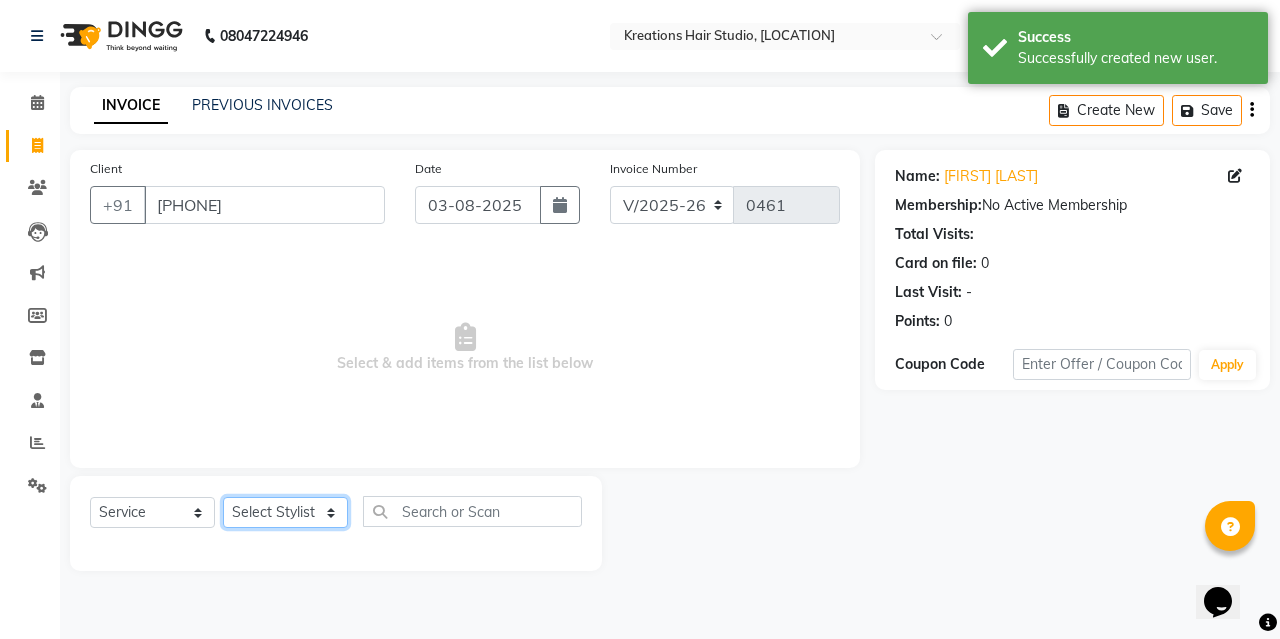select on "[PHONE]" 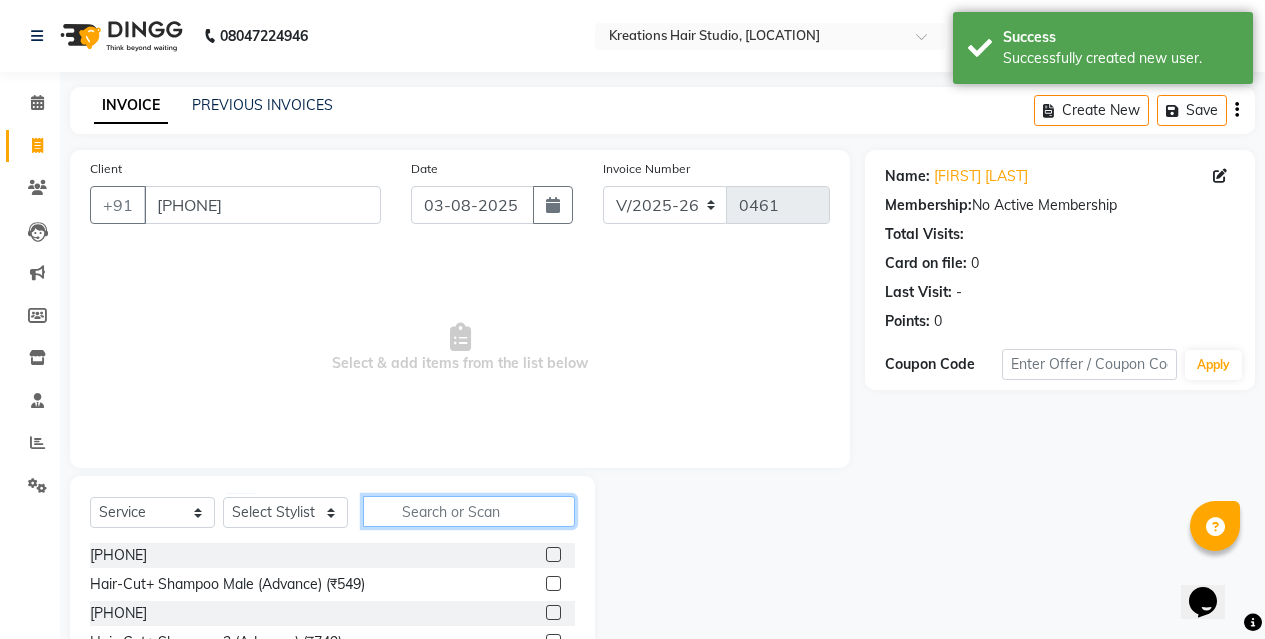 click 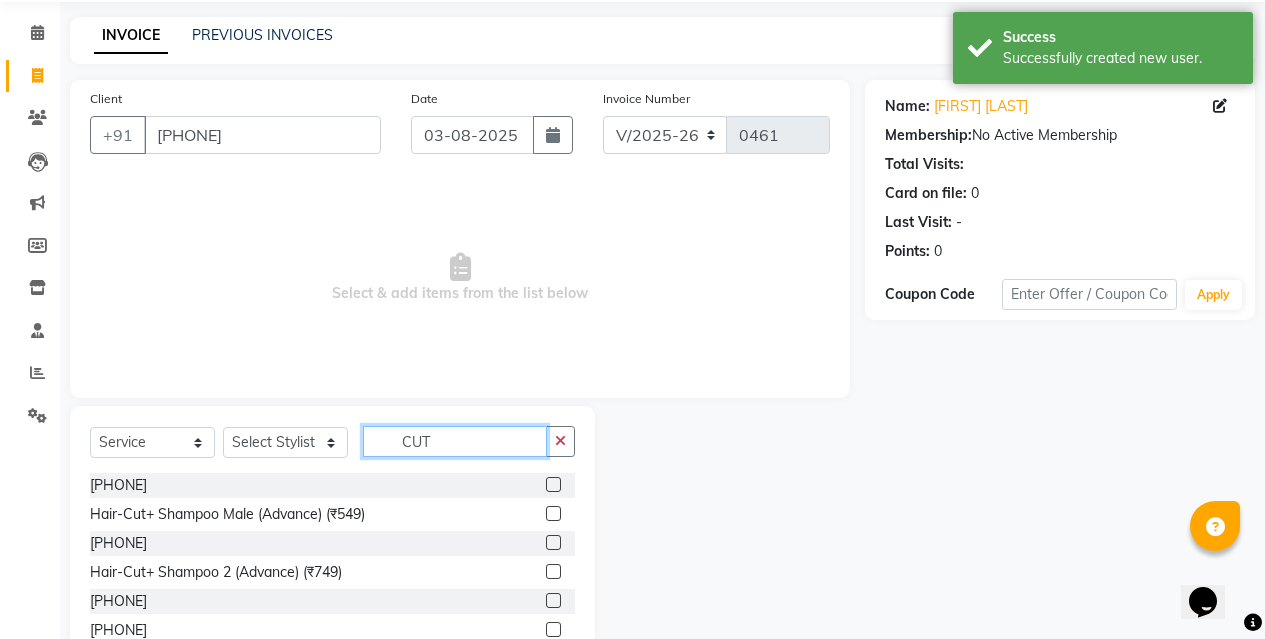 scroll, scrollTop: 136, scrollLeft: 0, axis: vertical 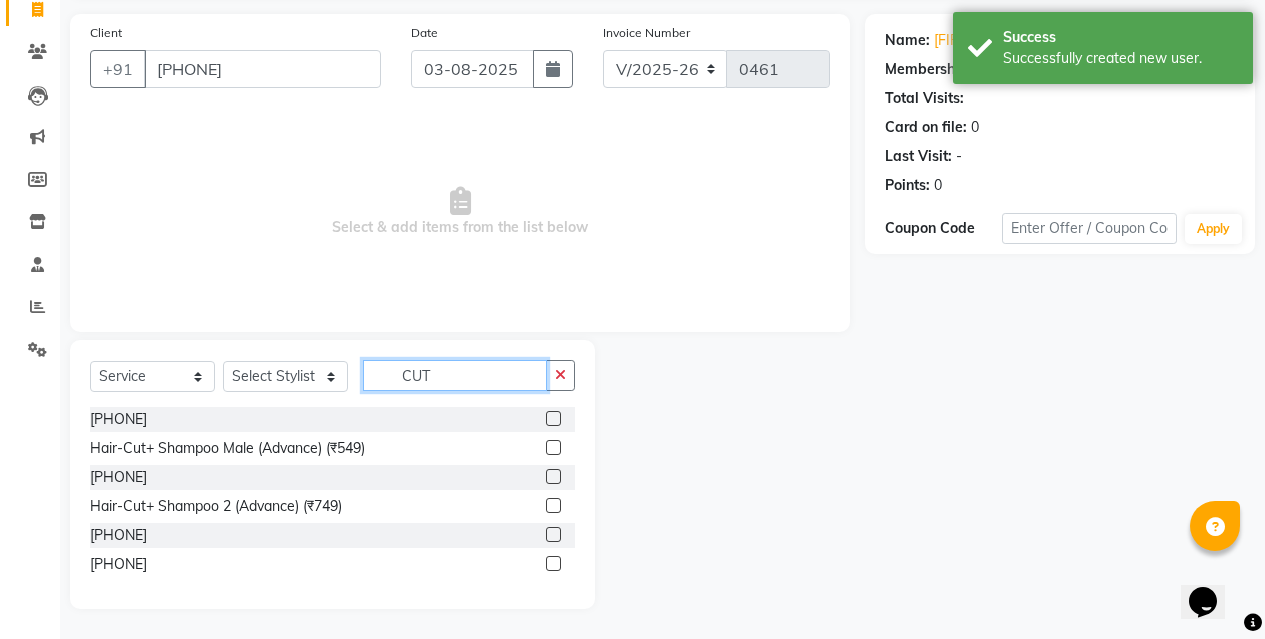 type on "CUT" 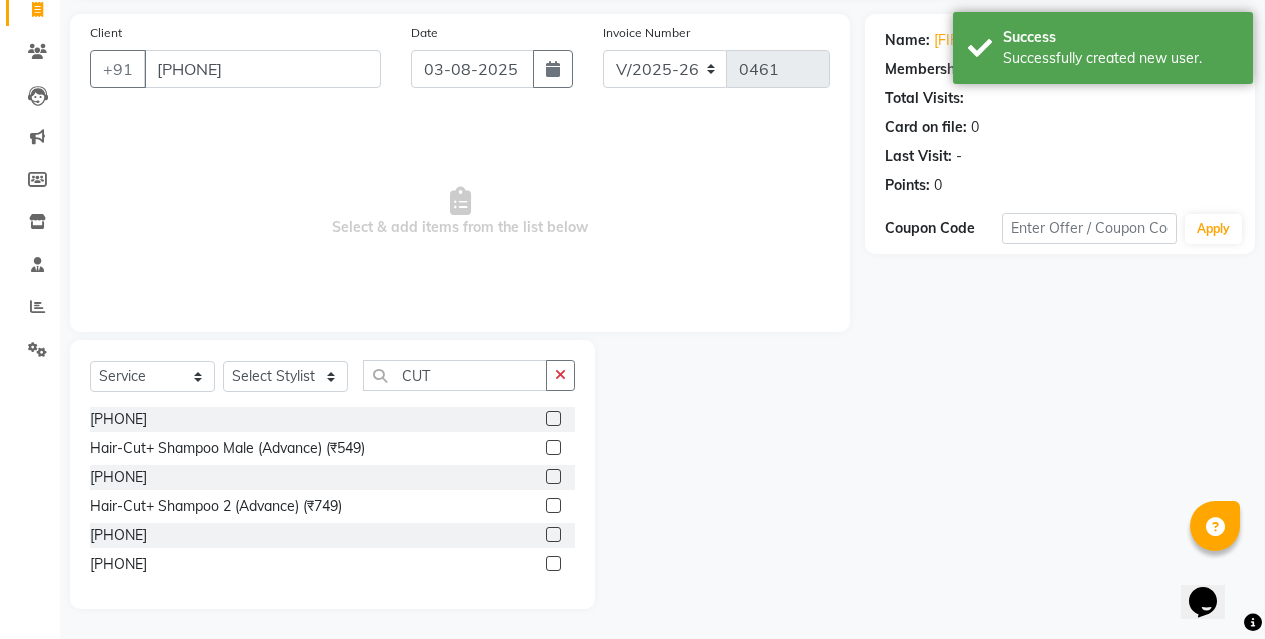 click 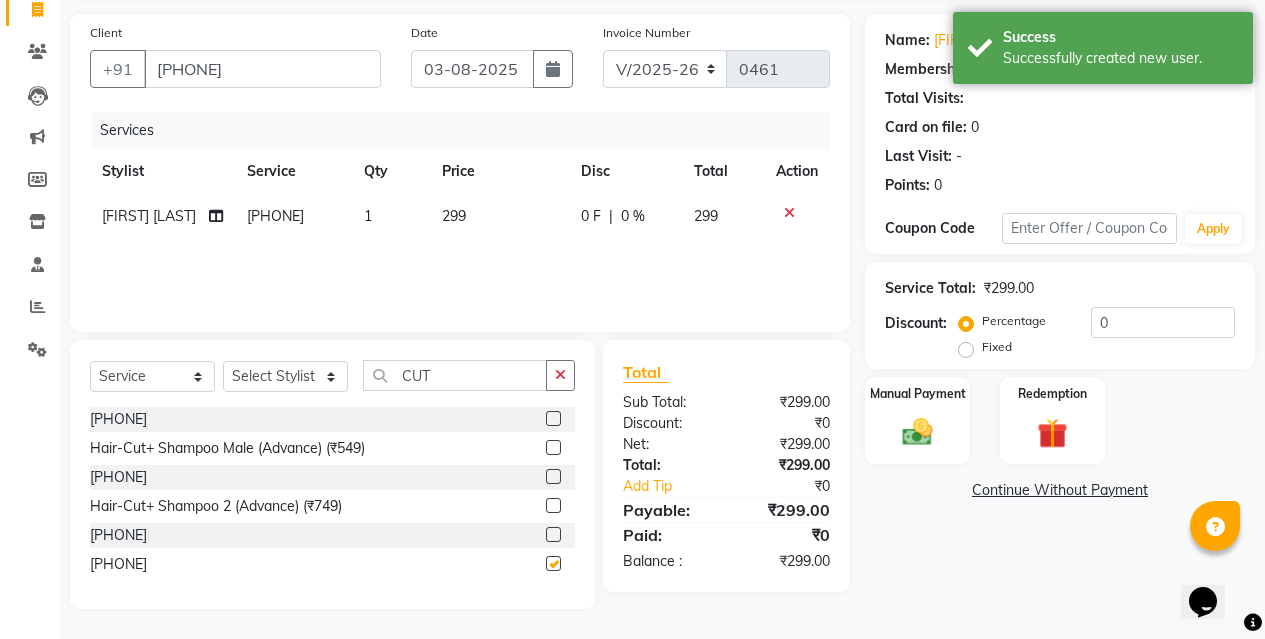 checkbox on "false" 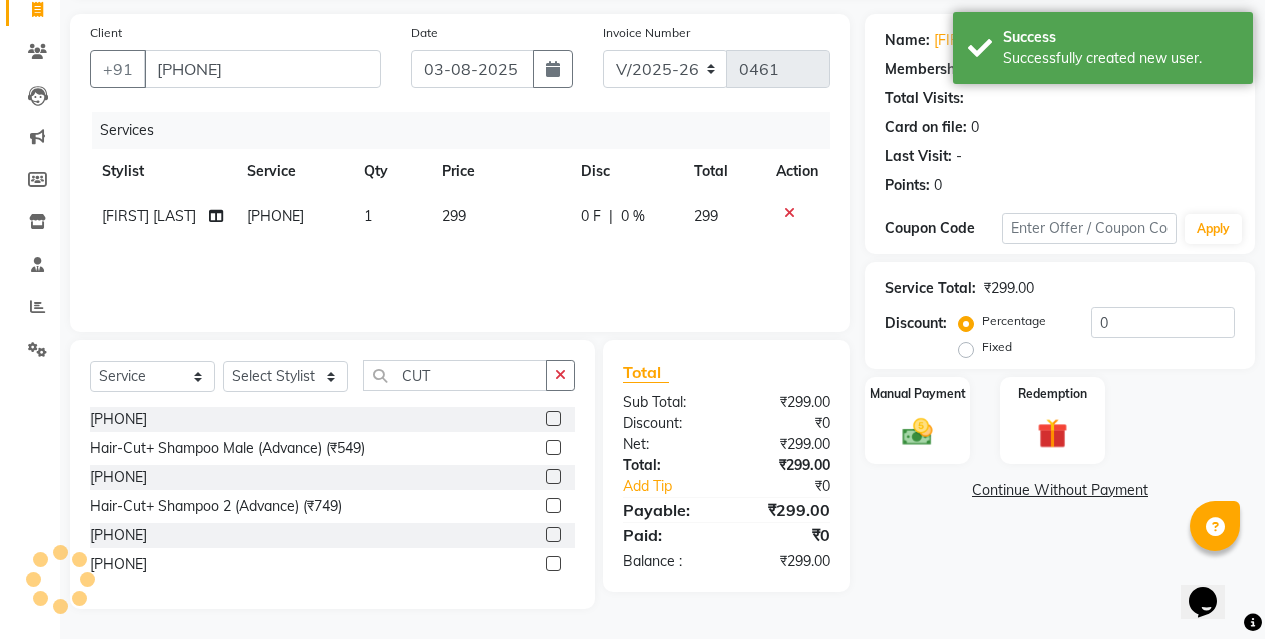 click on "299" 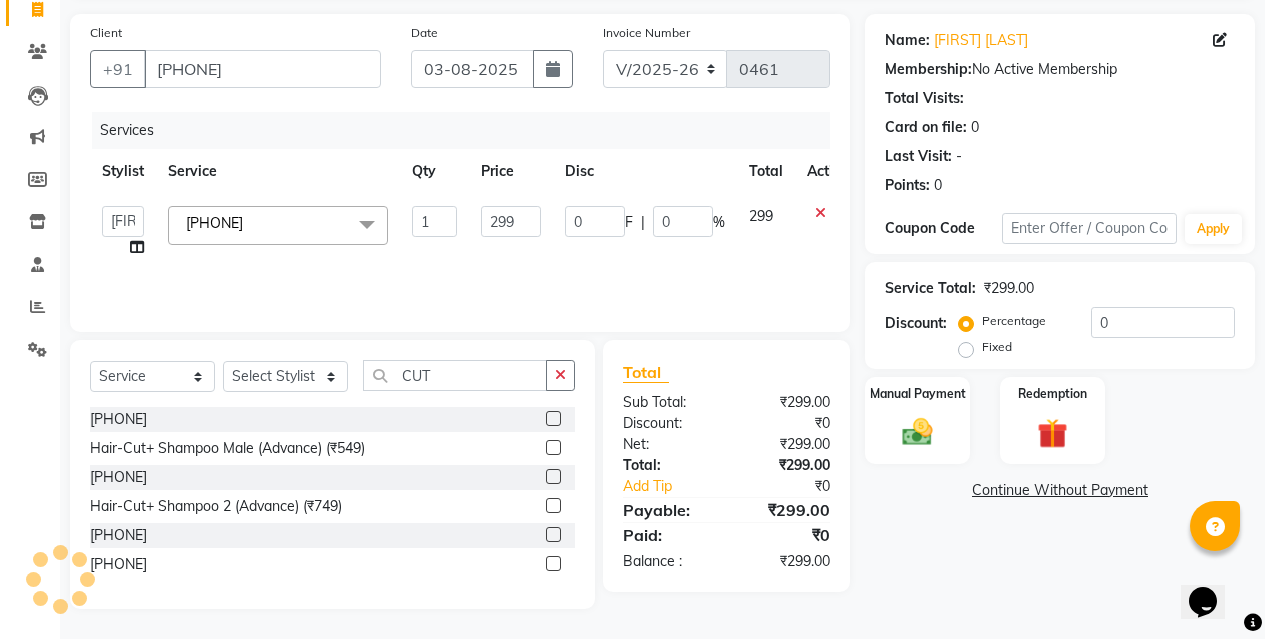 click on "299" 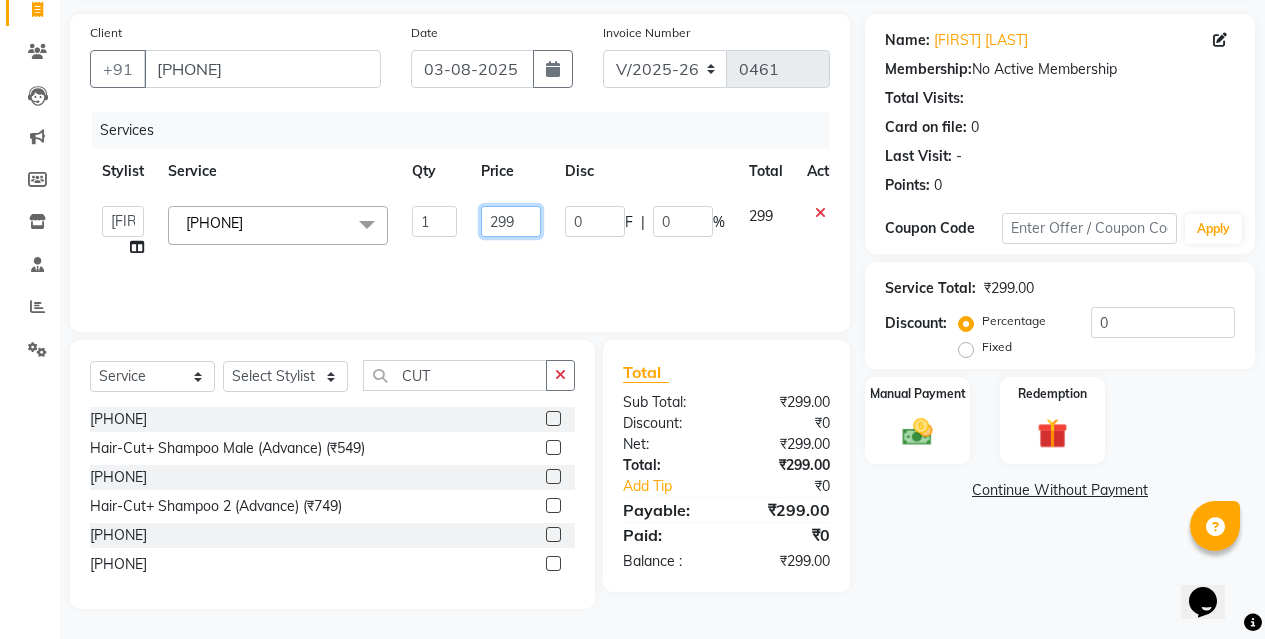 click on "299" 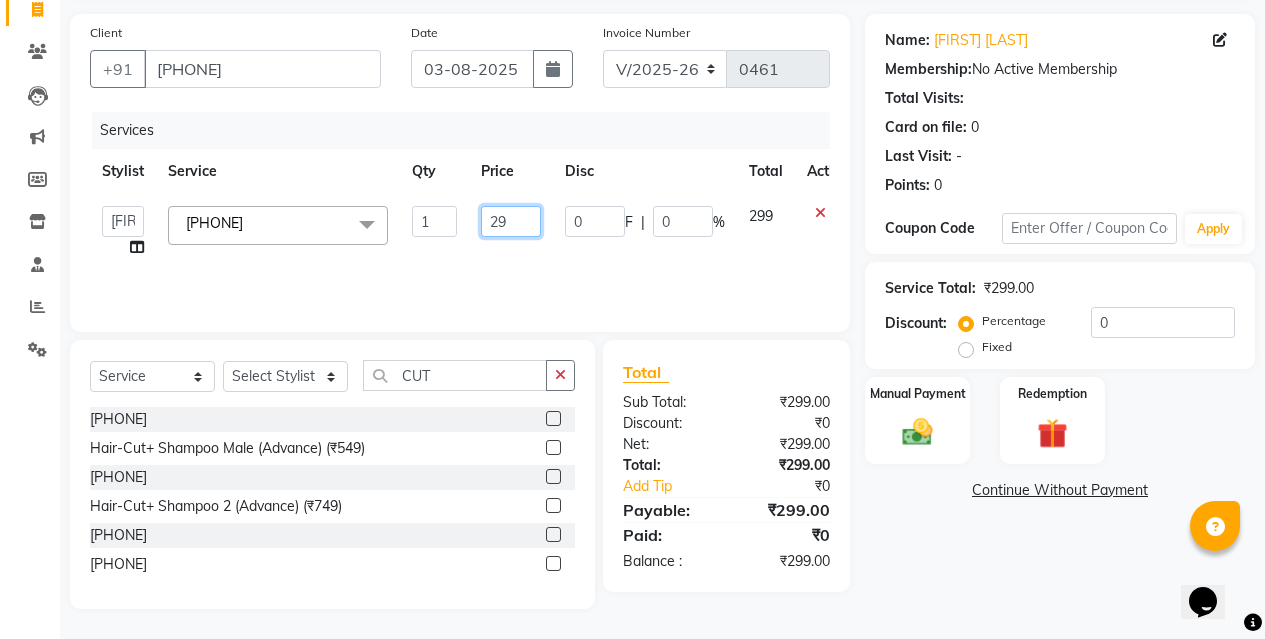 type on "2" 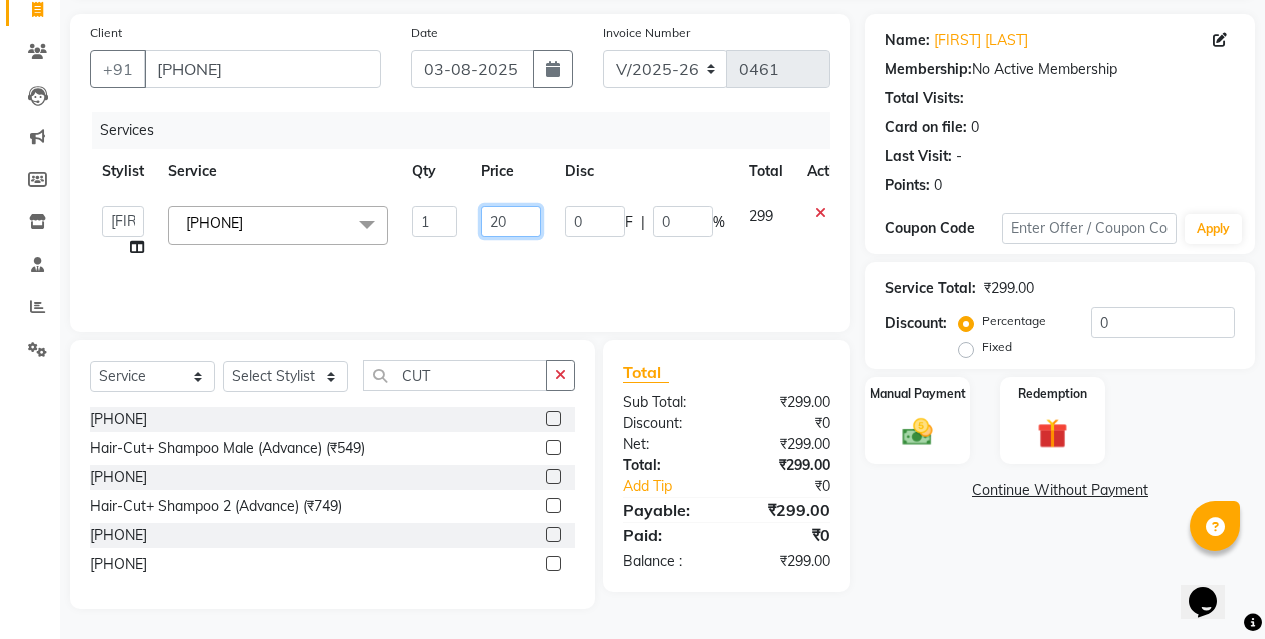 type on "200" 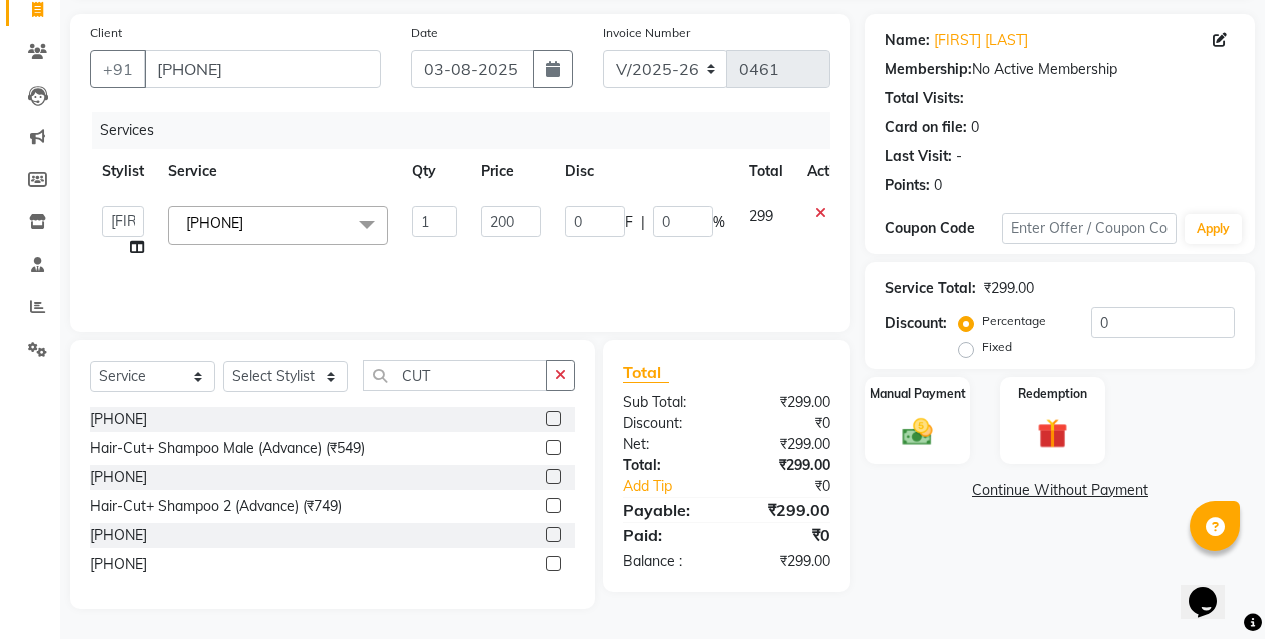 click on "200" 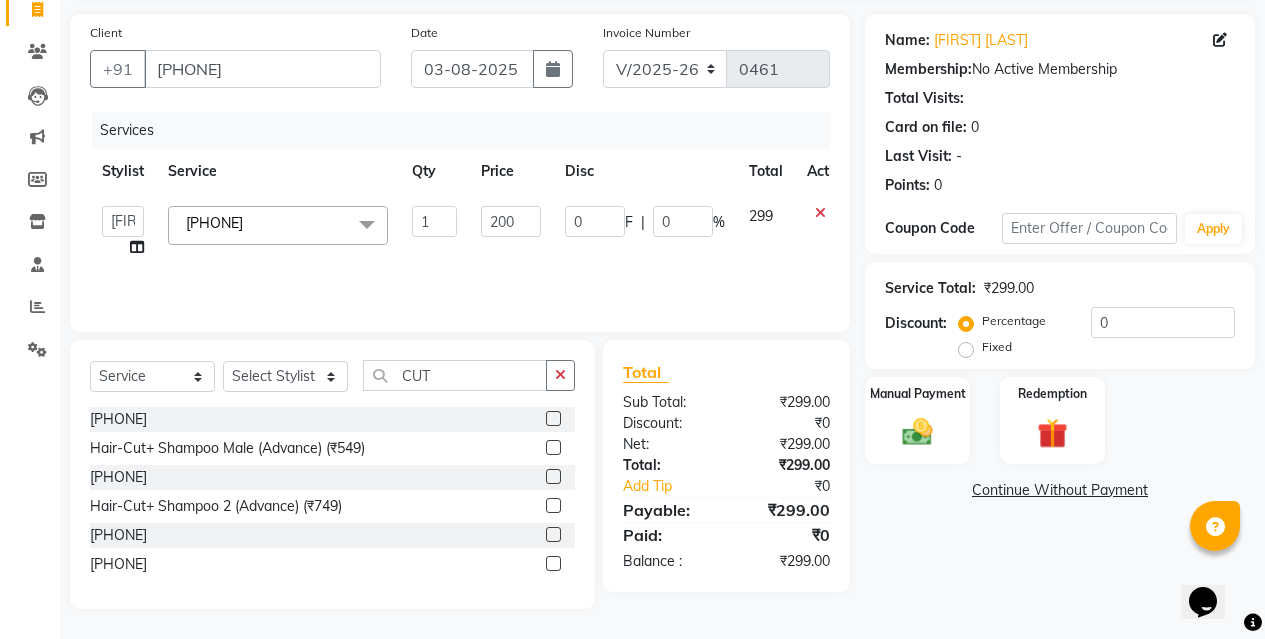 select on "[PHONE]" 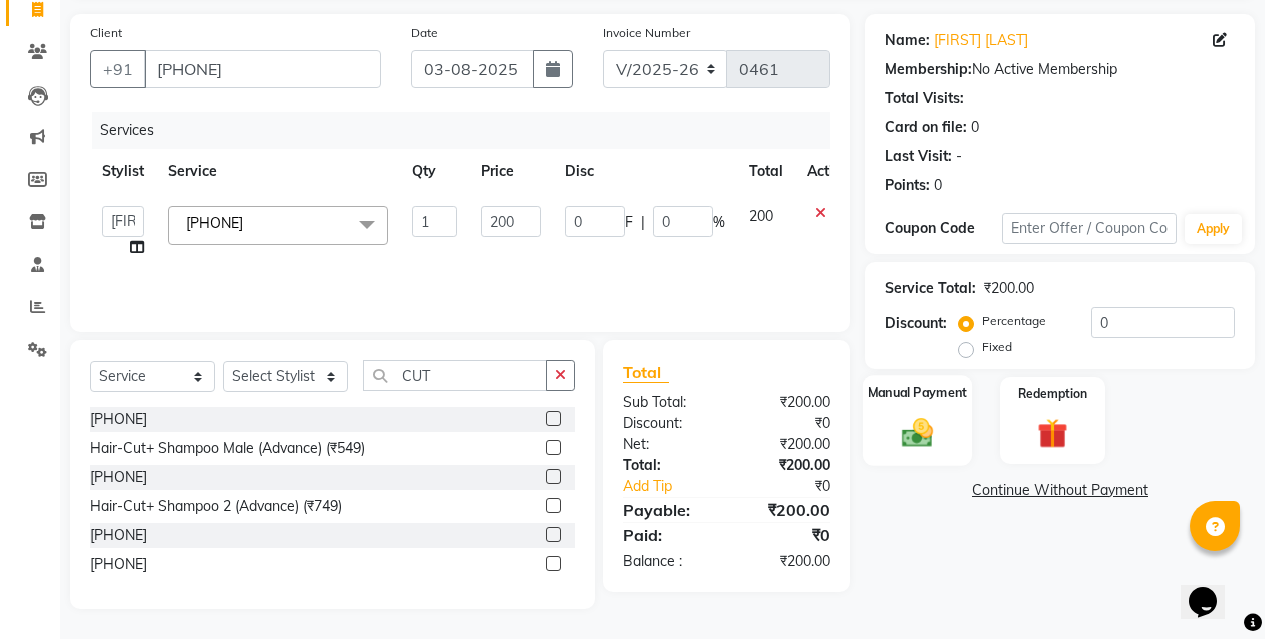 click on "Manual Payment" 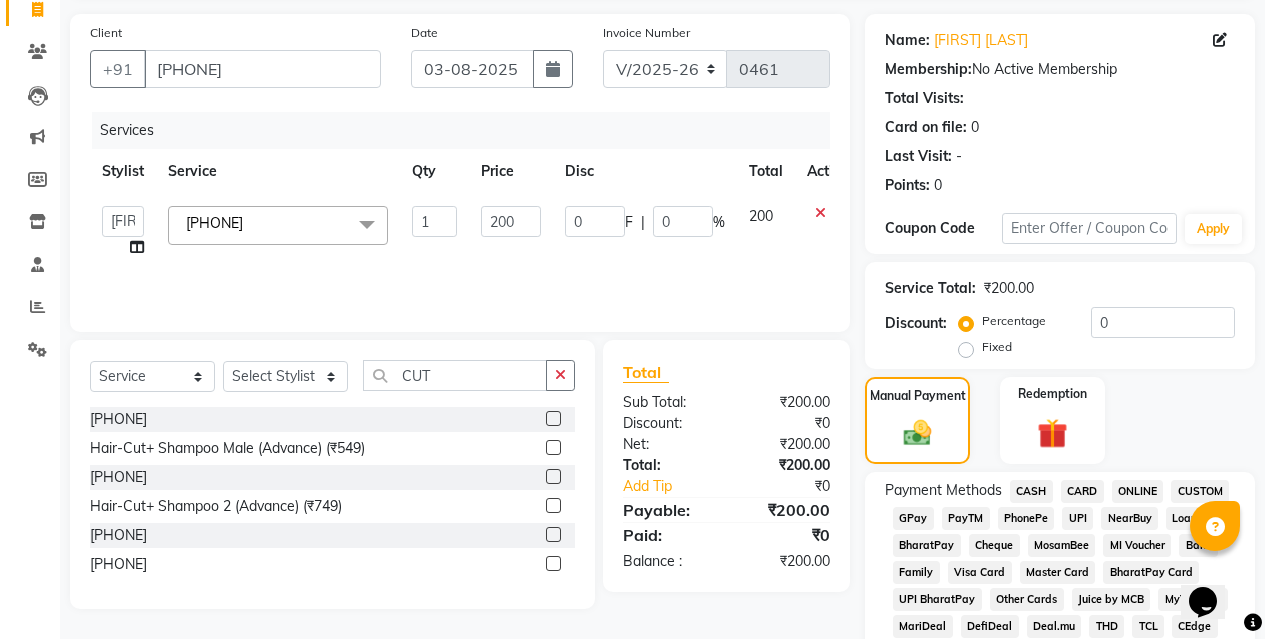 click on "ONLINE" 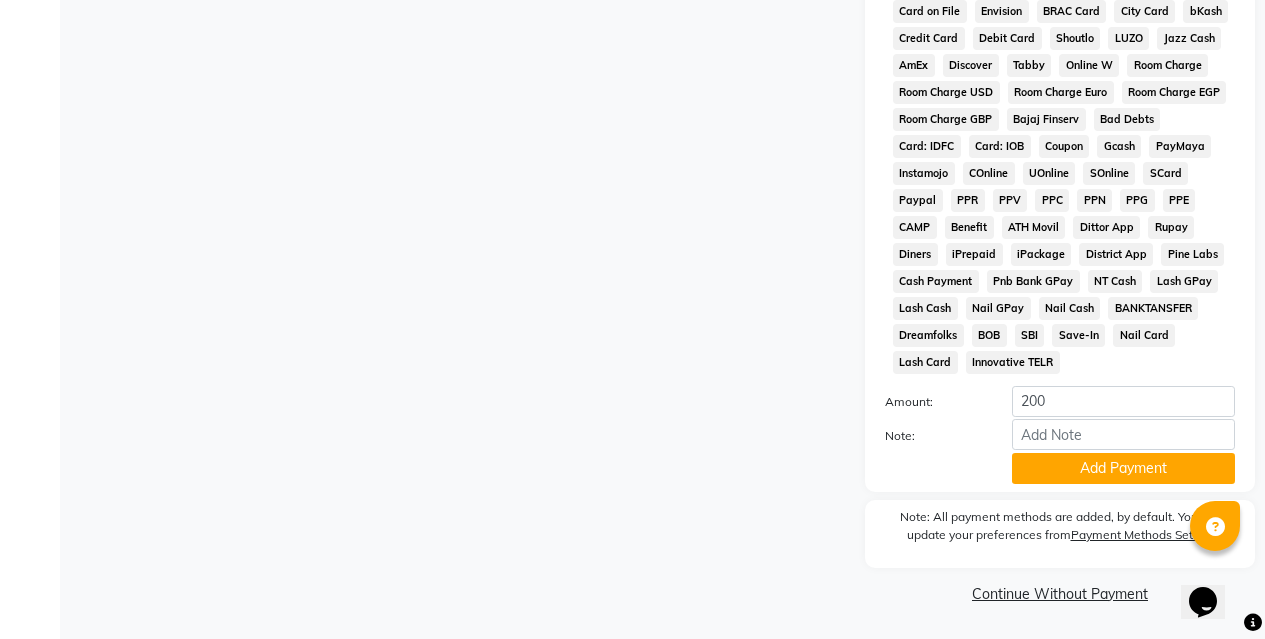 scroll, scrollTop: 840, scrollLeft: 0, axis: vertical 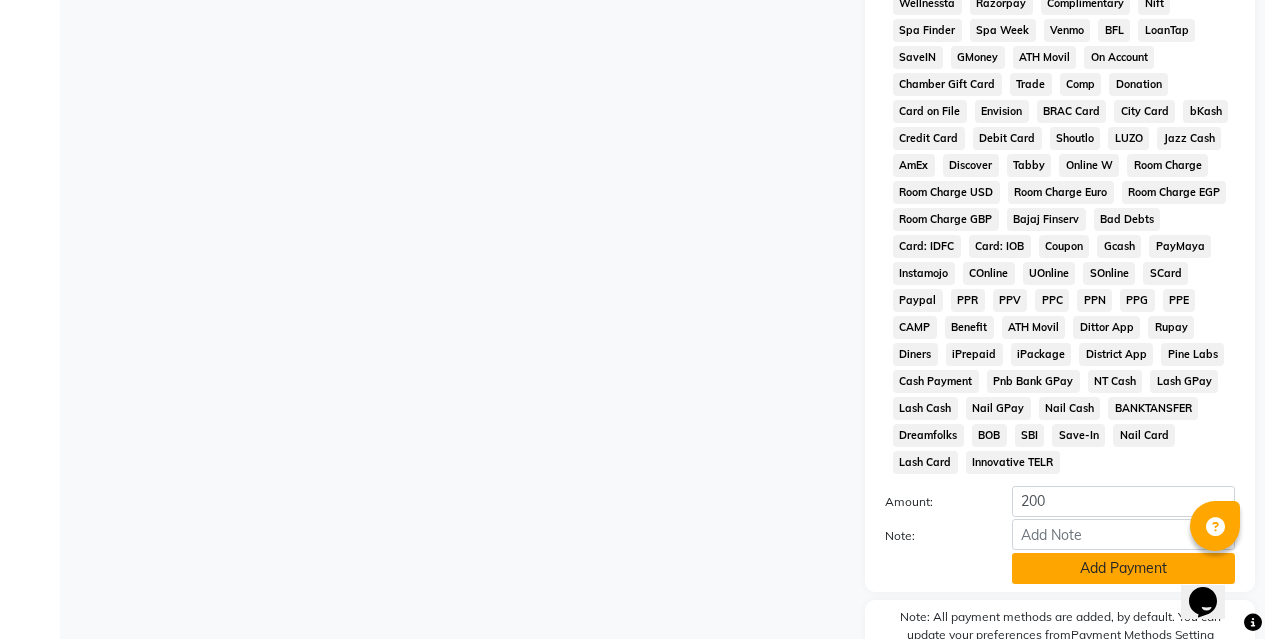 click on "Add Payment" 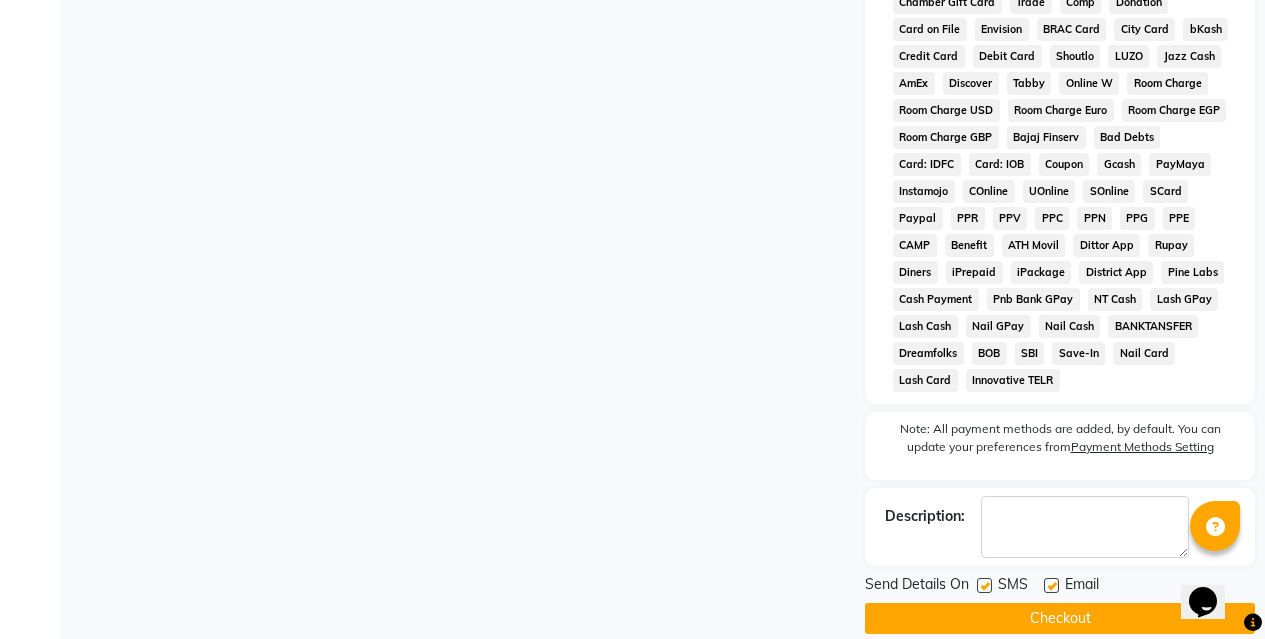 scroll, scrollTop: 947, scrollLeft: 0, axis: vertical 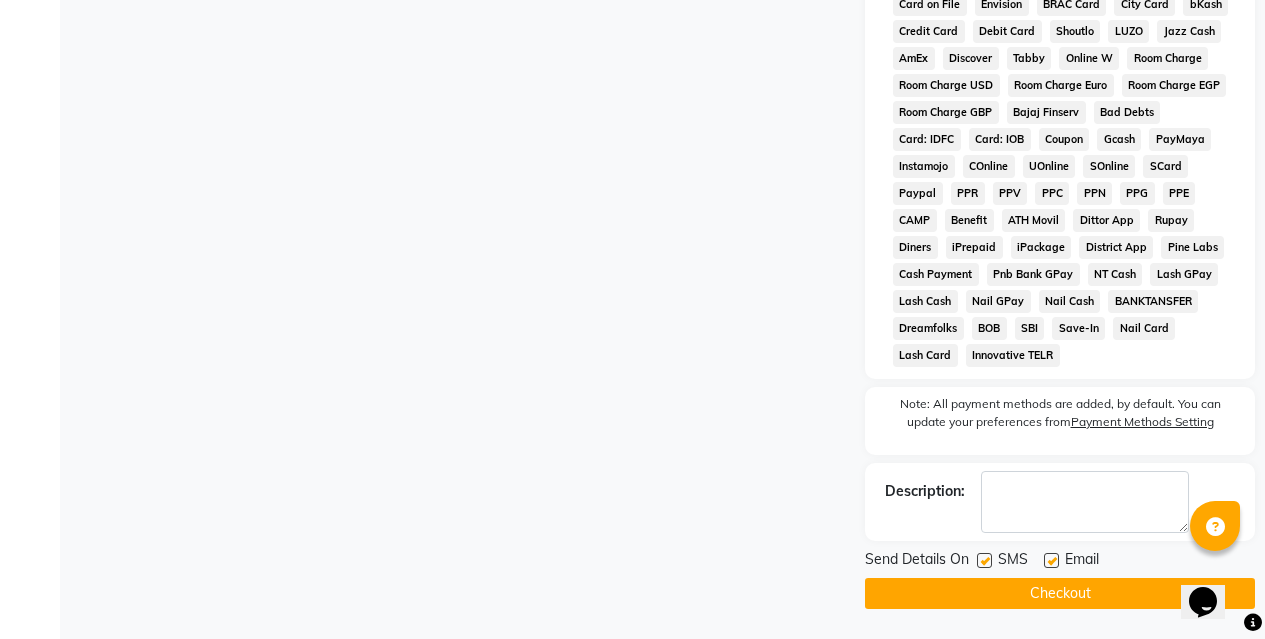click on "Checkout" 